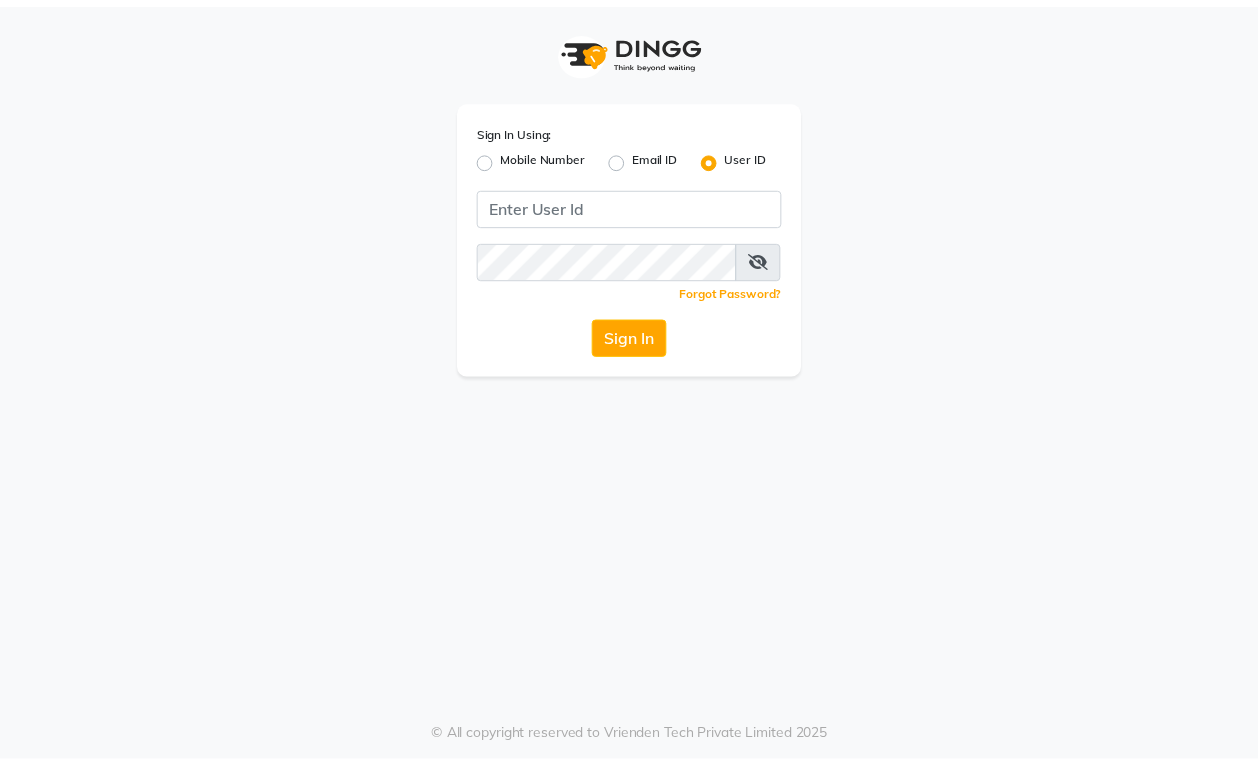 scroll, scrollTop: 0, scrollLeft: 0, axis: both 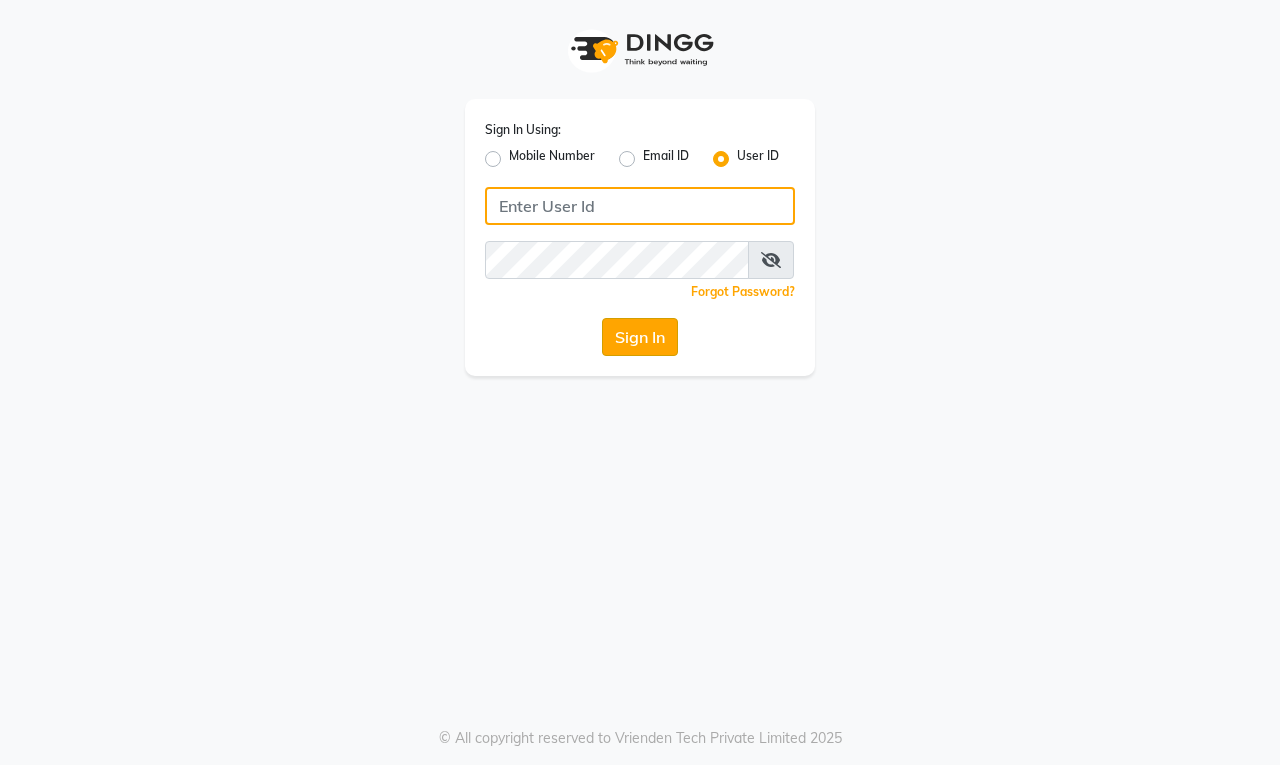 type on "firoz" 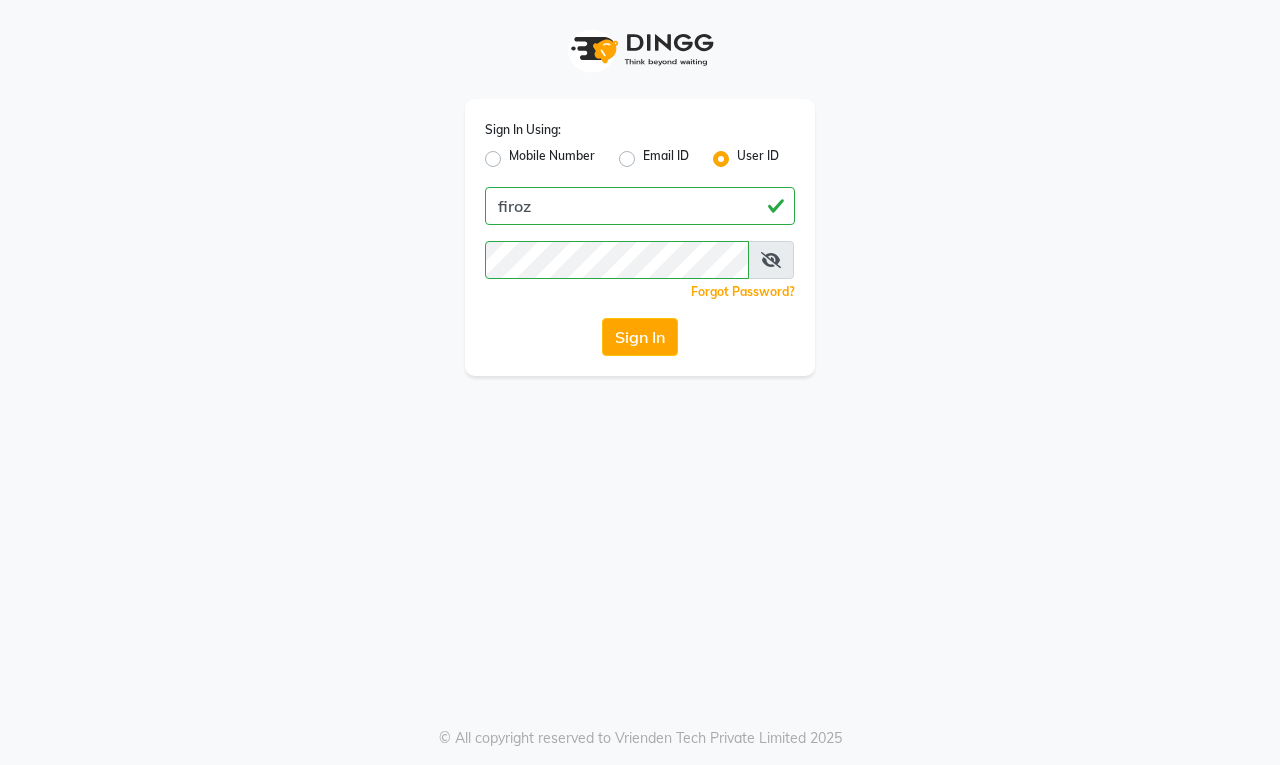 drag, startPoint x: 616, startPoint y: 330, endPoint x: 617, endPoint y: 352, distance: 22.022715 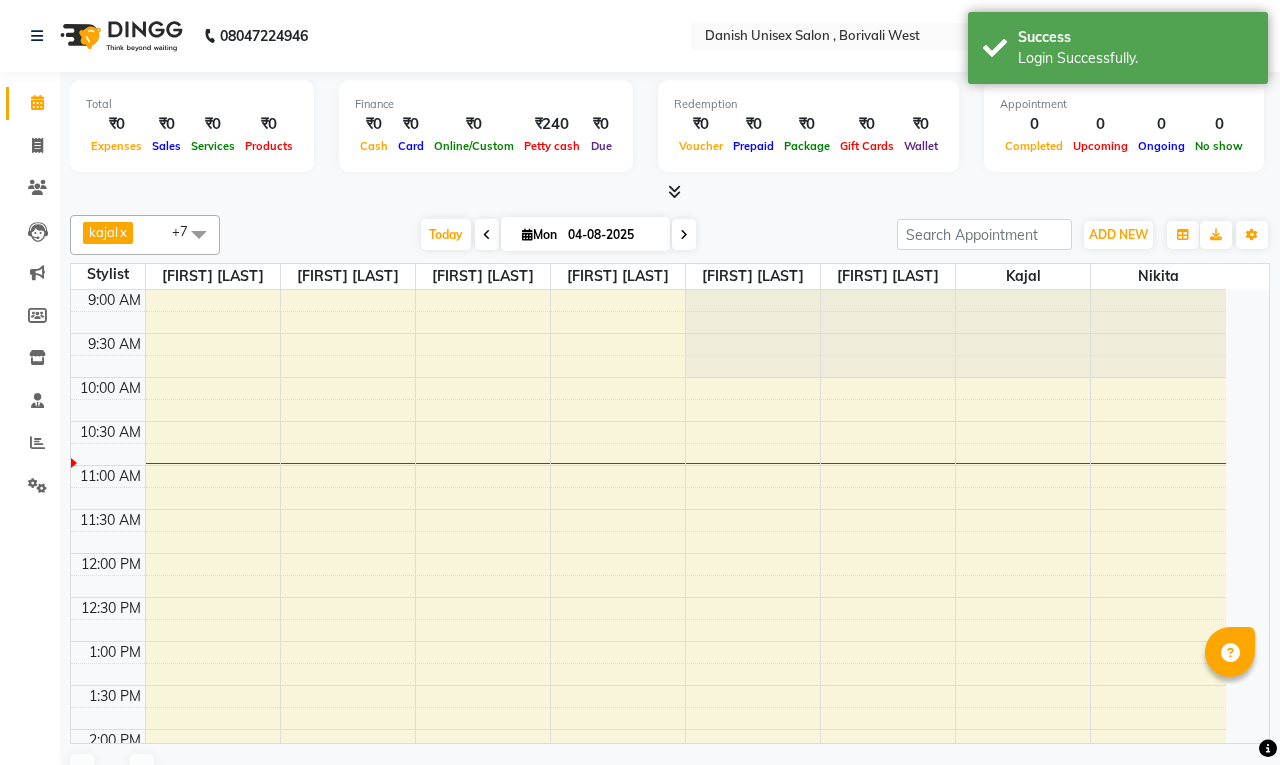 select on "en" 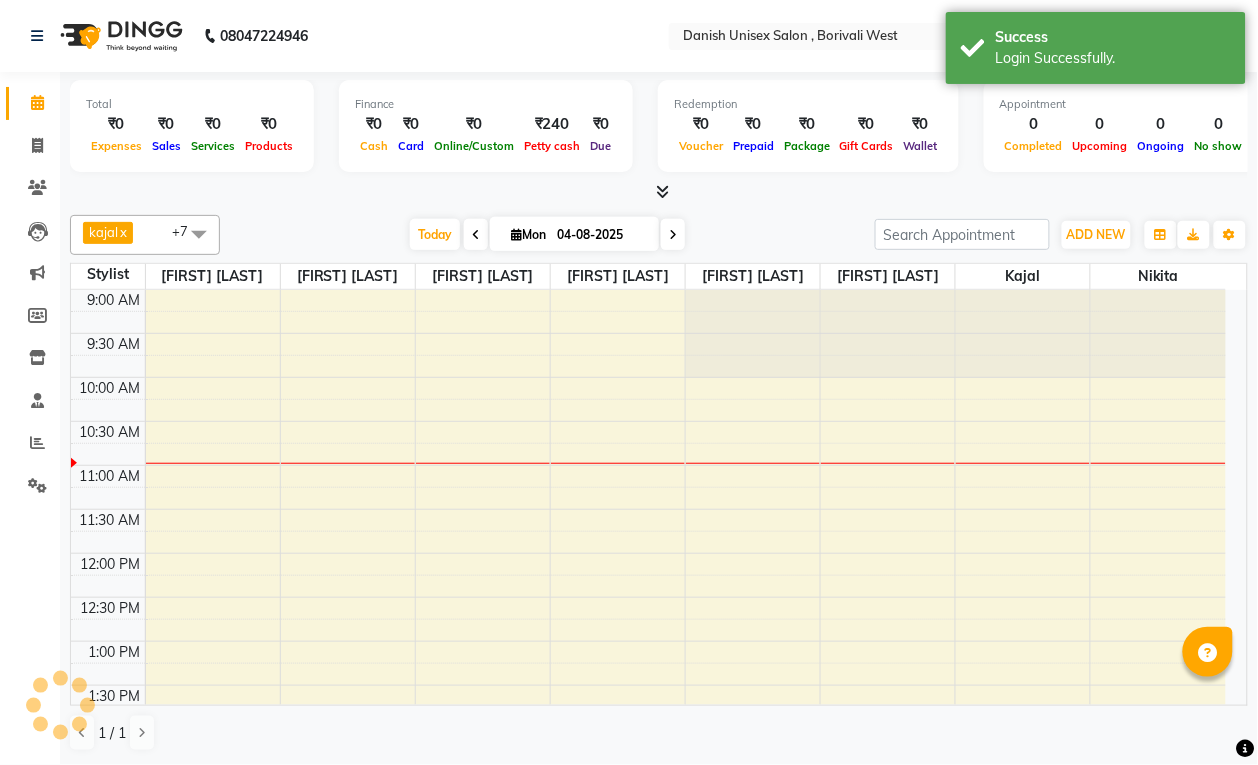 scroll, scrollTop: 0, scrollLeft: 0, axis: both 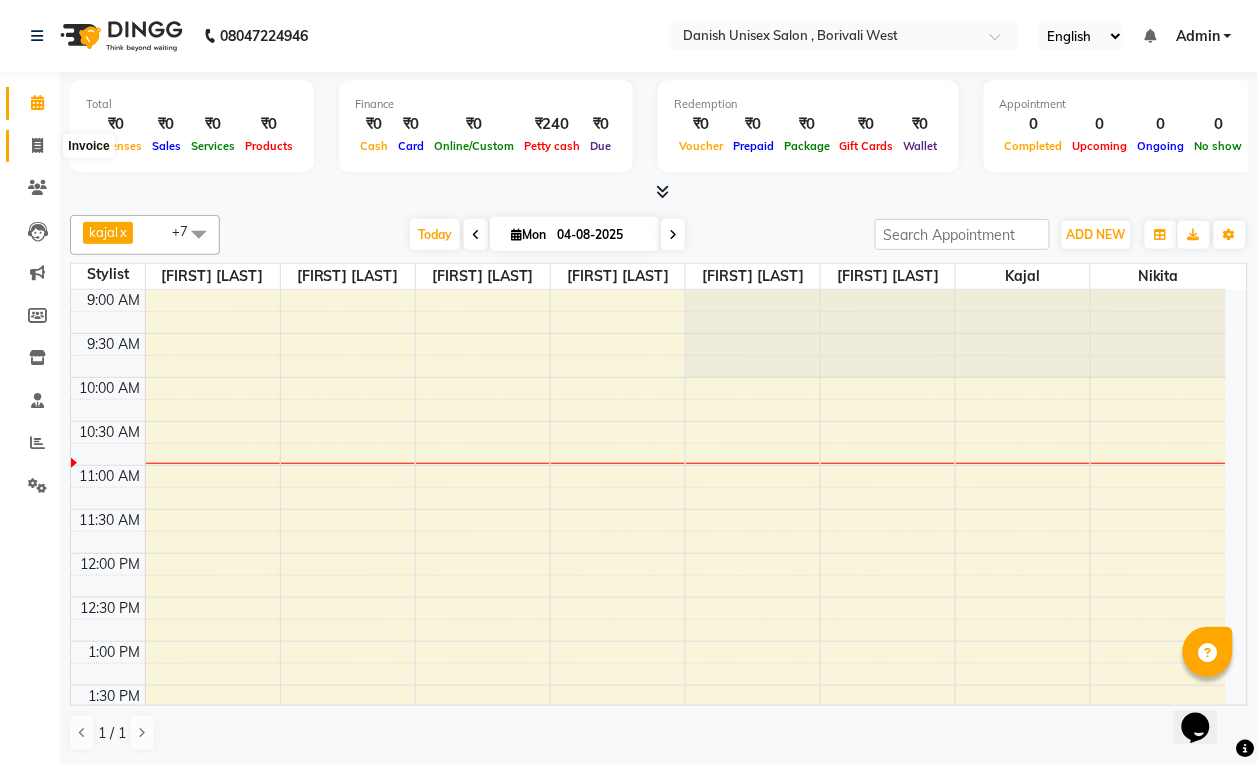 click 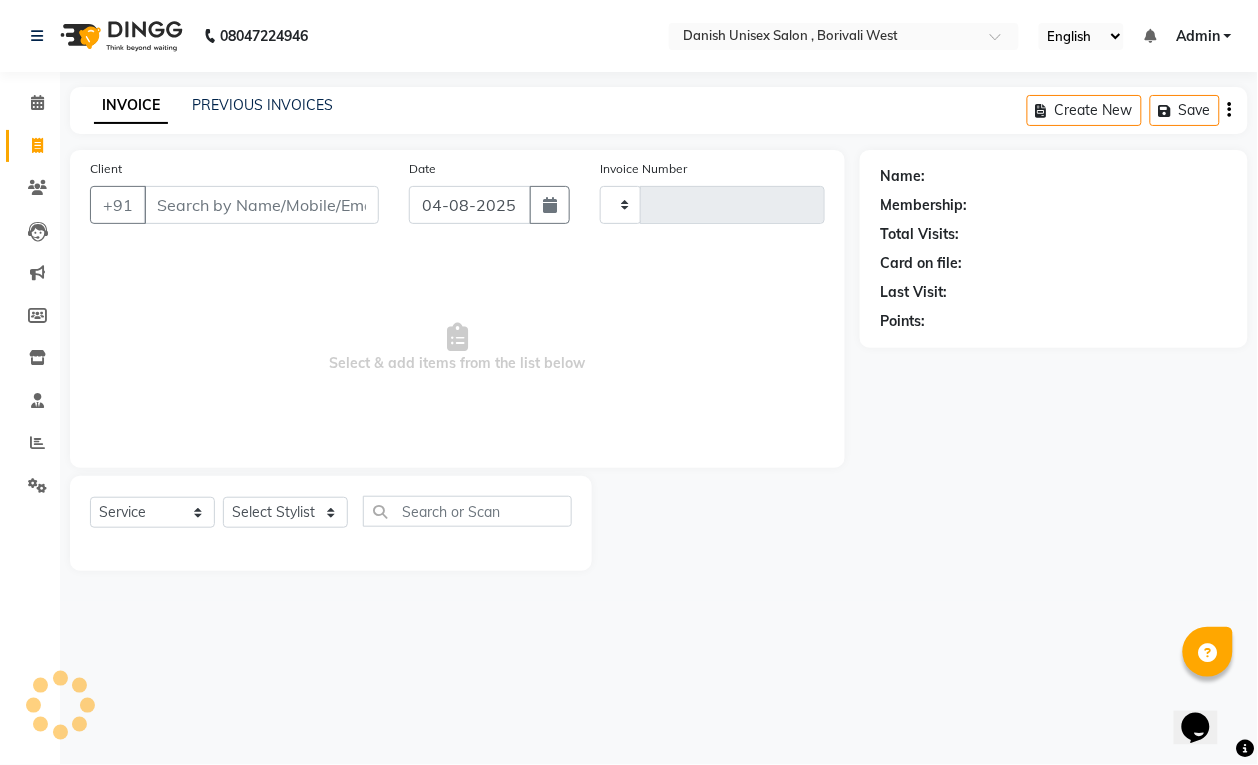 click 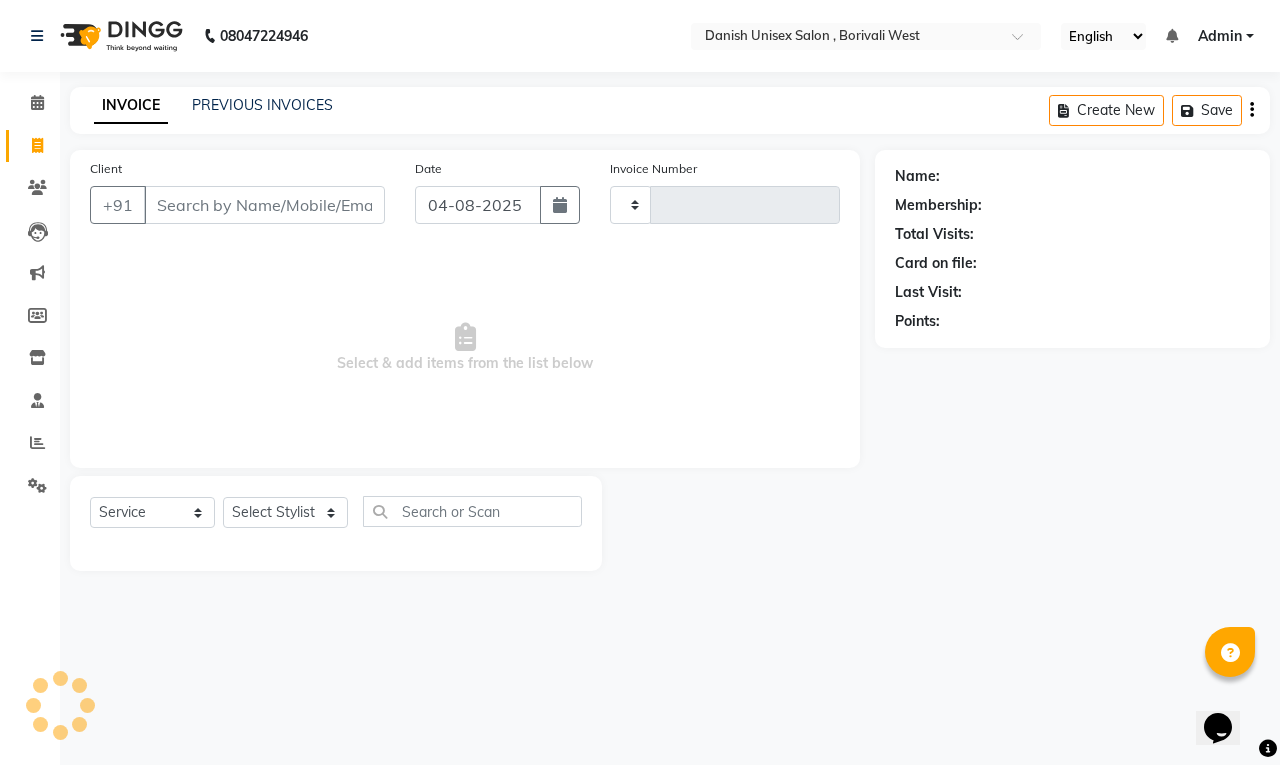 type on "2769" 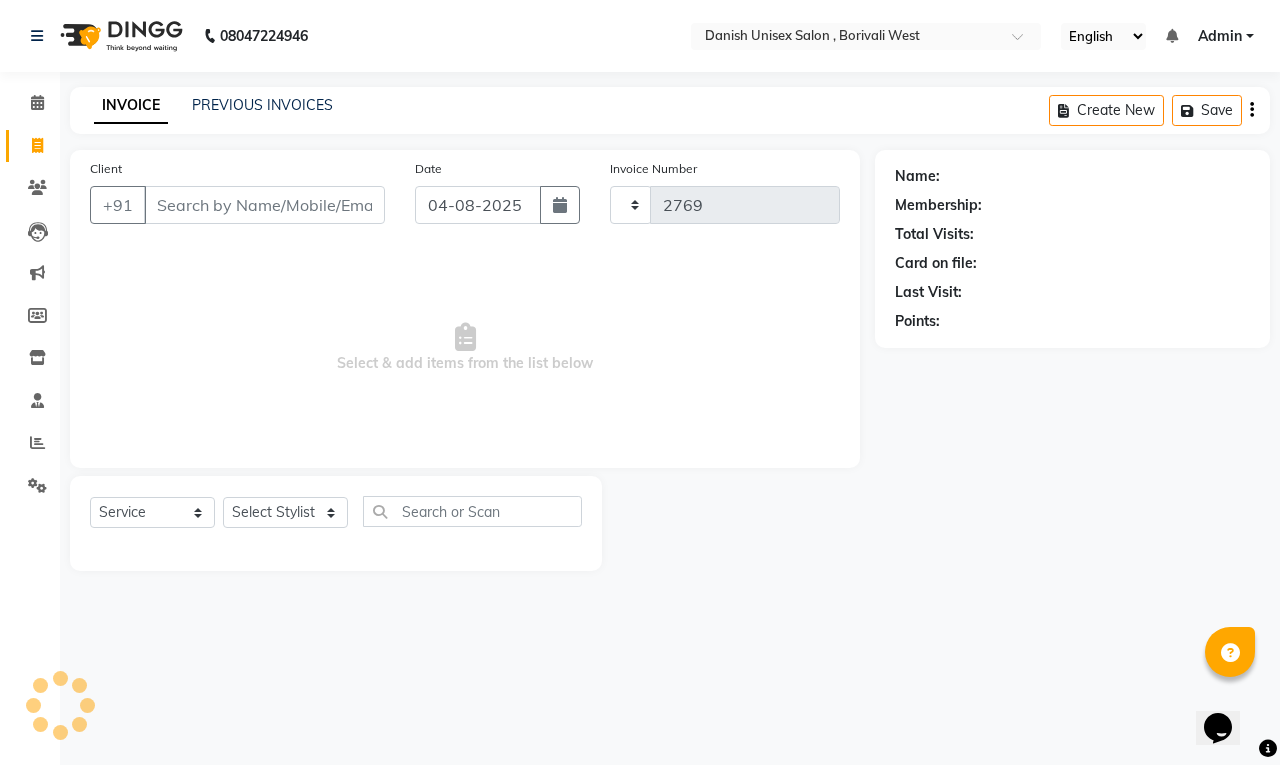 select on "6929" 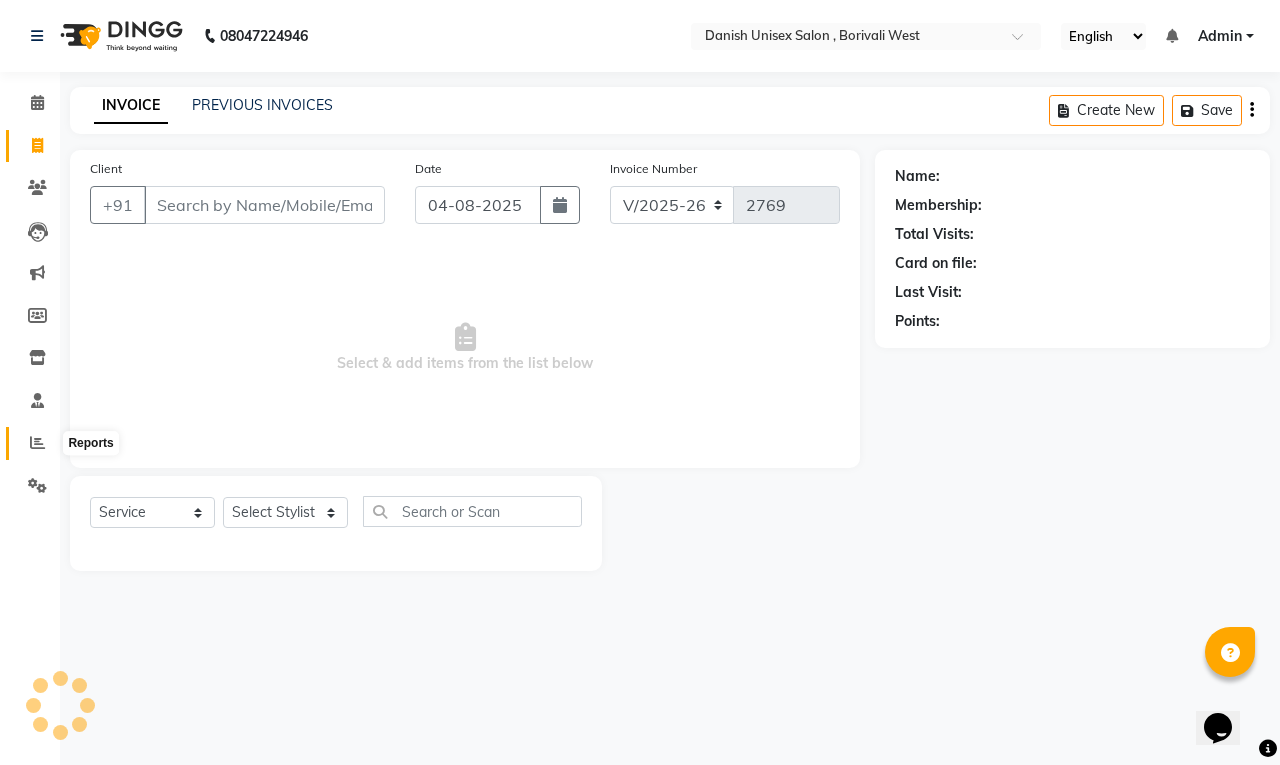 click 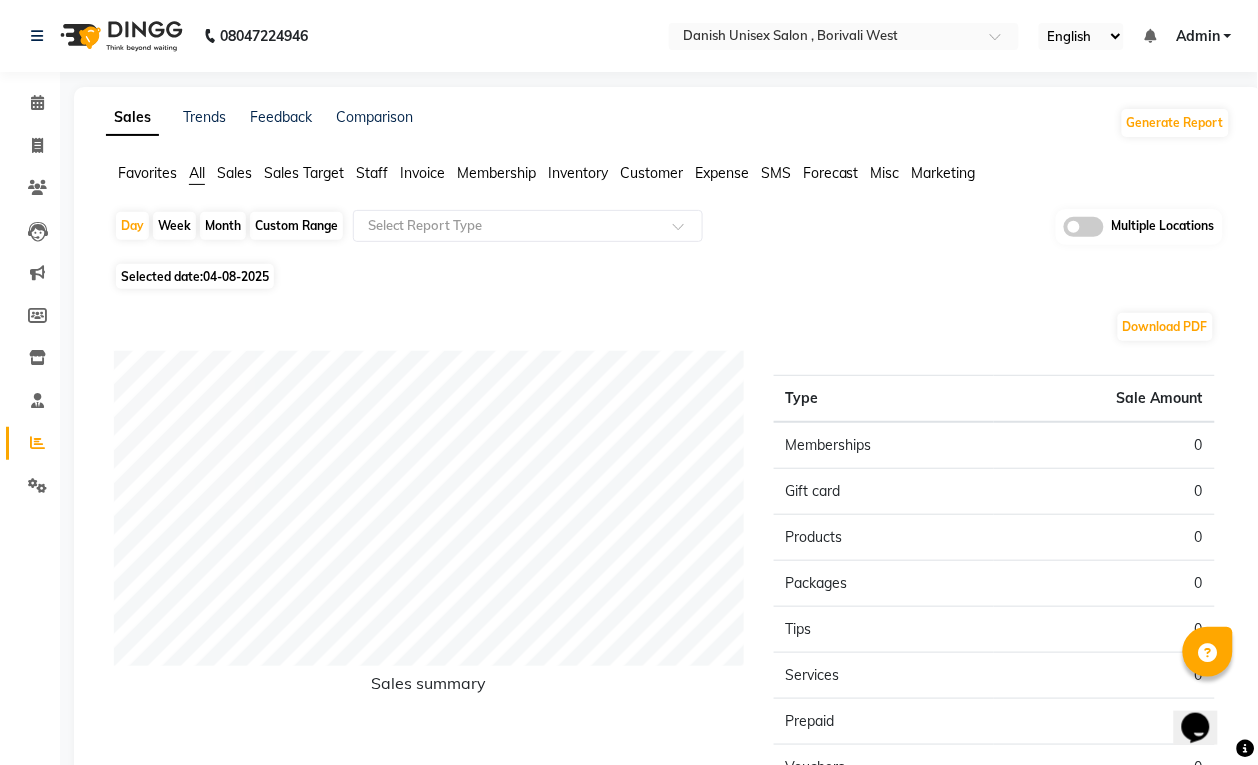 click on "Month" 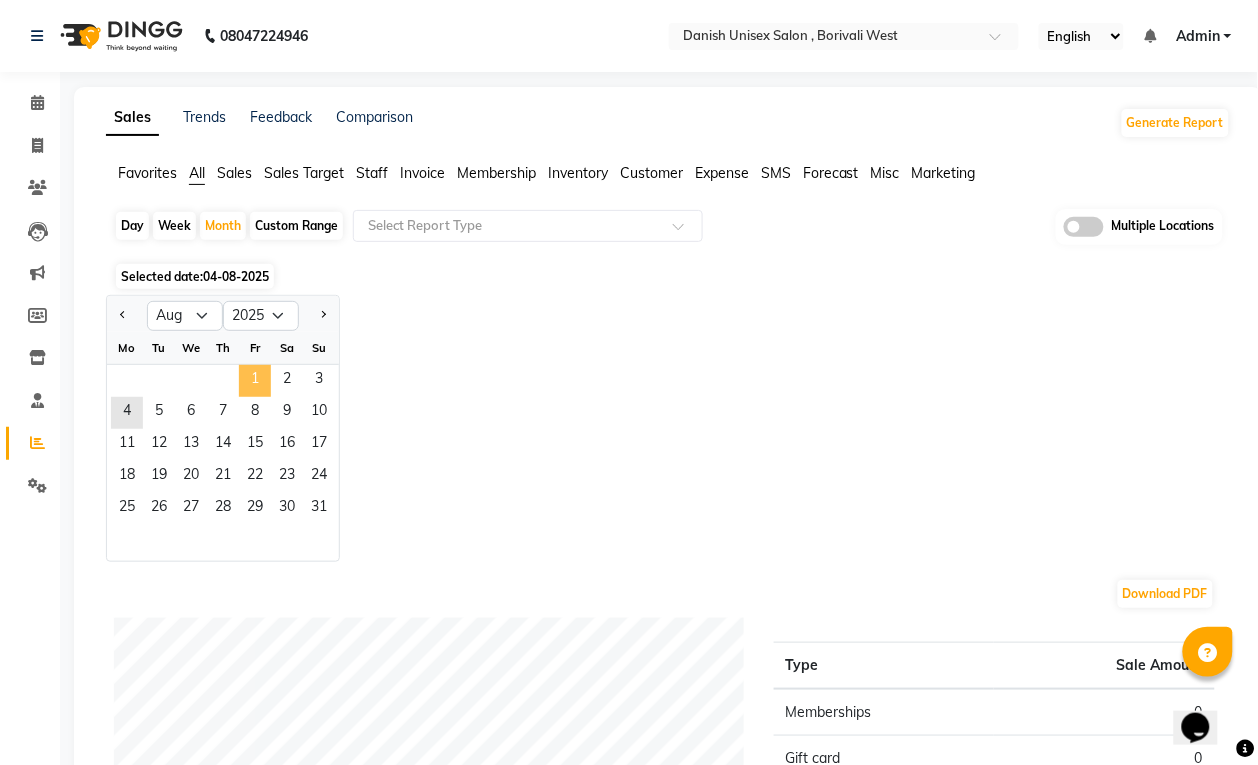 click on "1" 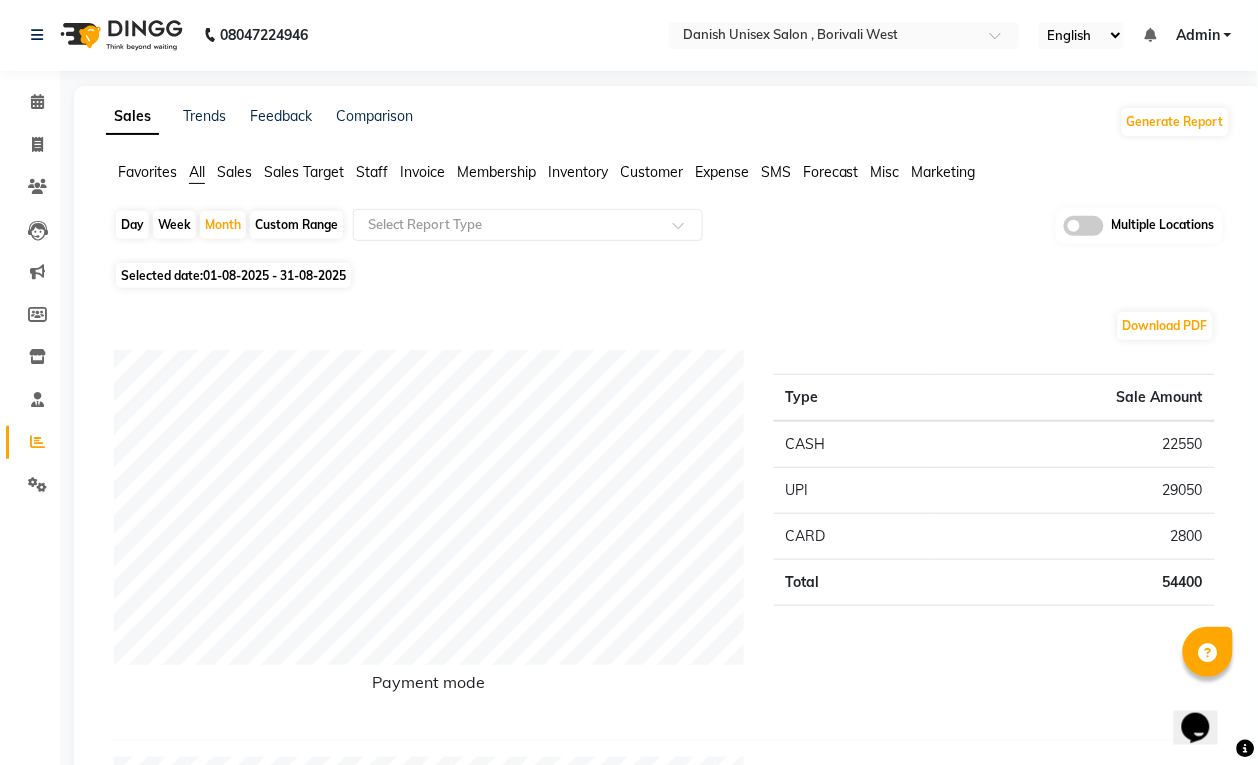 scroll, scrollTop: 0, scrollLeft: 0, axis: both 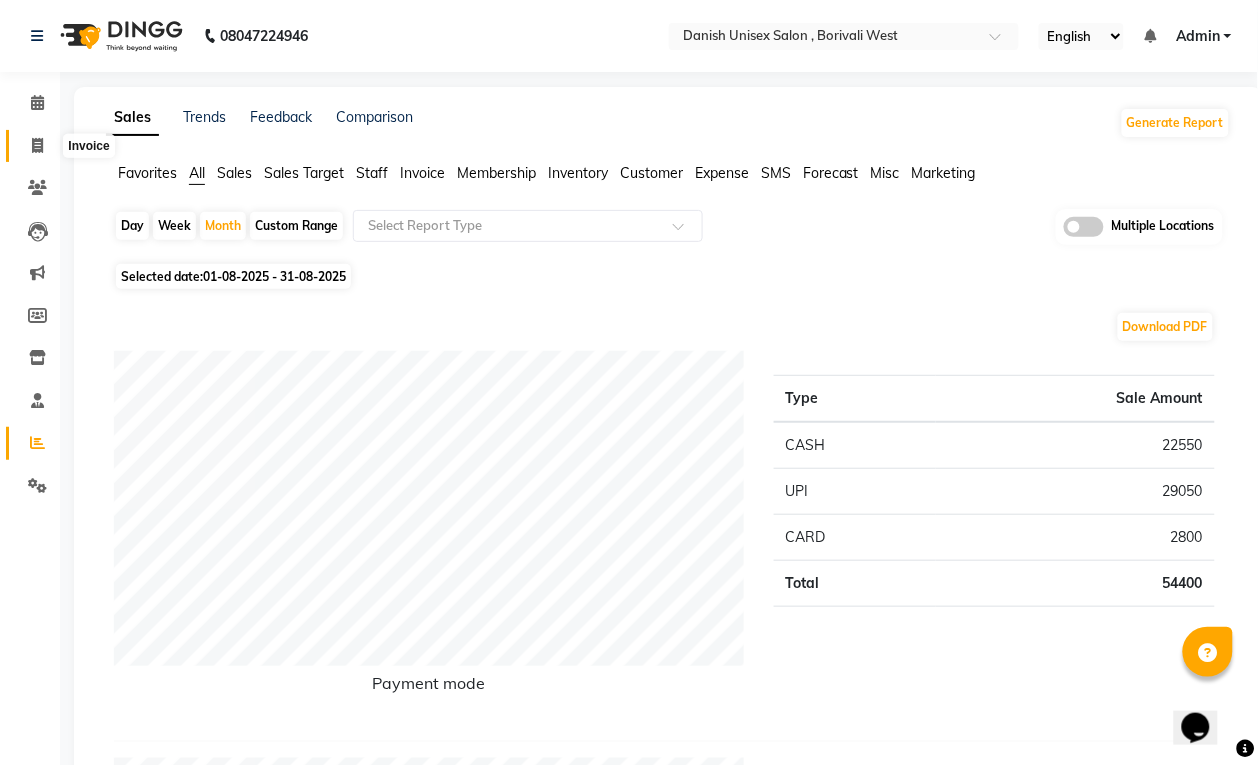 click 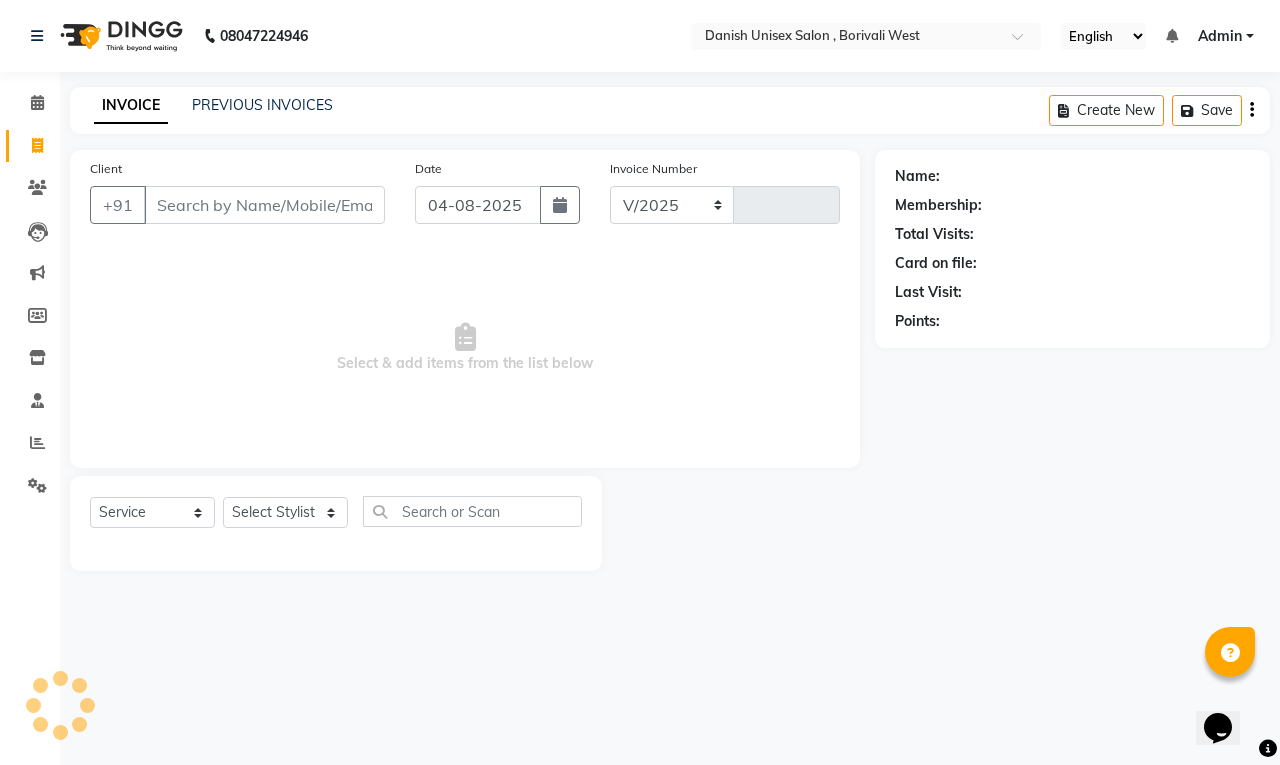 select on "6929" 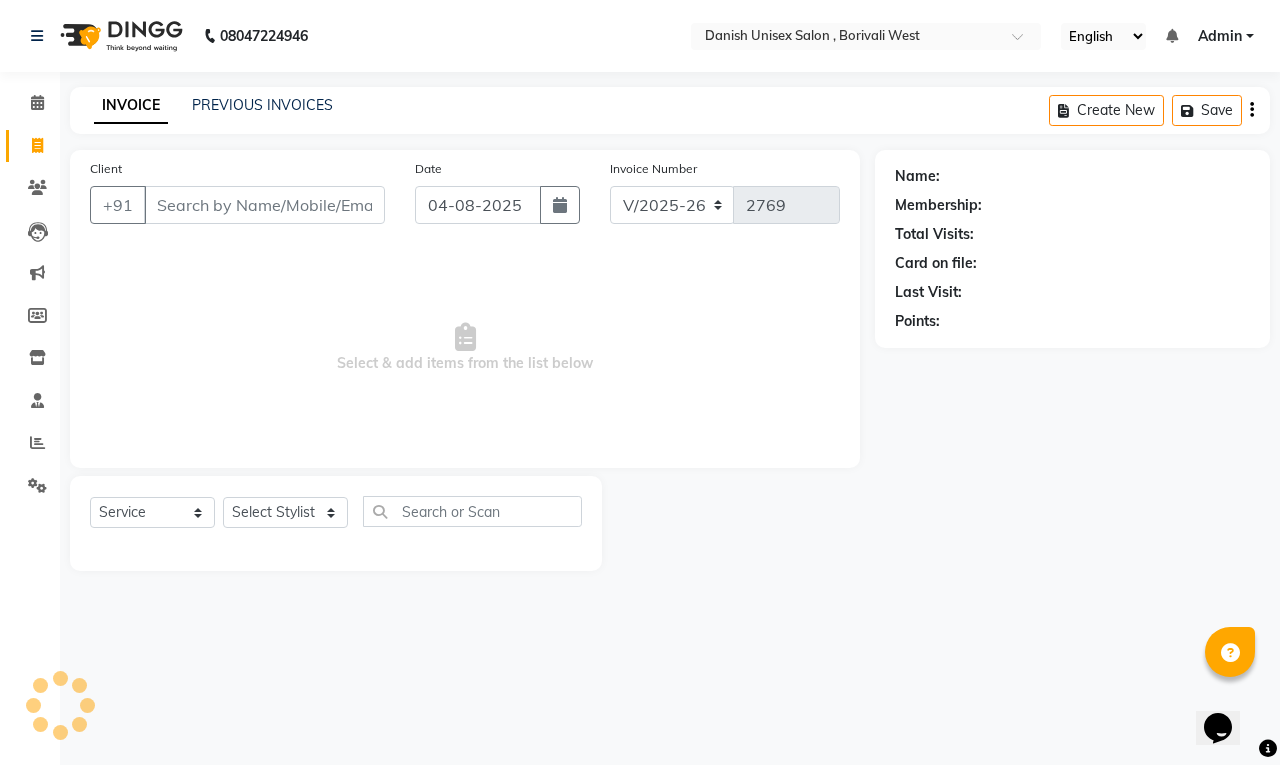 click on "Client" at bounding box center [264, 205] 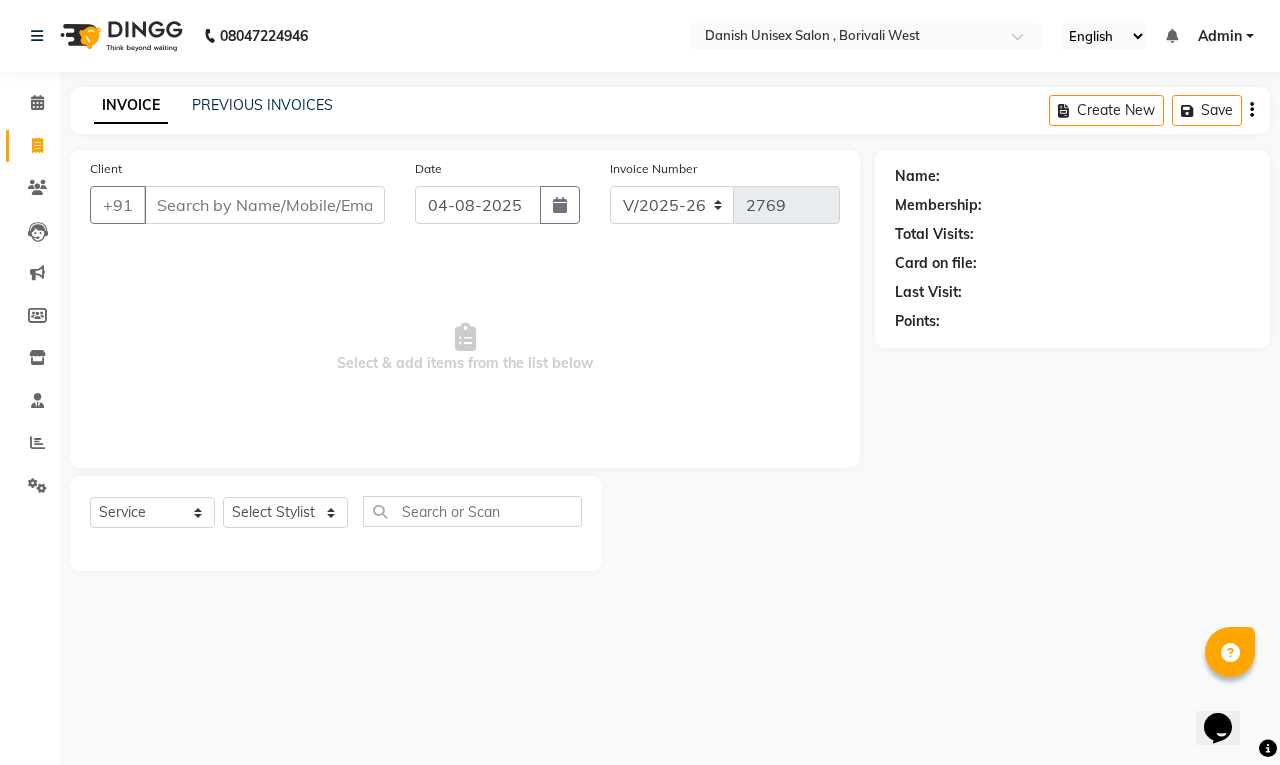 click on "Select & add items from the list below" at bounding box center [465, 348] 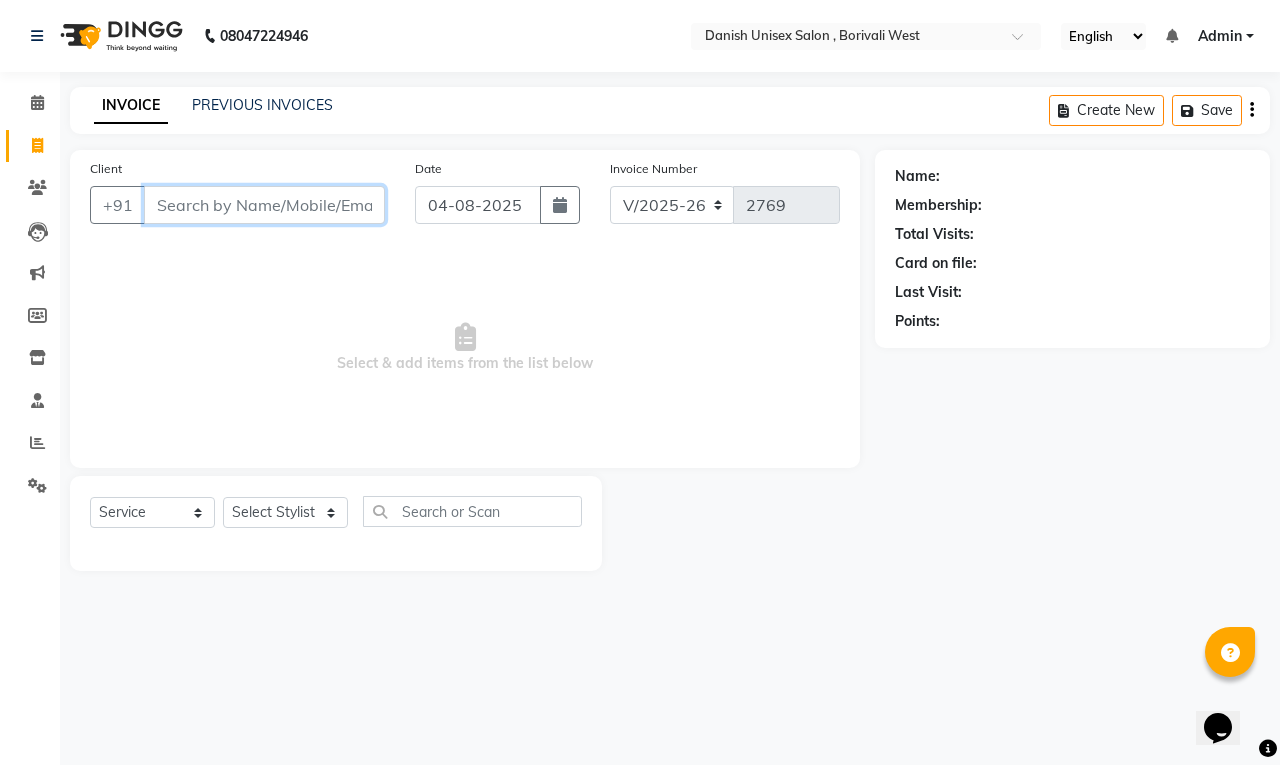click on "Client" at bounding box center [264, 205] 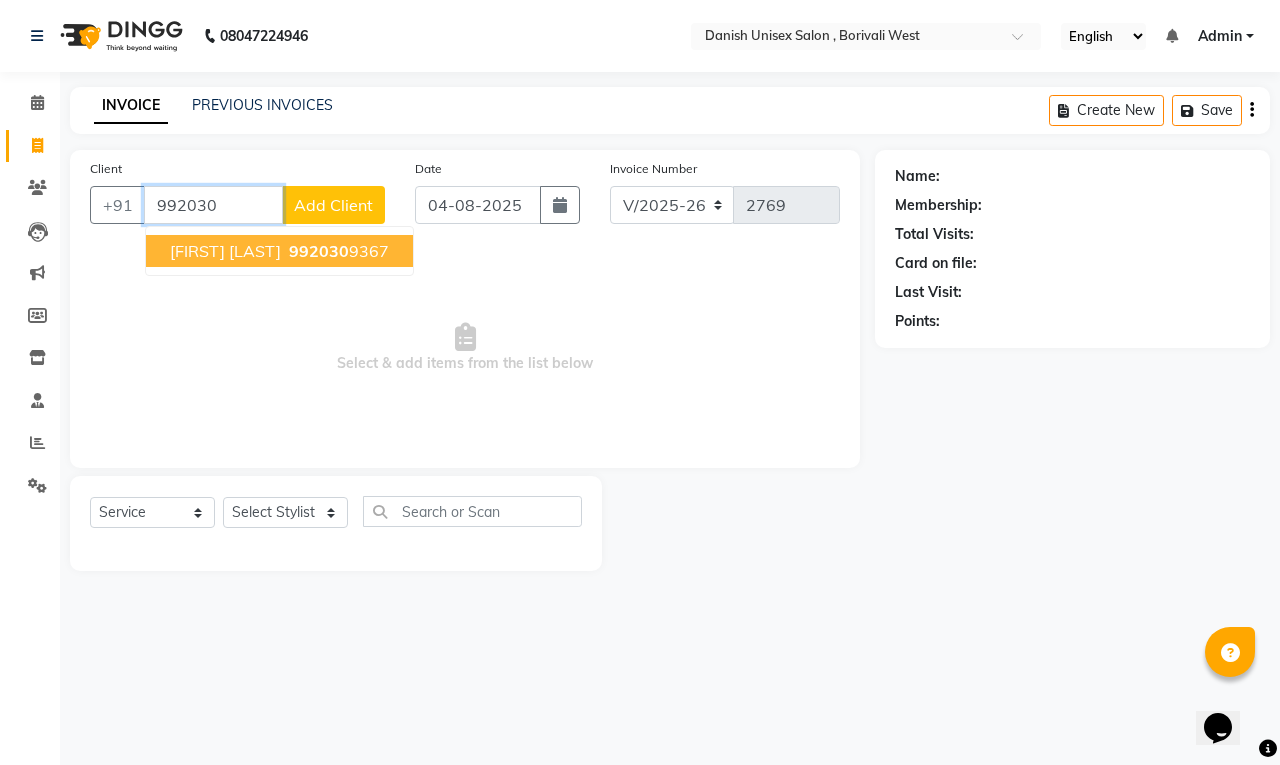 click on "[FIRST] [LAST]" at bounding box center [225, 251] 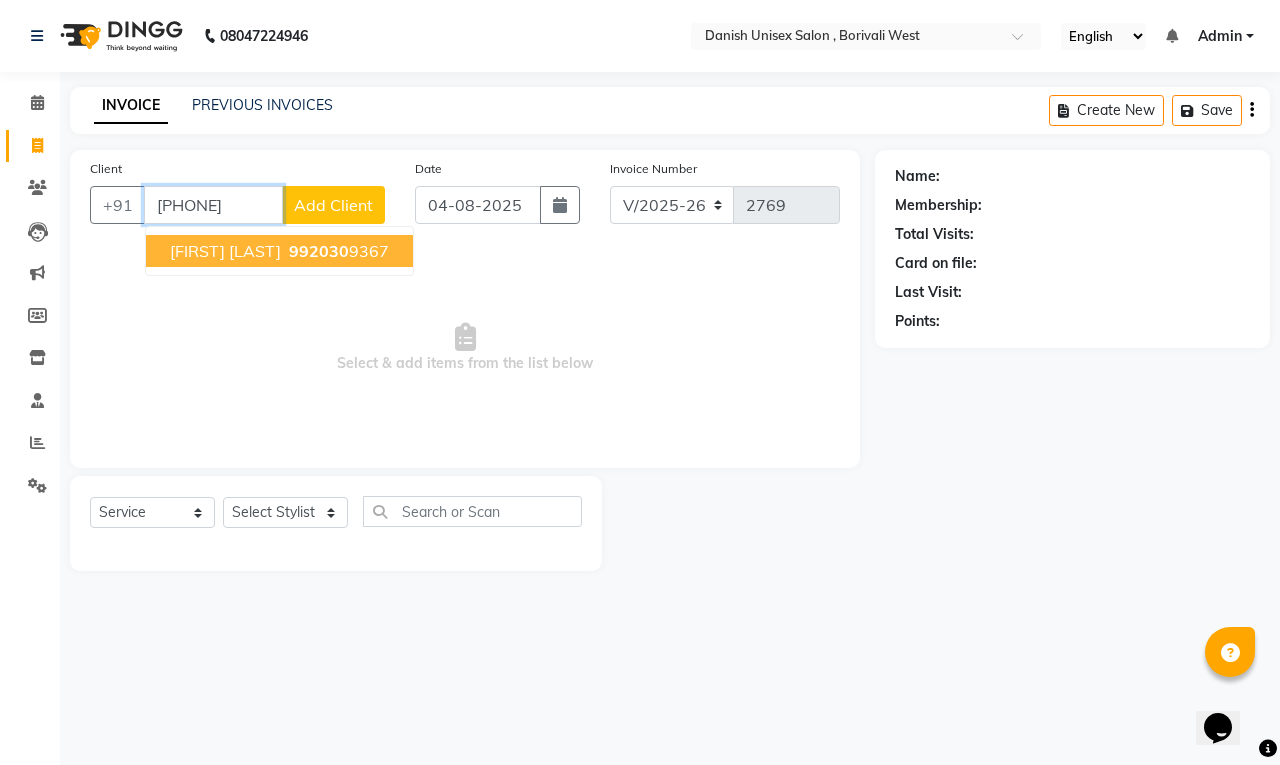 type on "[PHONE]" 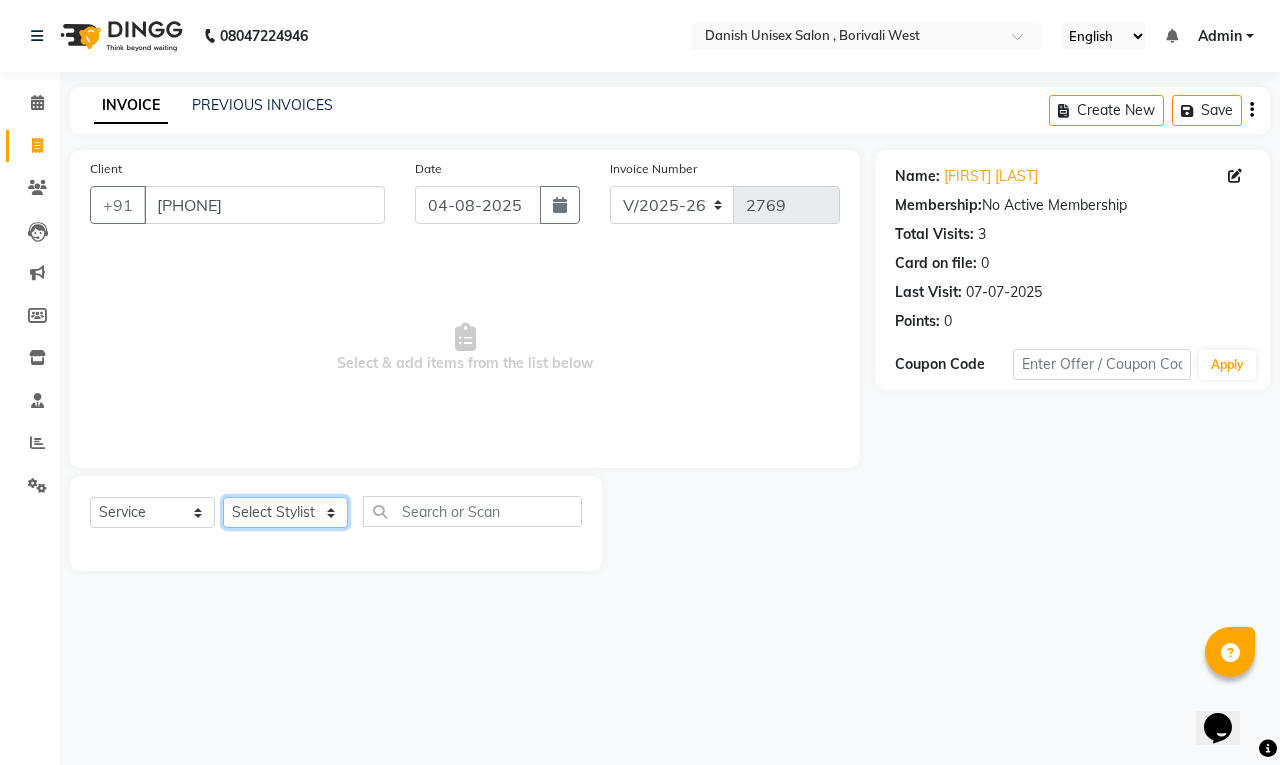 click on "Select Stylist Bhim Shing firoz alam Juber shaikh kajal Lubna Sayyad Nikhil Sharma Nikita Niraj Kanojiya Niyaz Salmani Pooja Yadav Riddhi Sabil salmani sapna" 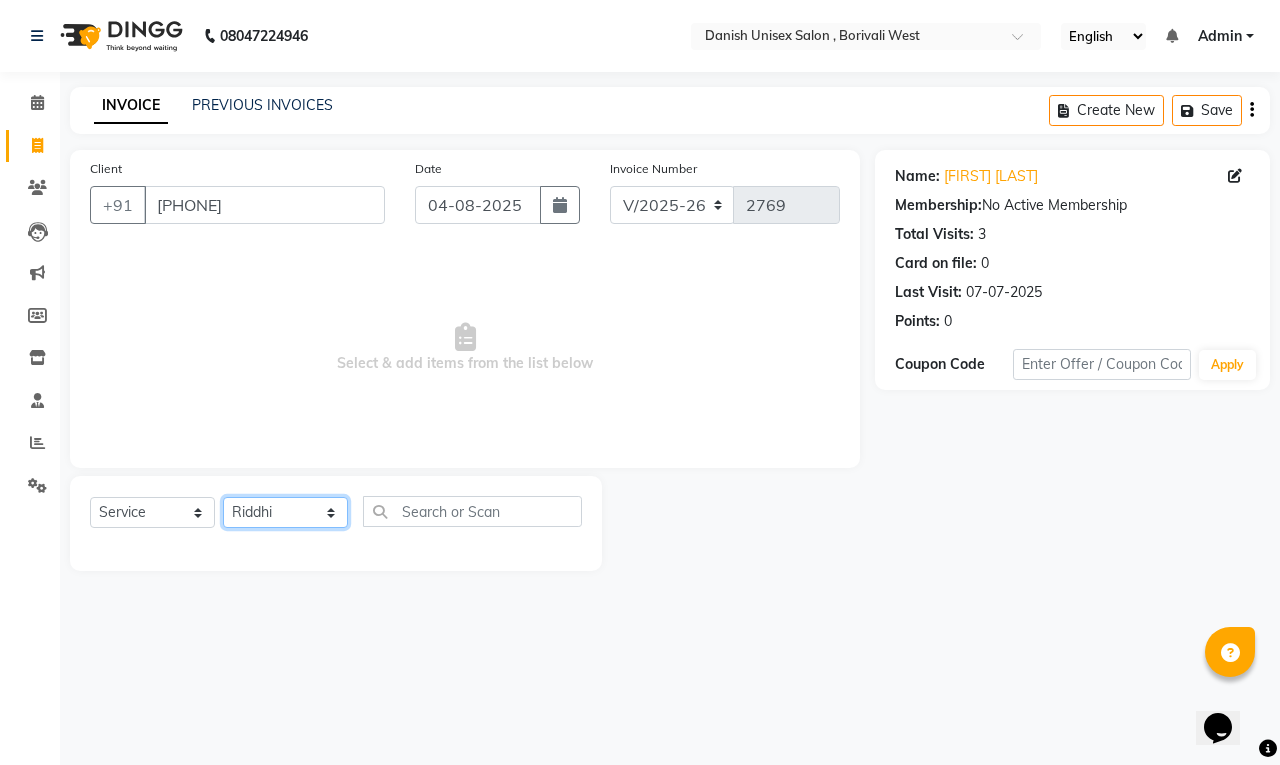 click on "Select Stylist Bhim Shing firoz alam Juber shaikh kajal Lubna Sayyad Nikhil Sharma Nikita Niraj Kanojiya Niyaz Salmani Pooja Yadav Riddhi Sabil salmani sapna" 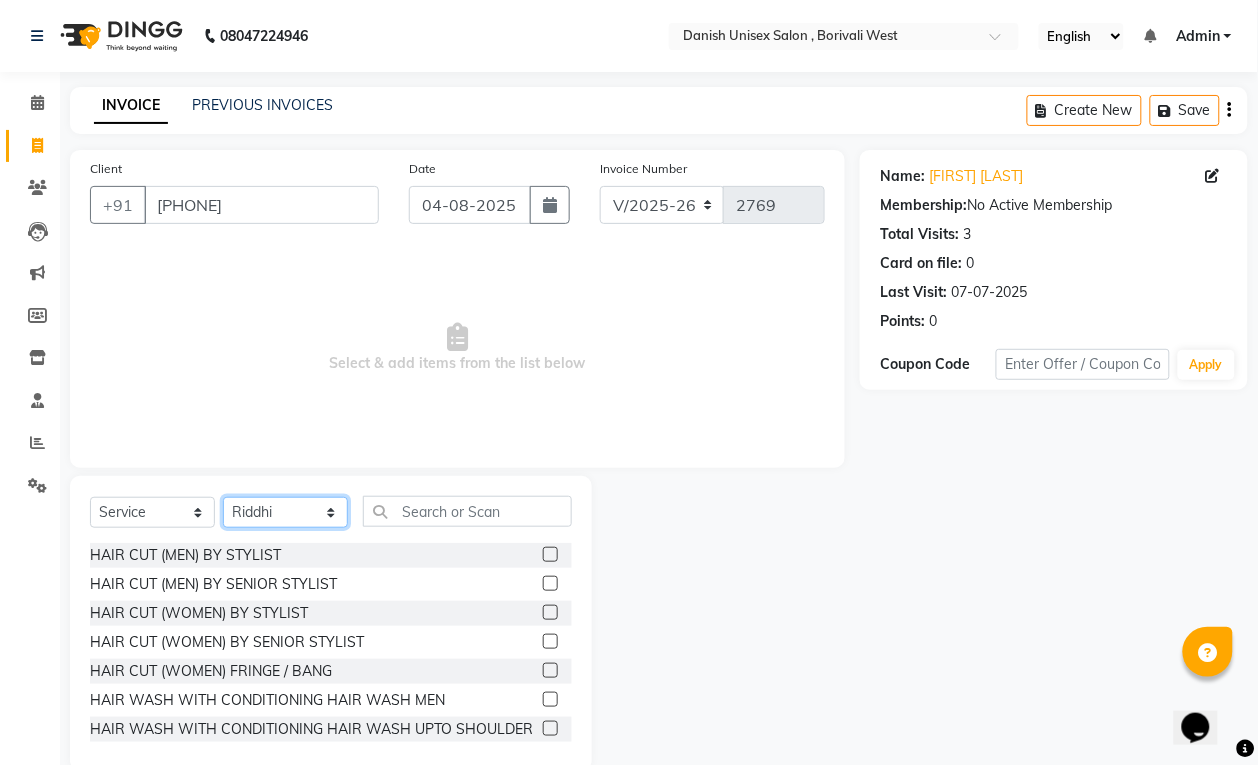 click on "Select Stylist Bhim Shing firoz alam Juber shaikh kajal Lubna Sayyad Nikhil Sharma Nikita Niraj Kanojiya Niyaz Salmani Pooja Yadav Riddhi Sabil salmani sapna" 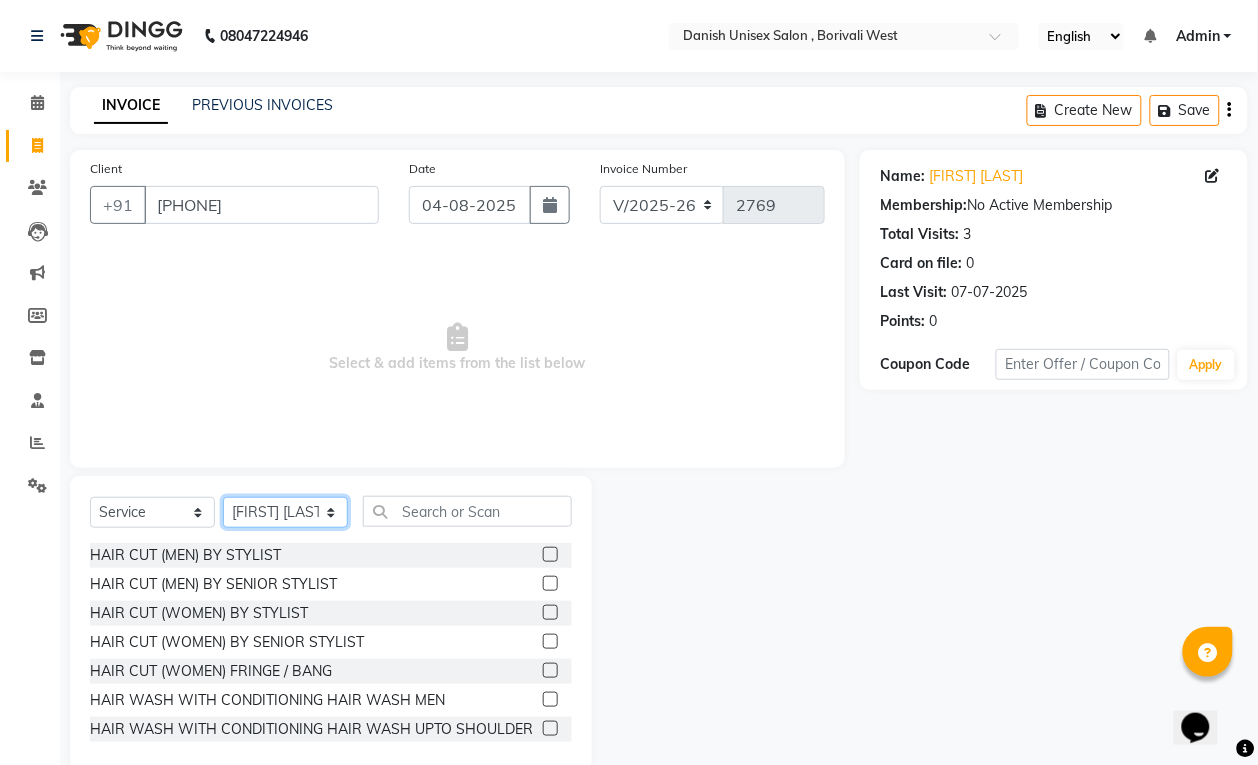 click on "Select Stylist Bhim Shing firoz alam Juber shaikh kajal Lubna Sayyad Nikhil Sharma Nikita Niraj Kanojiya Niyaz Salmani Pooja Yadav Riddhi Sabil salmani sapna" 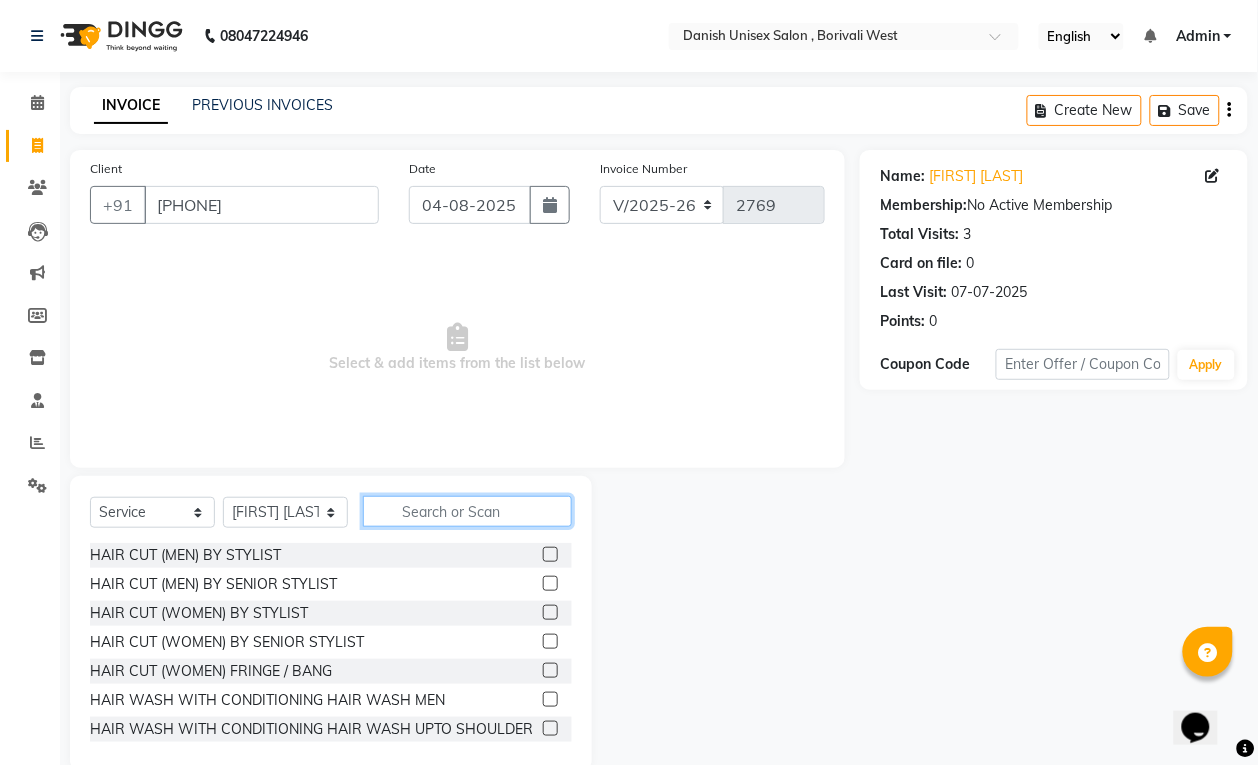 click 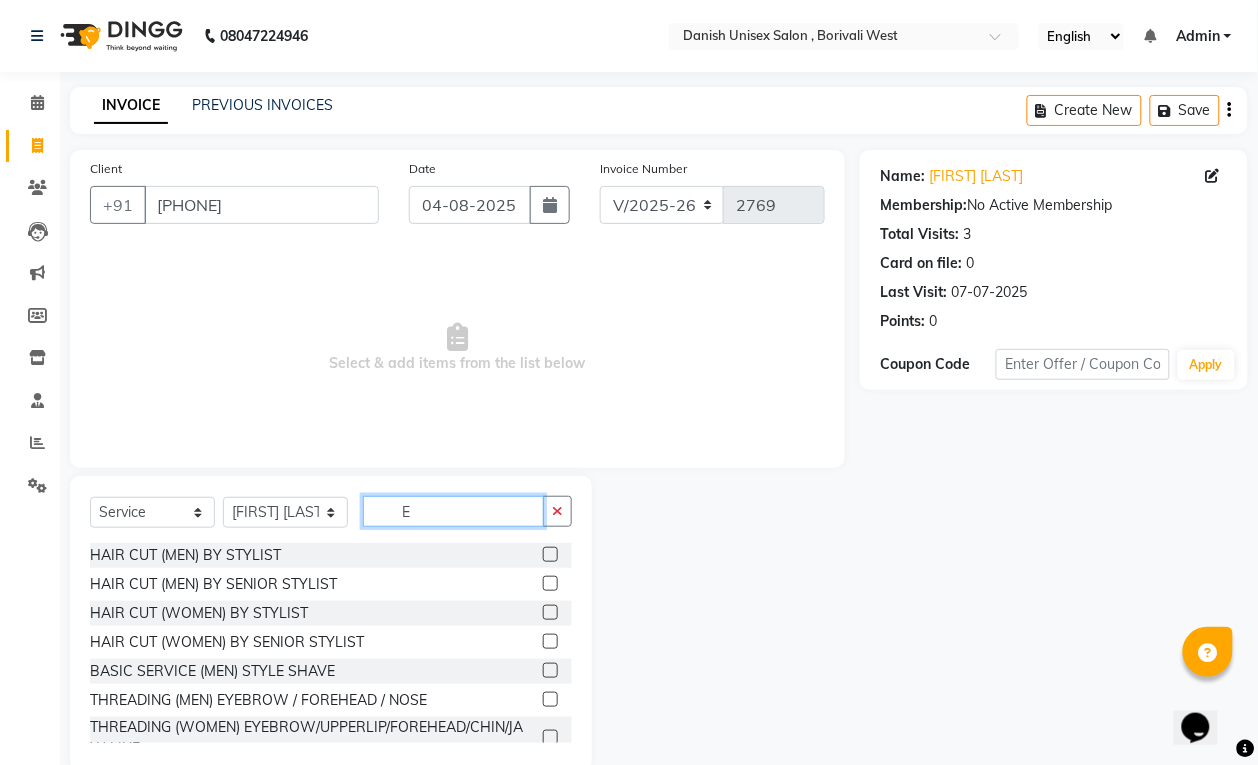 type on "E" 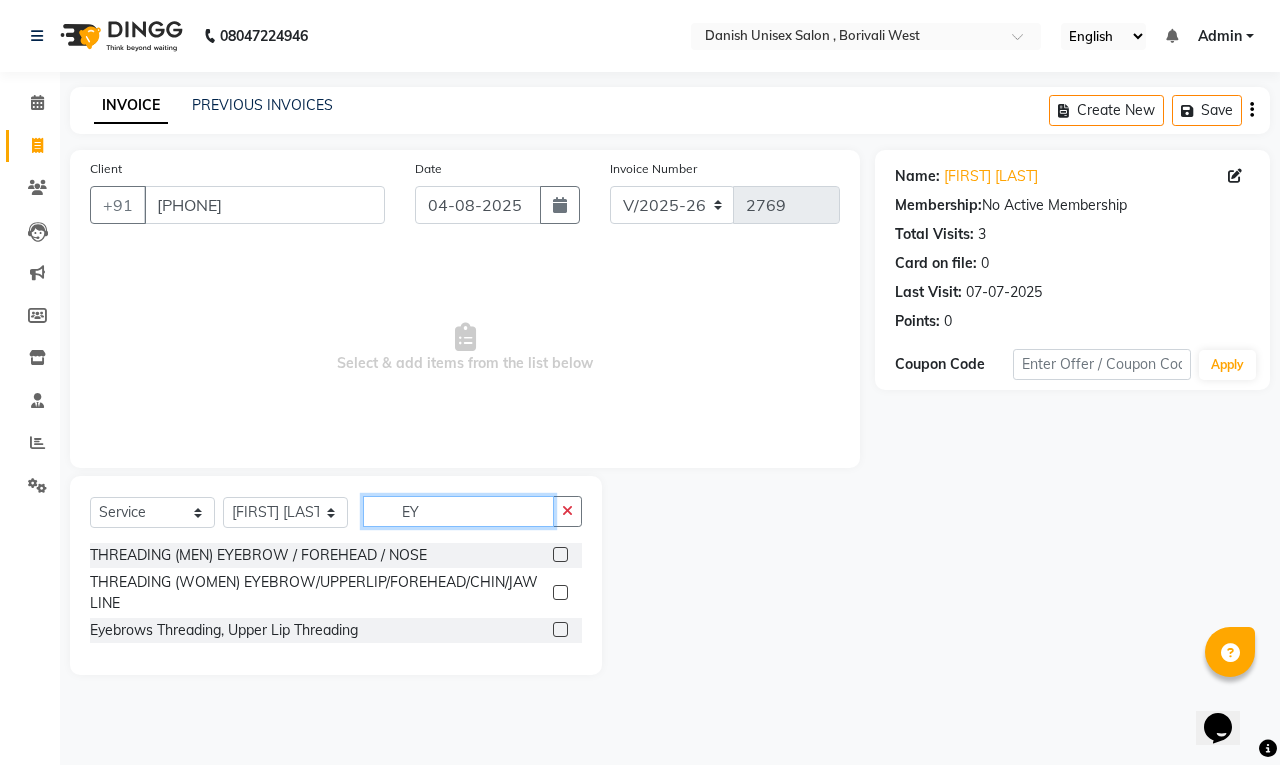 type on "EY" 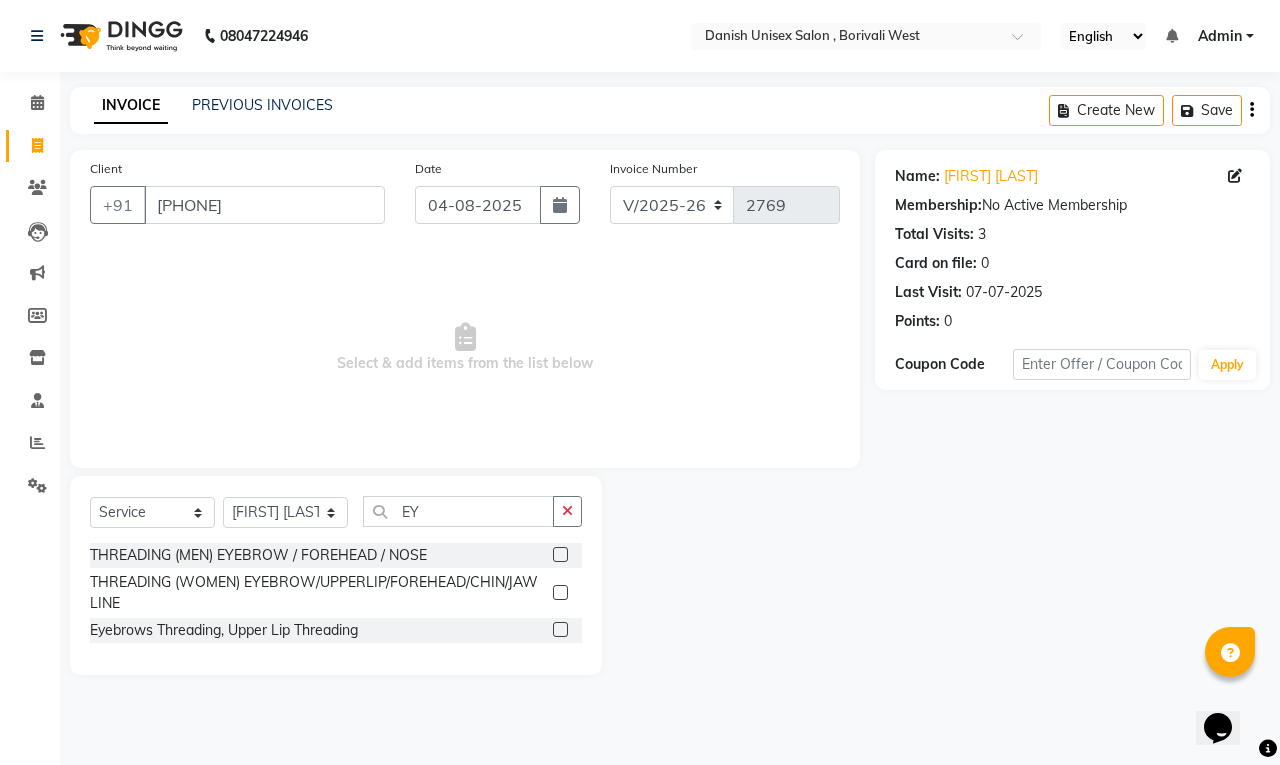 click 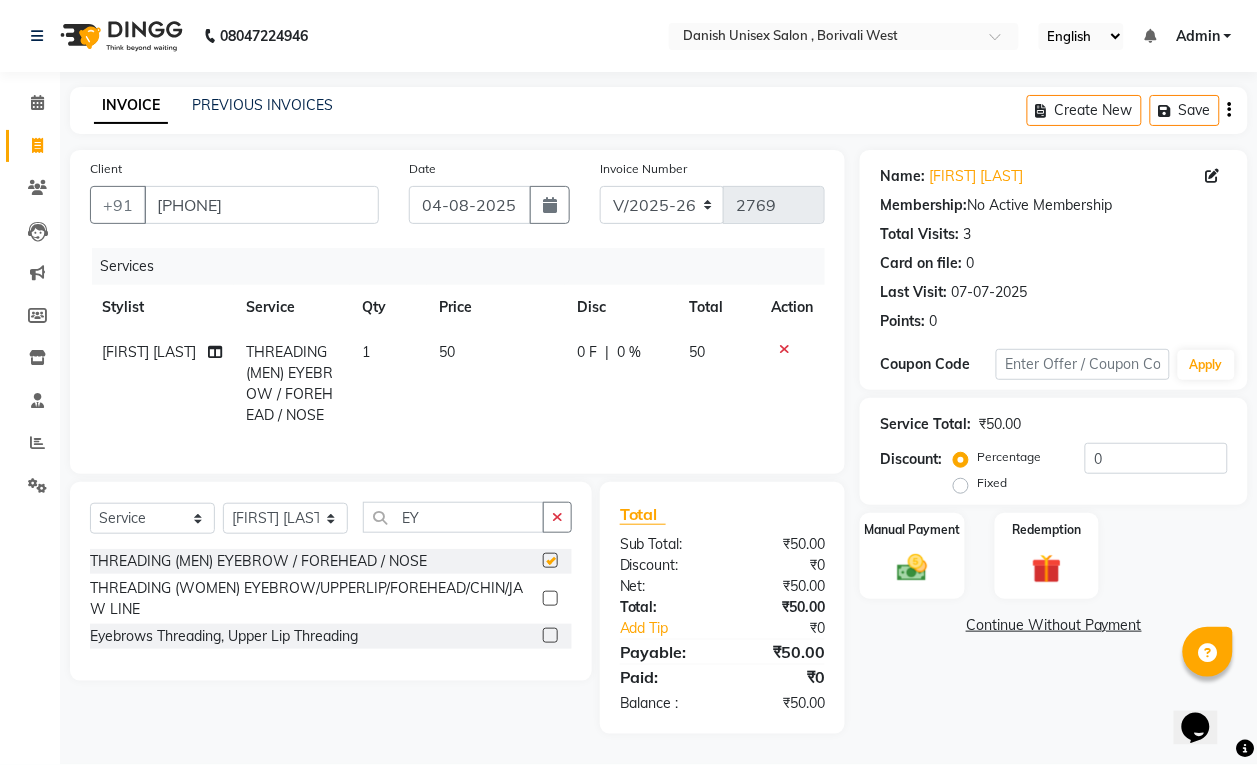 checkbox on "false" 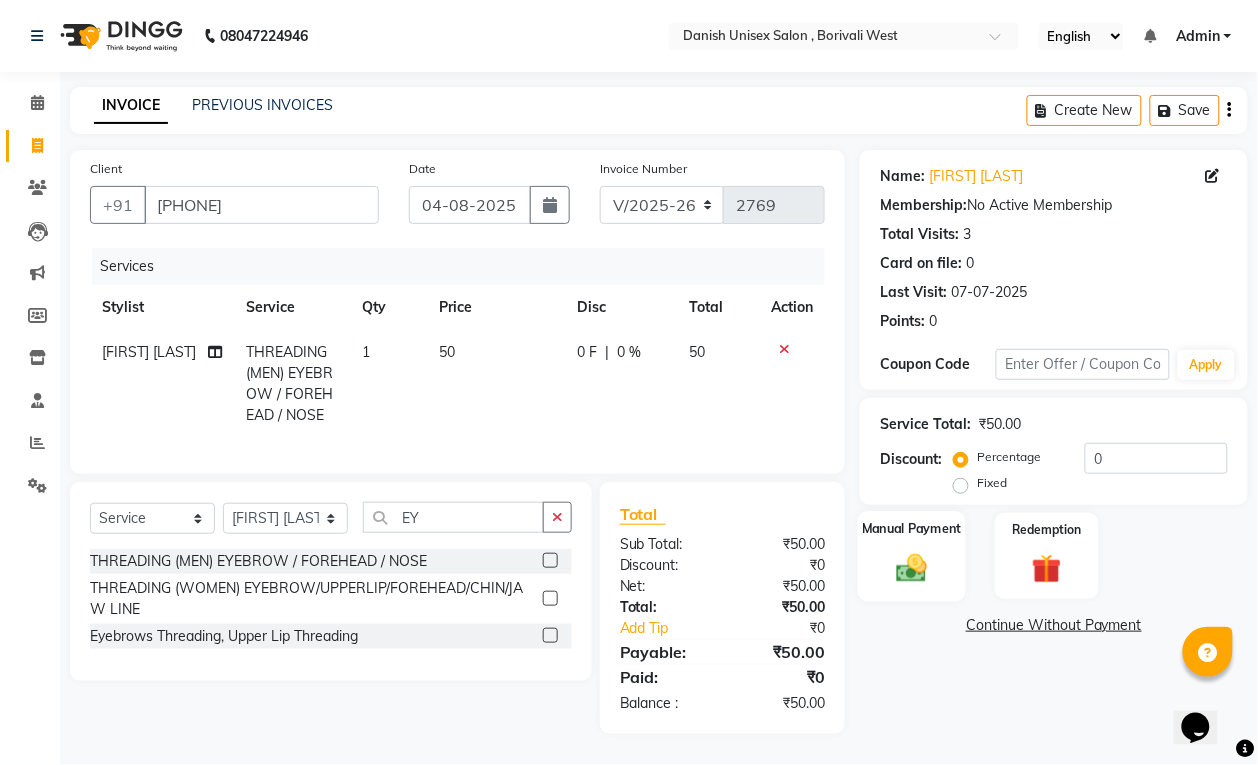 click on "Manual Payment" 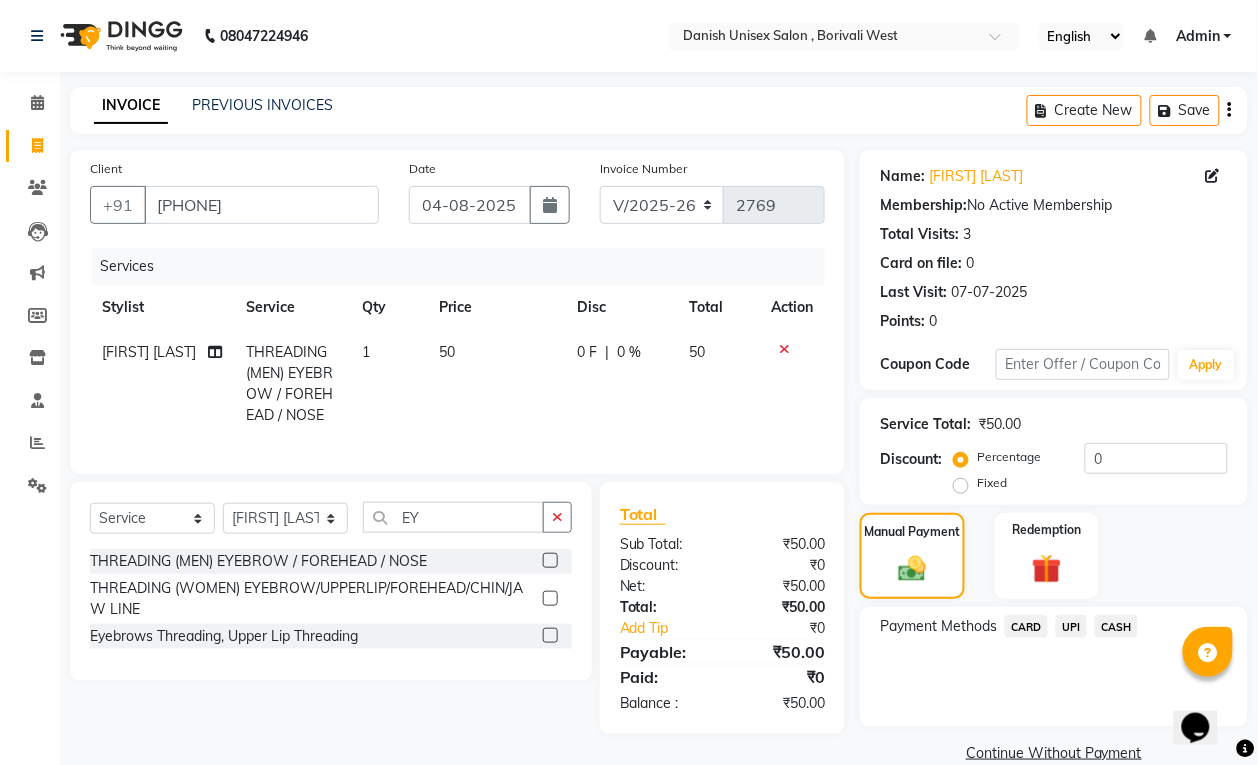 click on "UPI" 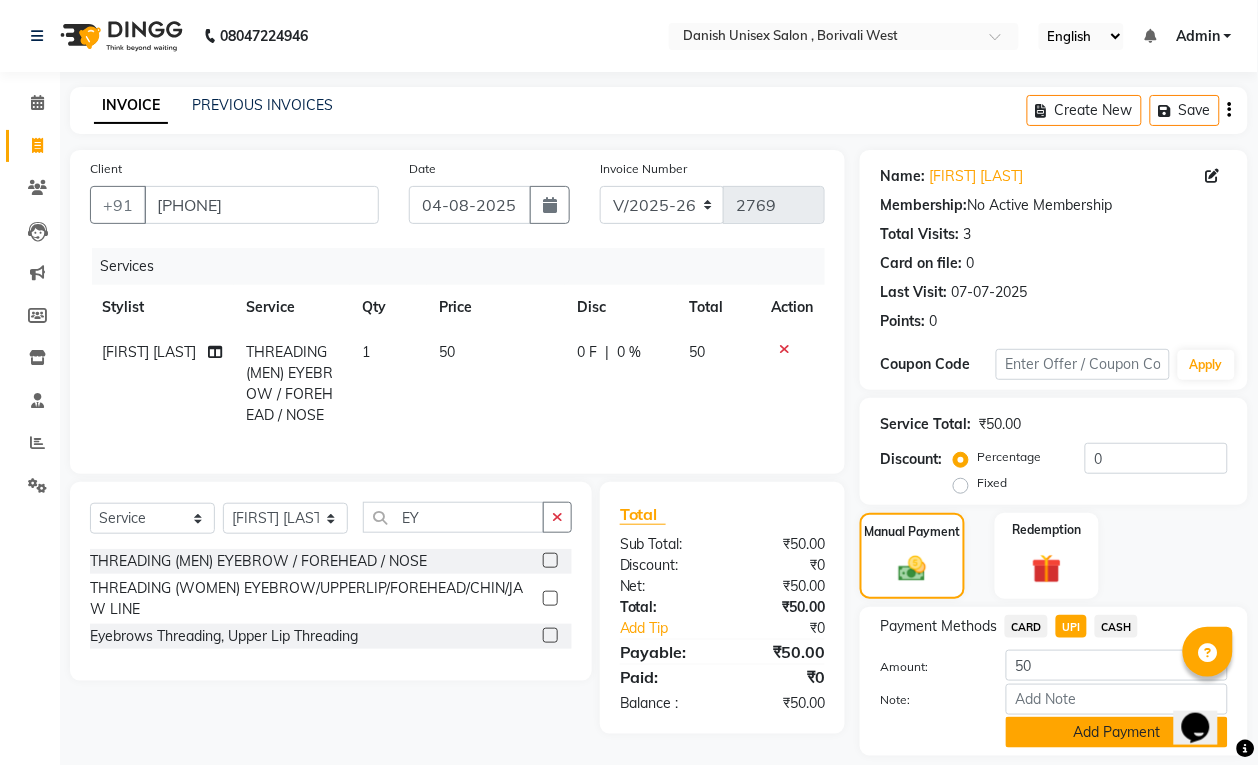 click on "Add Payment" 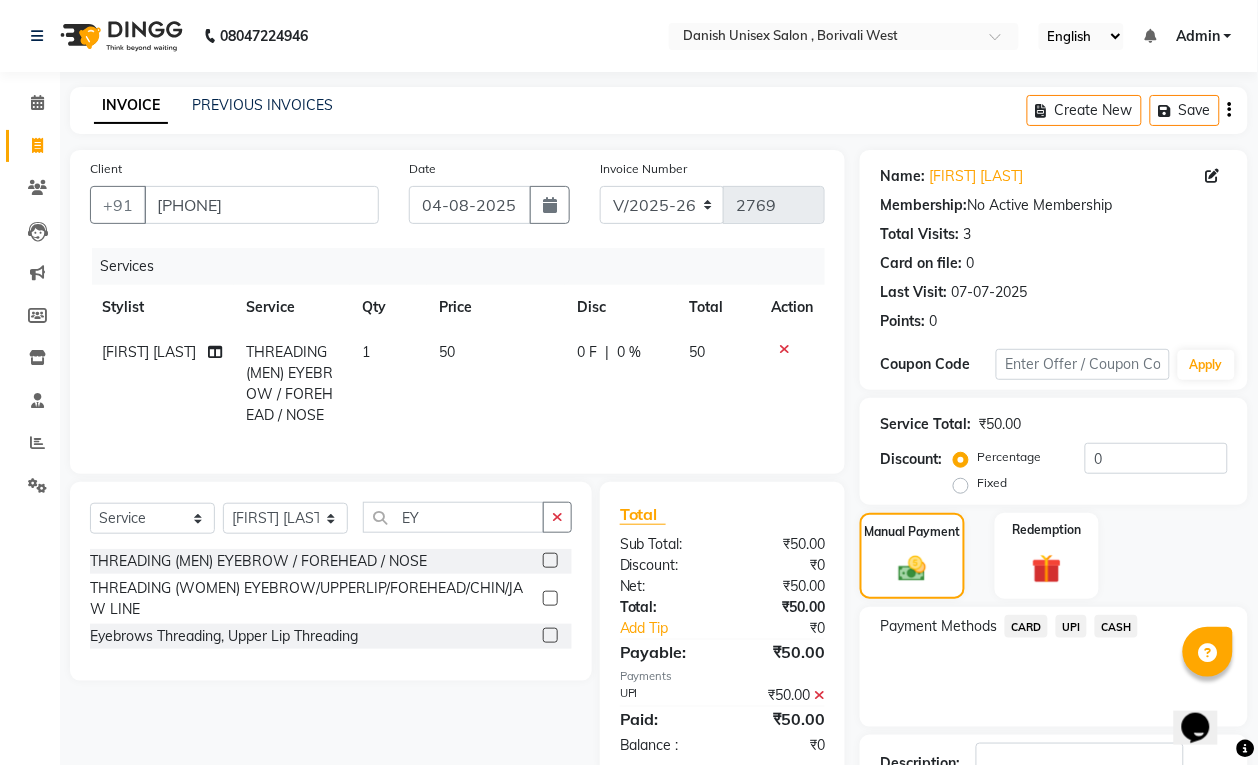scroll, scrollTop: 147, scrollLeft: 0, axis: vertical 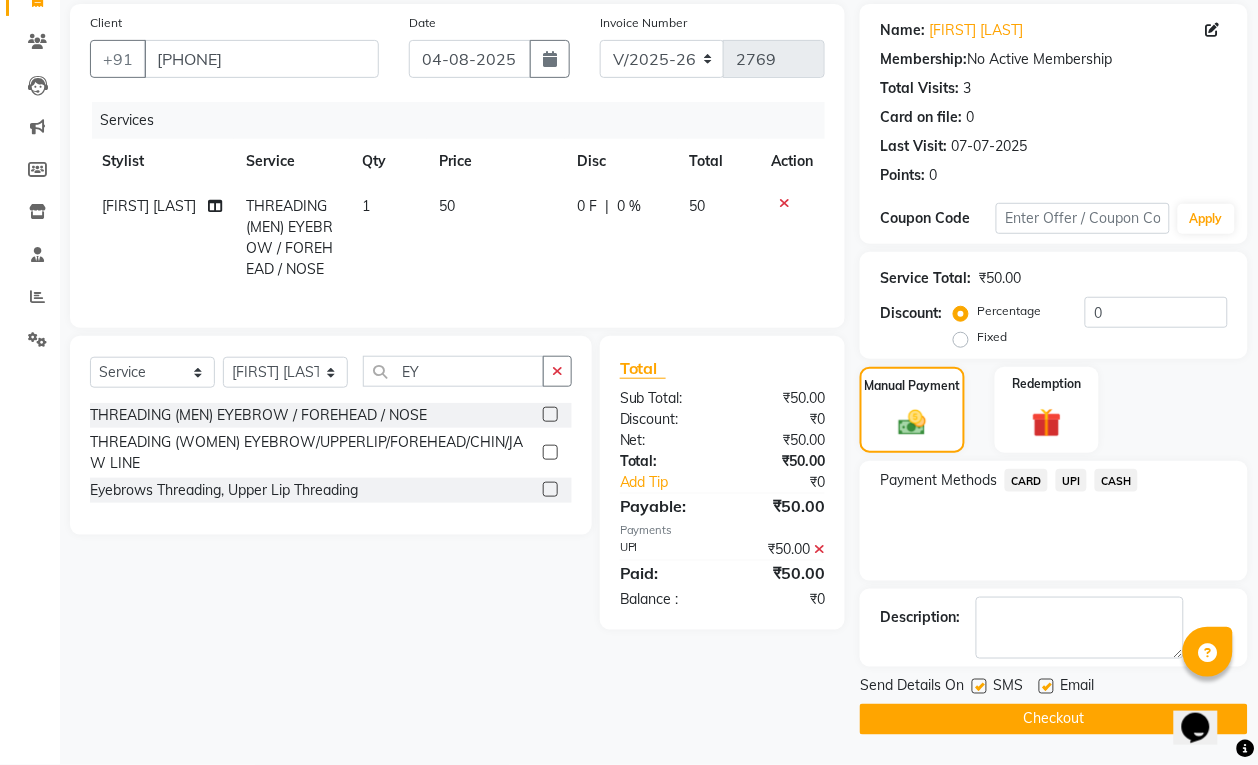 click on "Checkout" 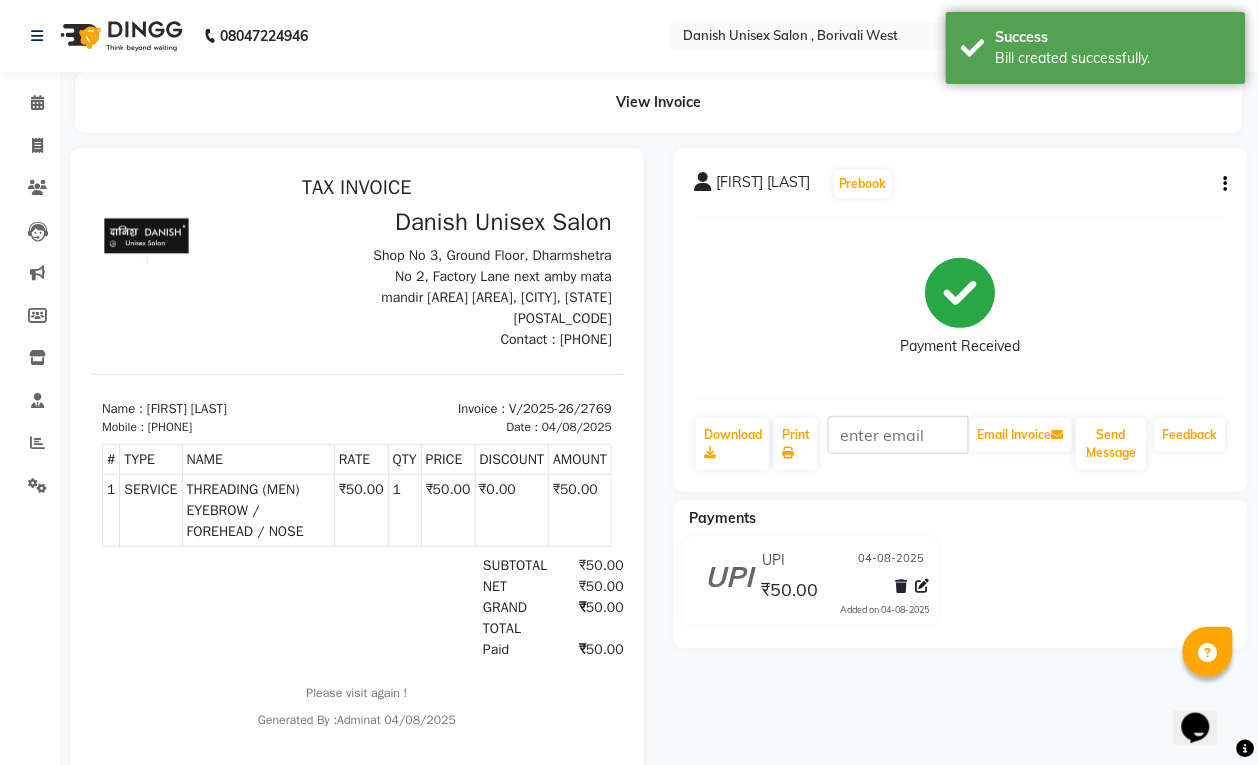 scroll, scrollTop: 0, scrollLeft: 0, axis: both 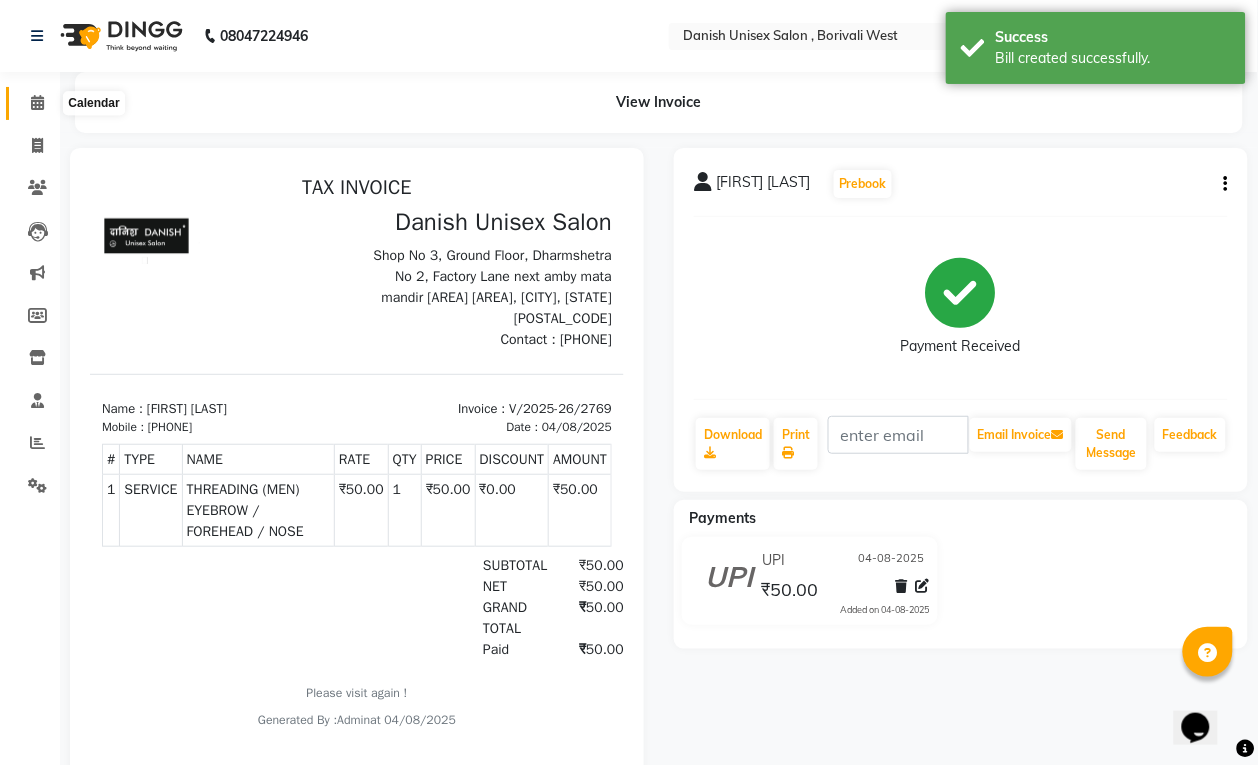 click 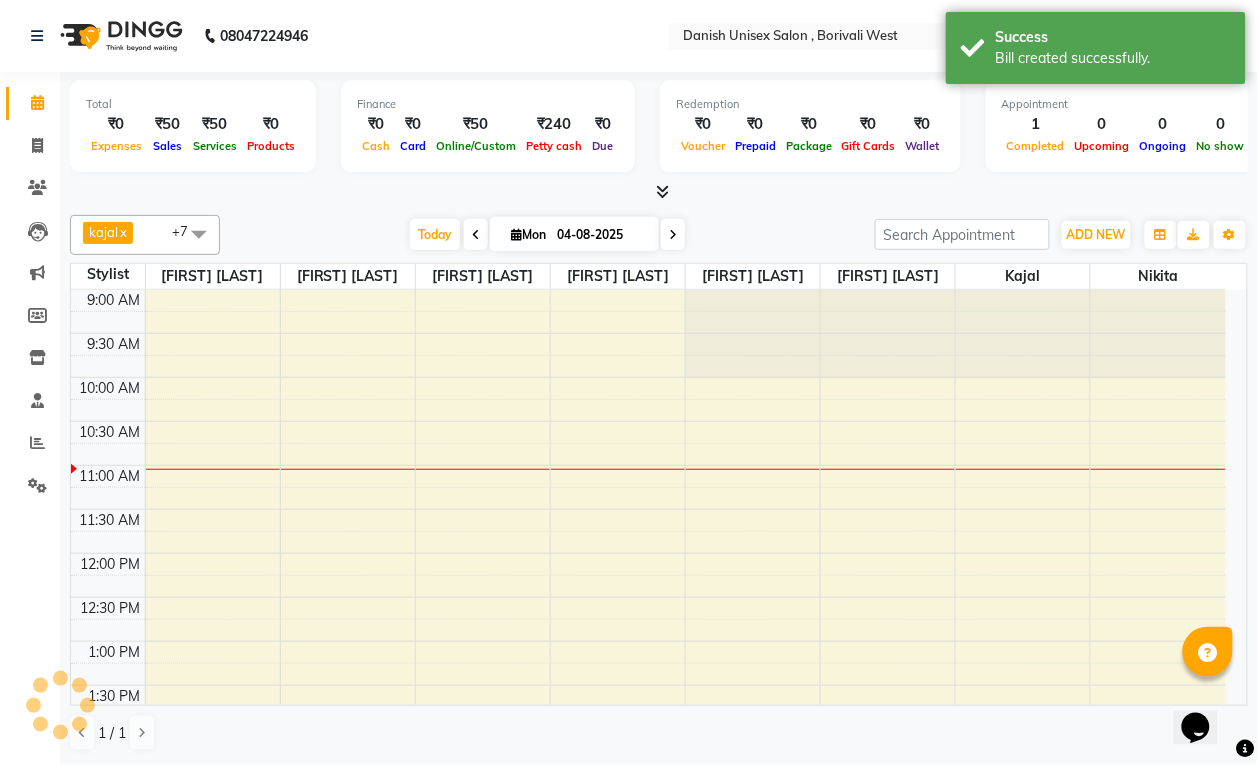 scroll, scrollTop: 0, scrollLeft: 0, axis: both 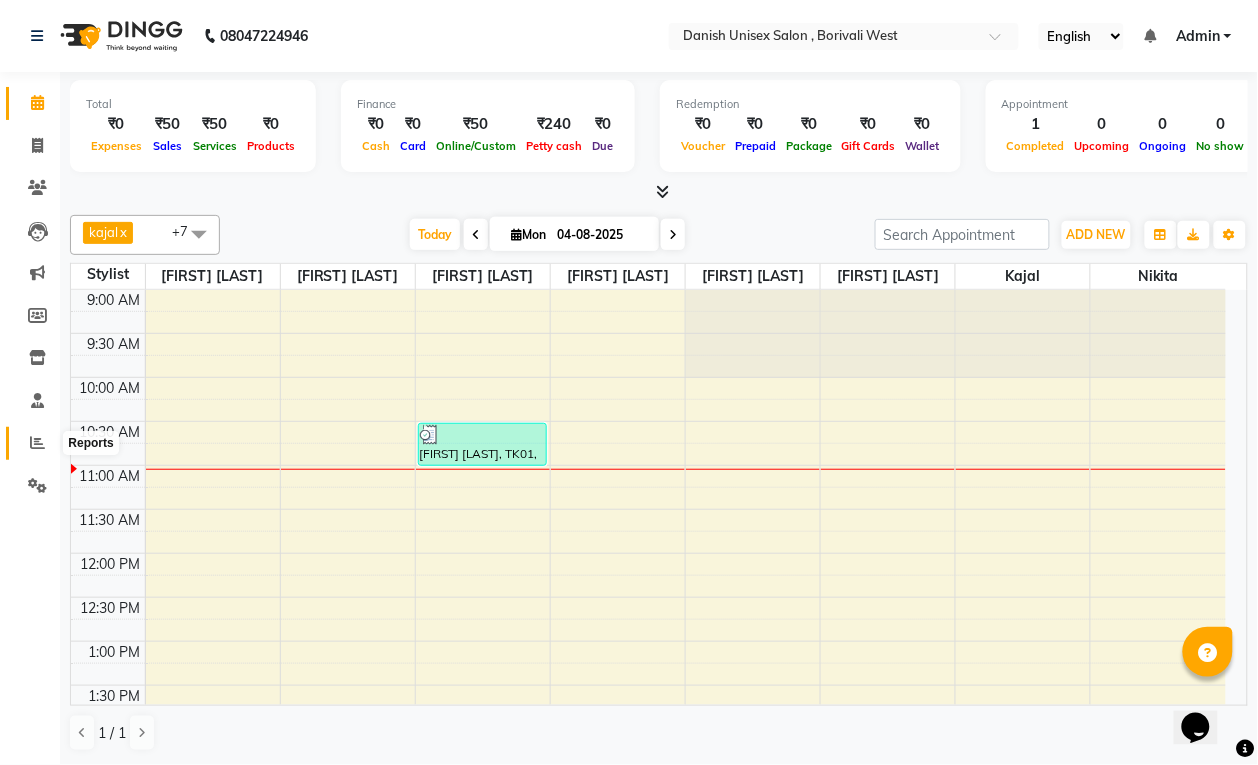click 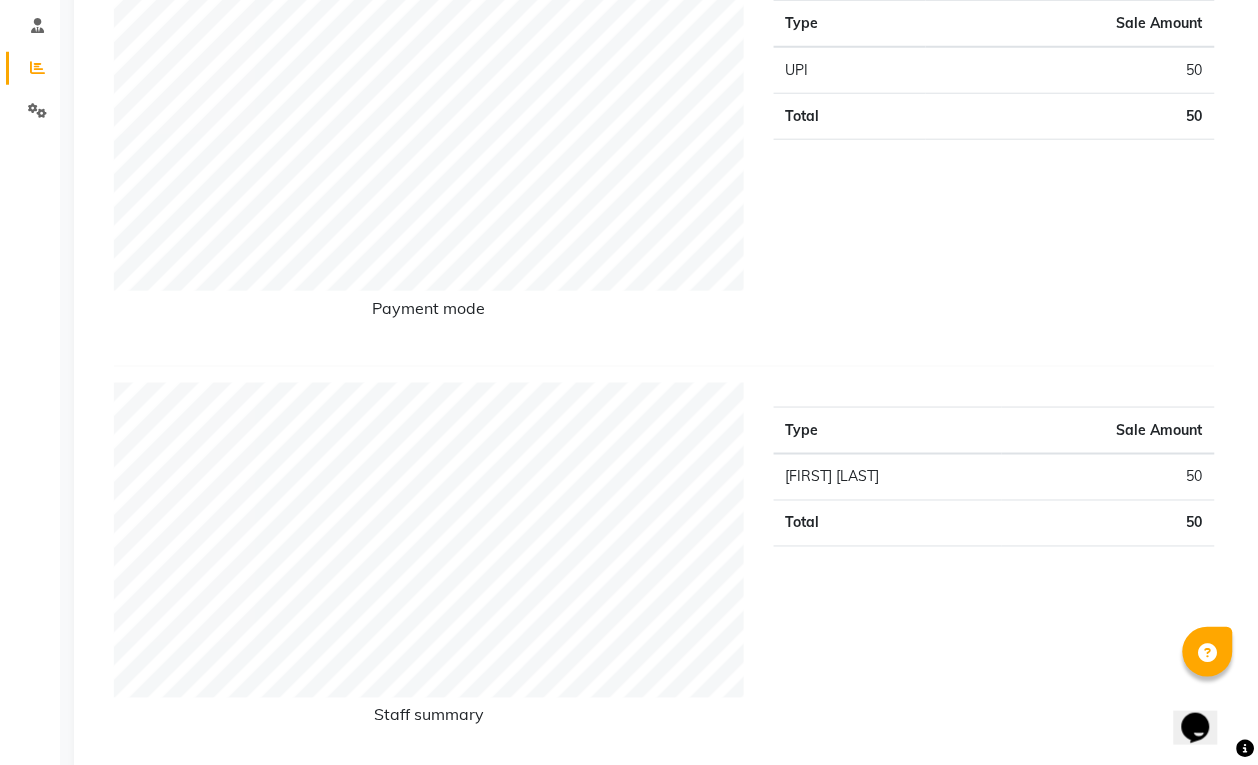 scroll, scrollTop: 0, scrollLeft: 0, axis: both 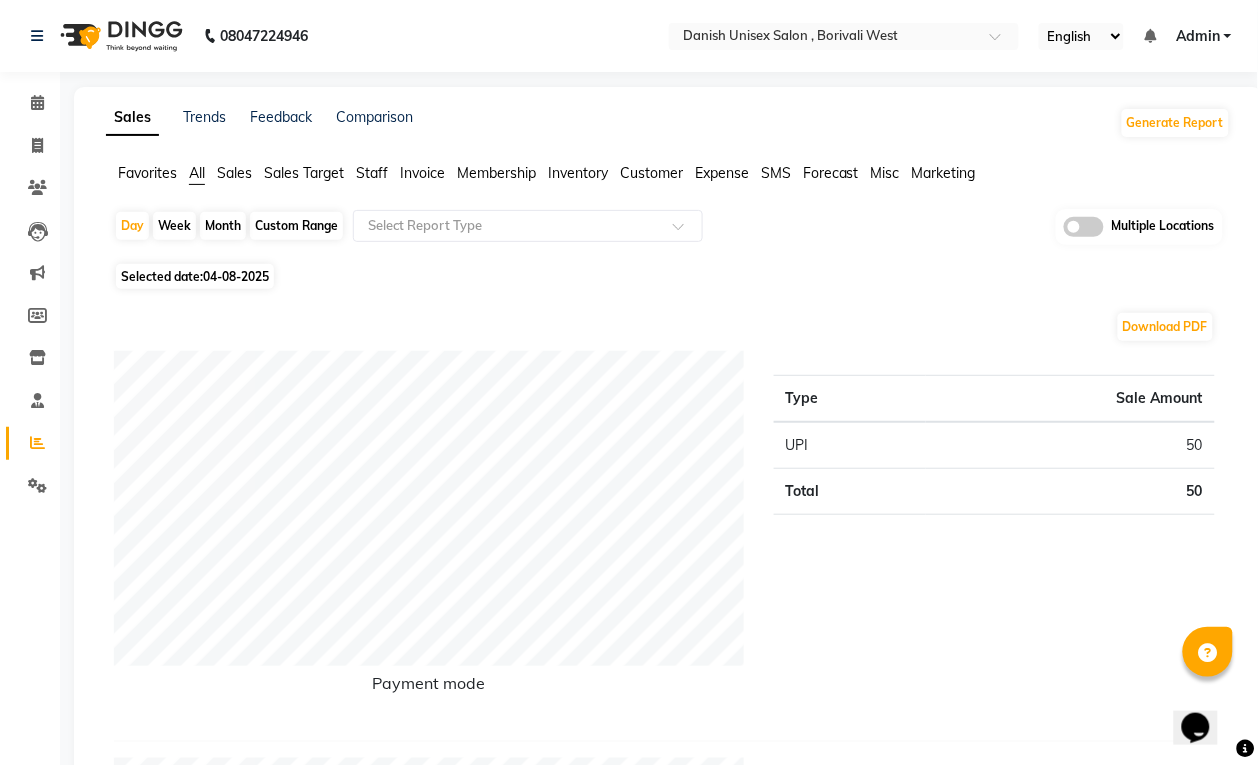 click on "Day   Week   Month   Custom Range  Select Report Type Multiple Locations" 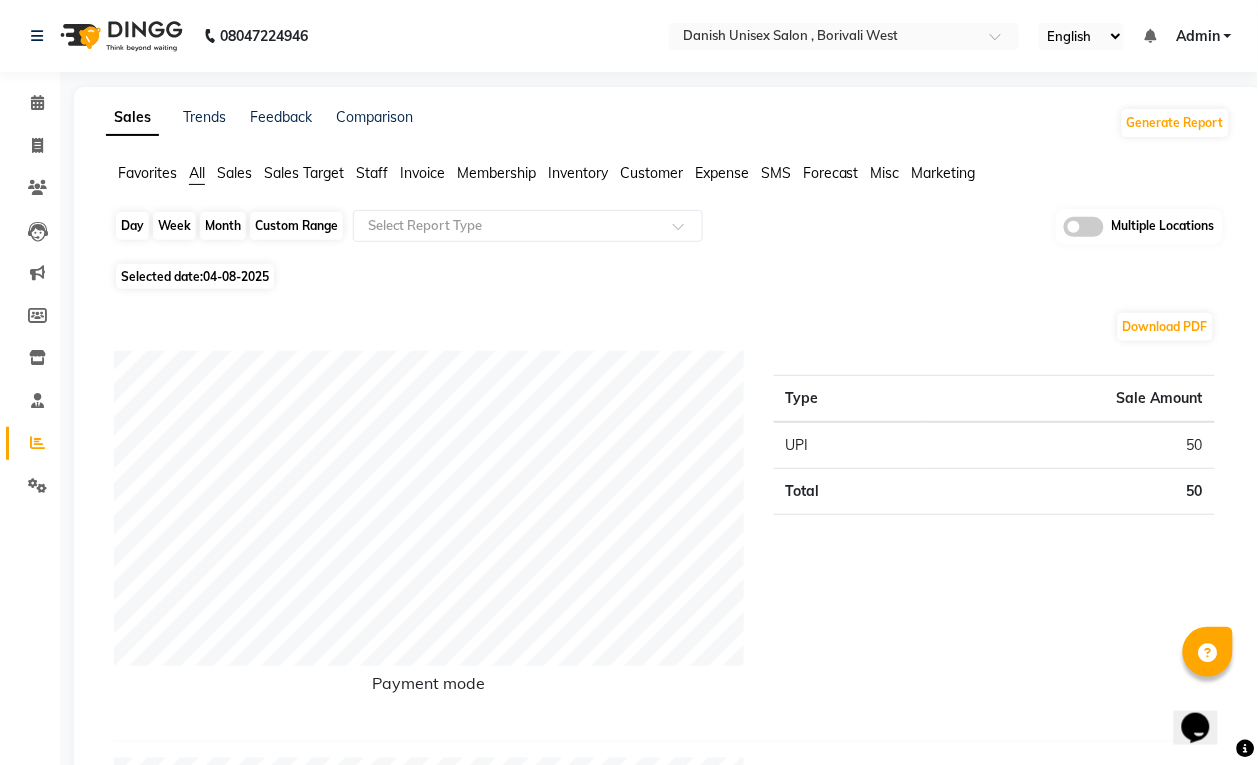 click on "Day" 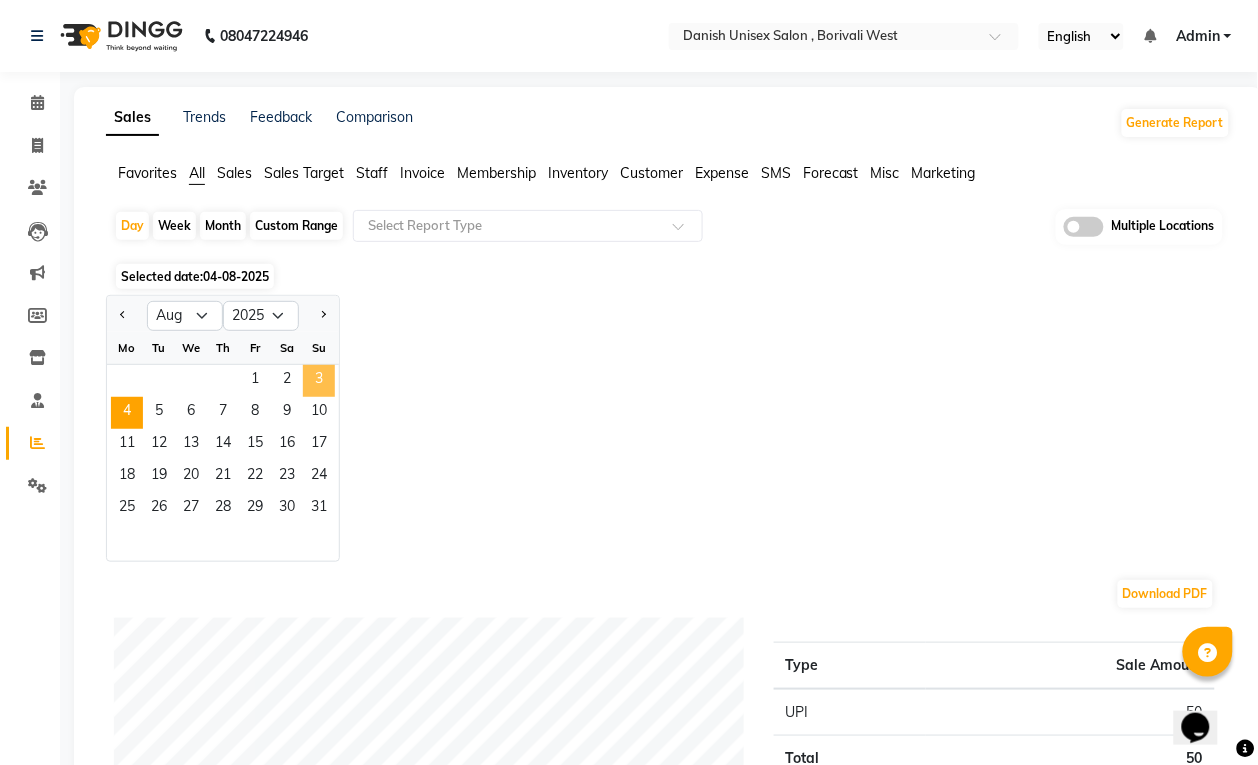 click on "3" 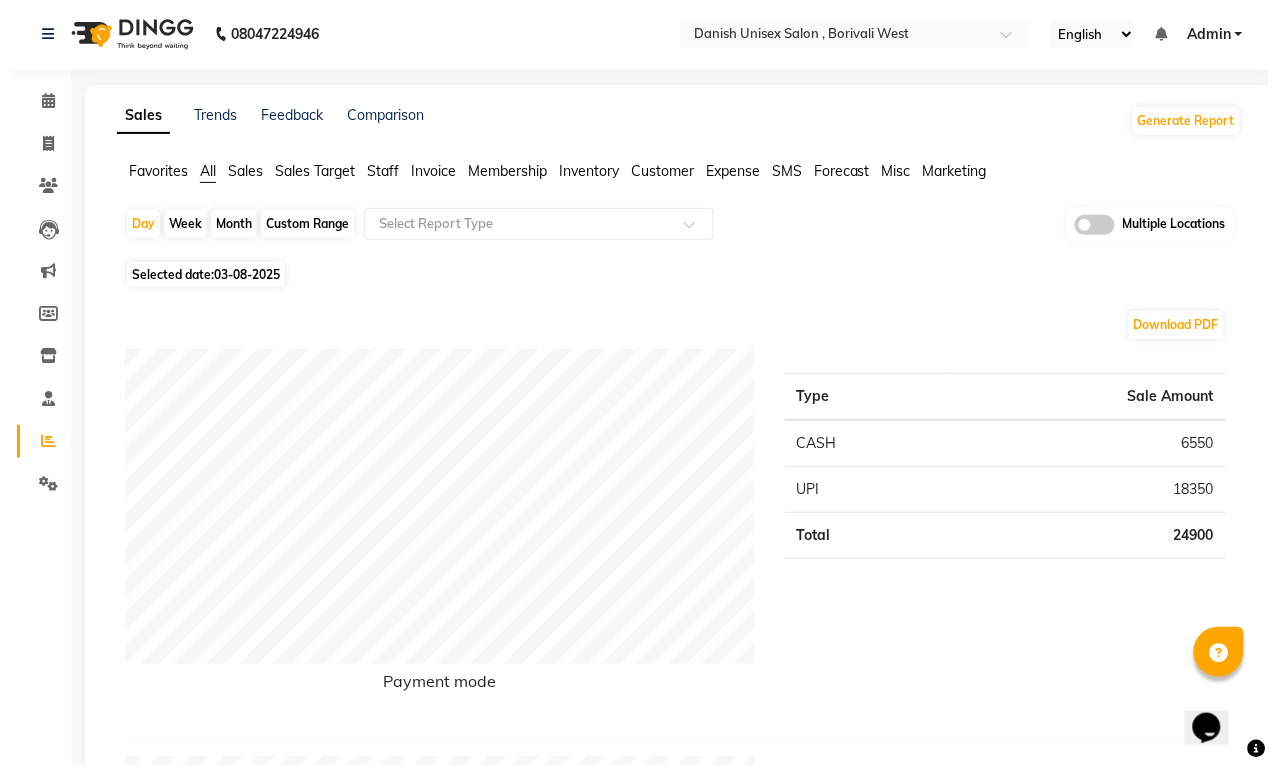 scroll, scrollTop: 0, scrollLeft: 0, axis: both 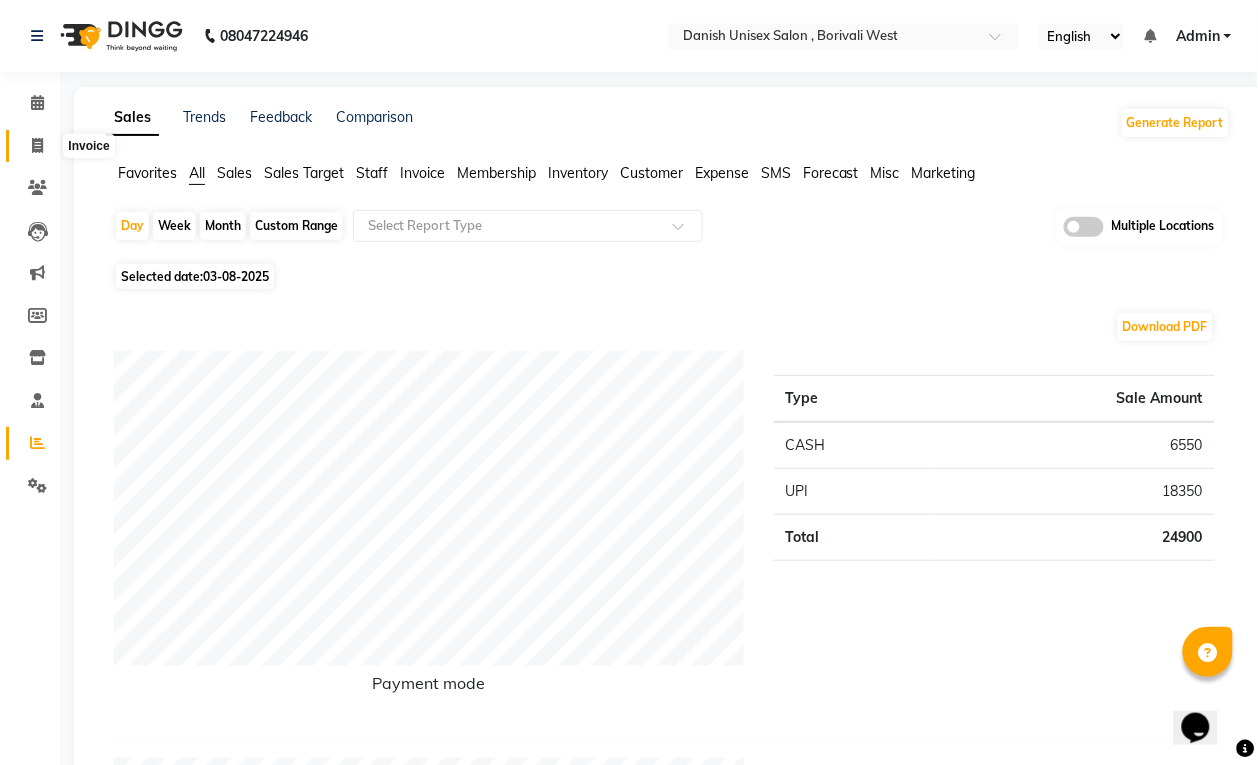 click 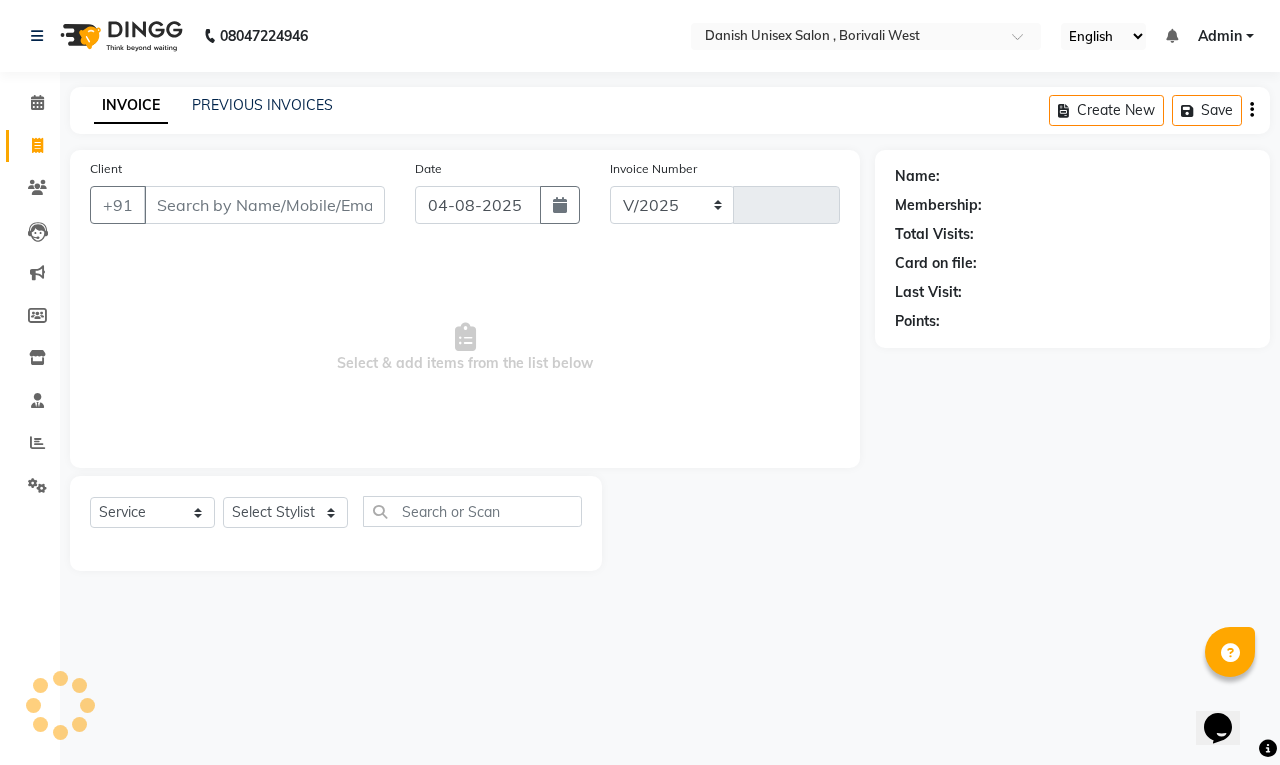 select on "6929" 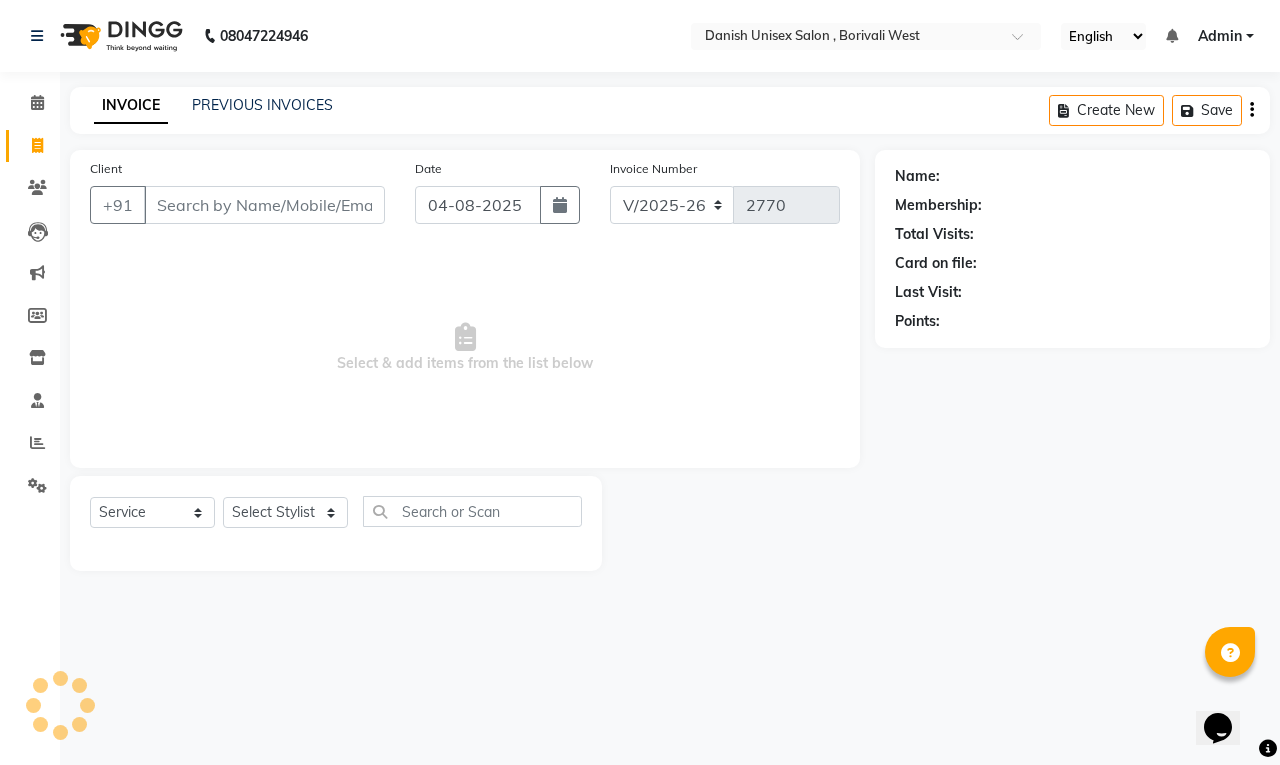 click on "[PHONE] Select Location × Danish Unisex Salon , [AREA] English ENGLISH Español العربية मराठी हिंदी ગુજરાતી தமிழ் 中文 Notifications nothing to show Admin Manage Profile Change Password Sign out Version:3.15.11" 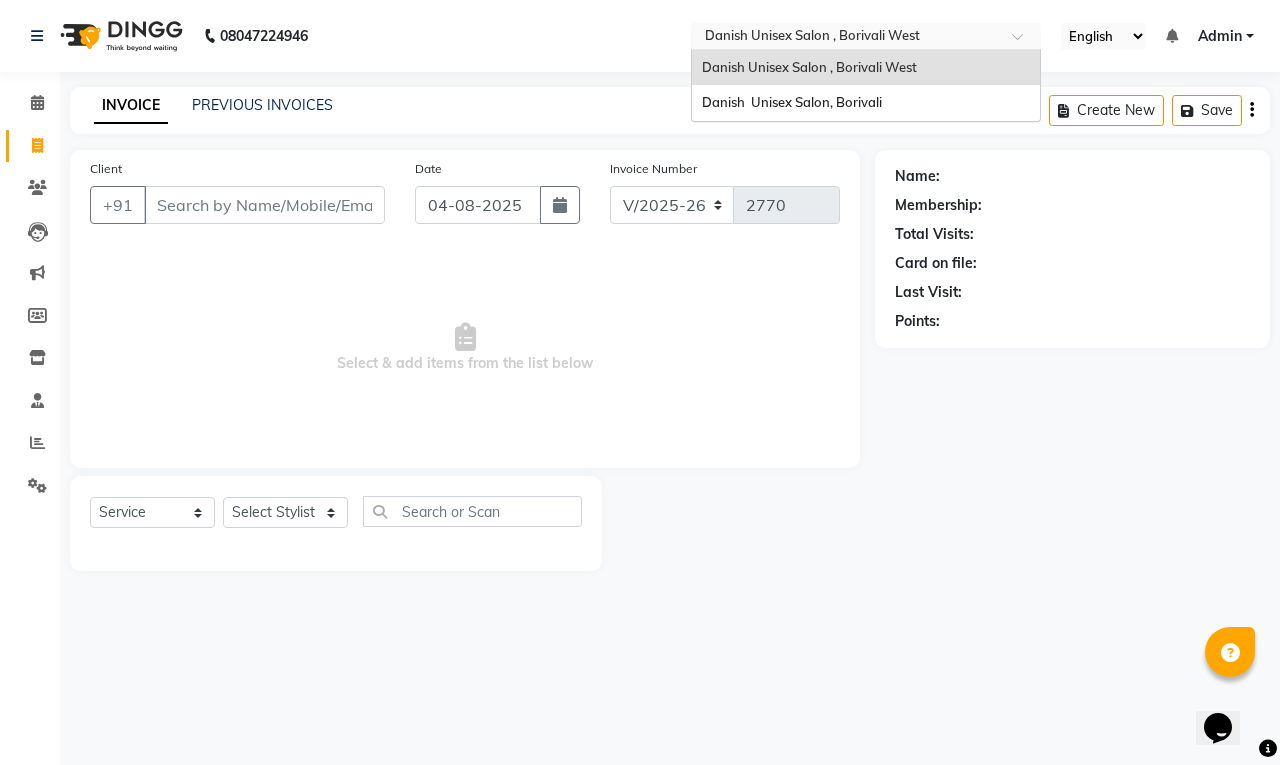 click at bounding box center (846, 38) 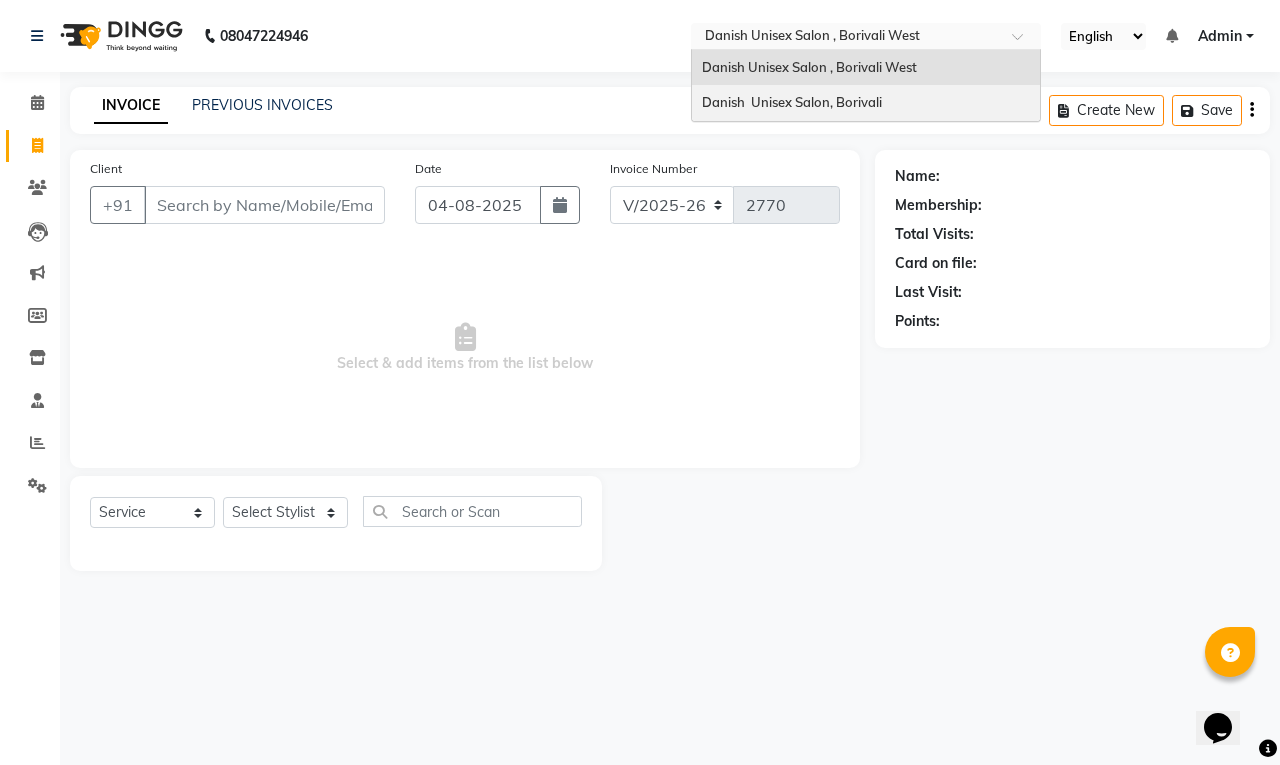 click on "Danish  Unisex Salon, Borivali" at bounding box center (792, 102) 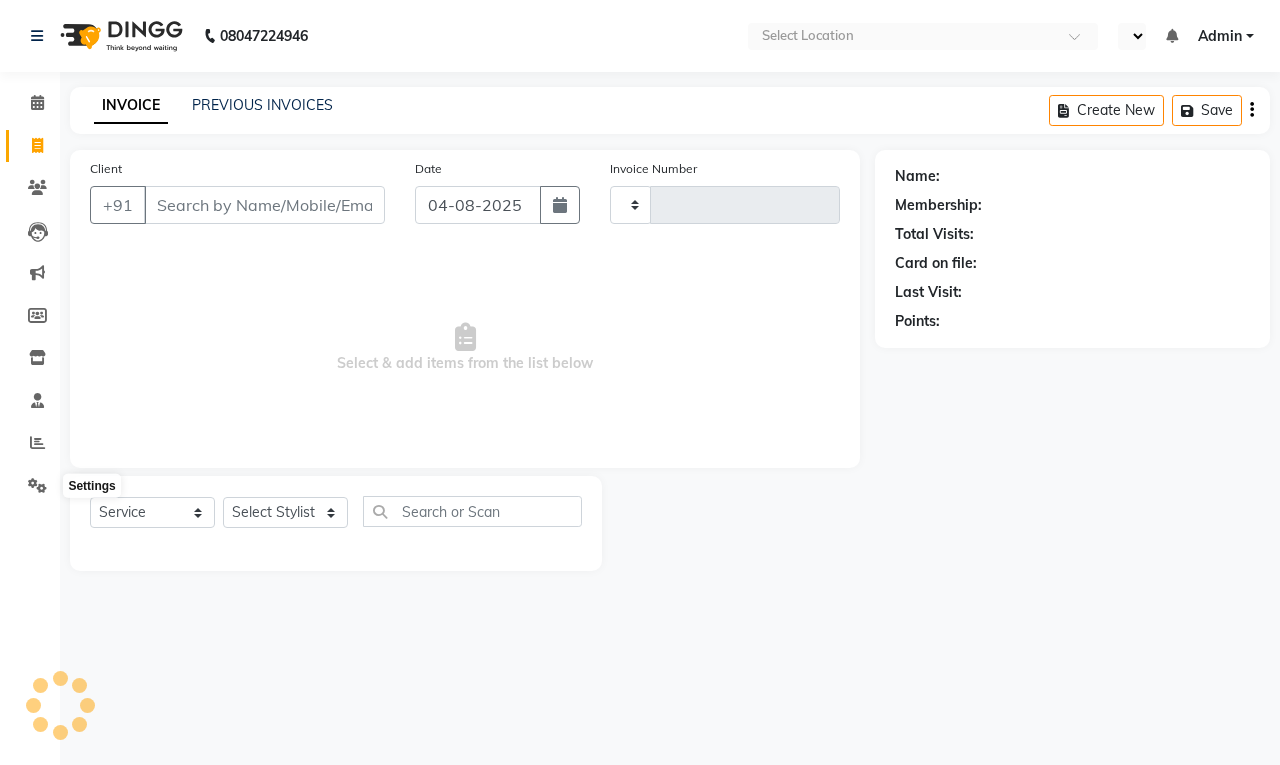 select on "service" 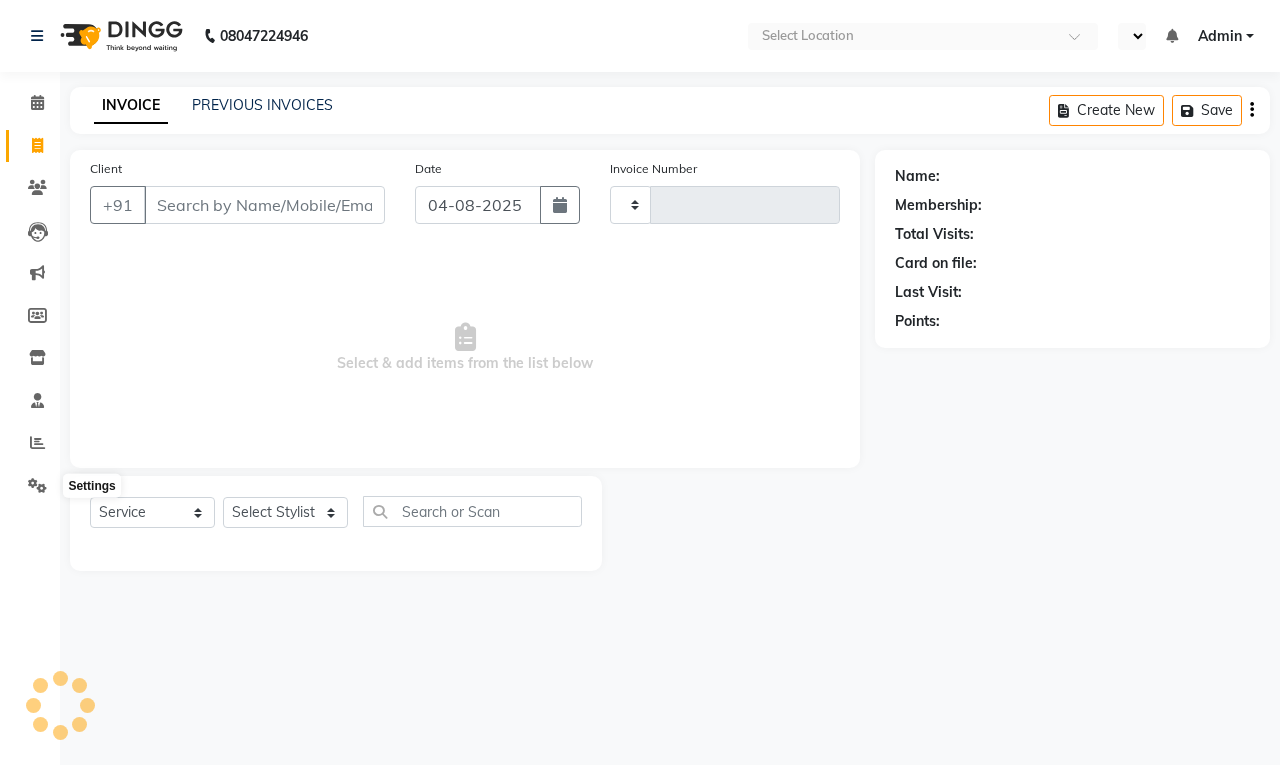type on "1819" 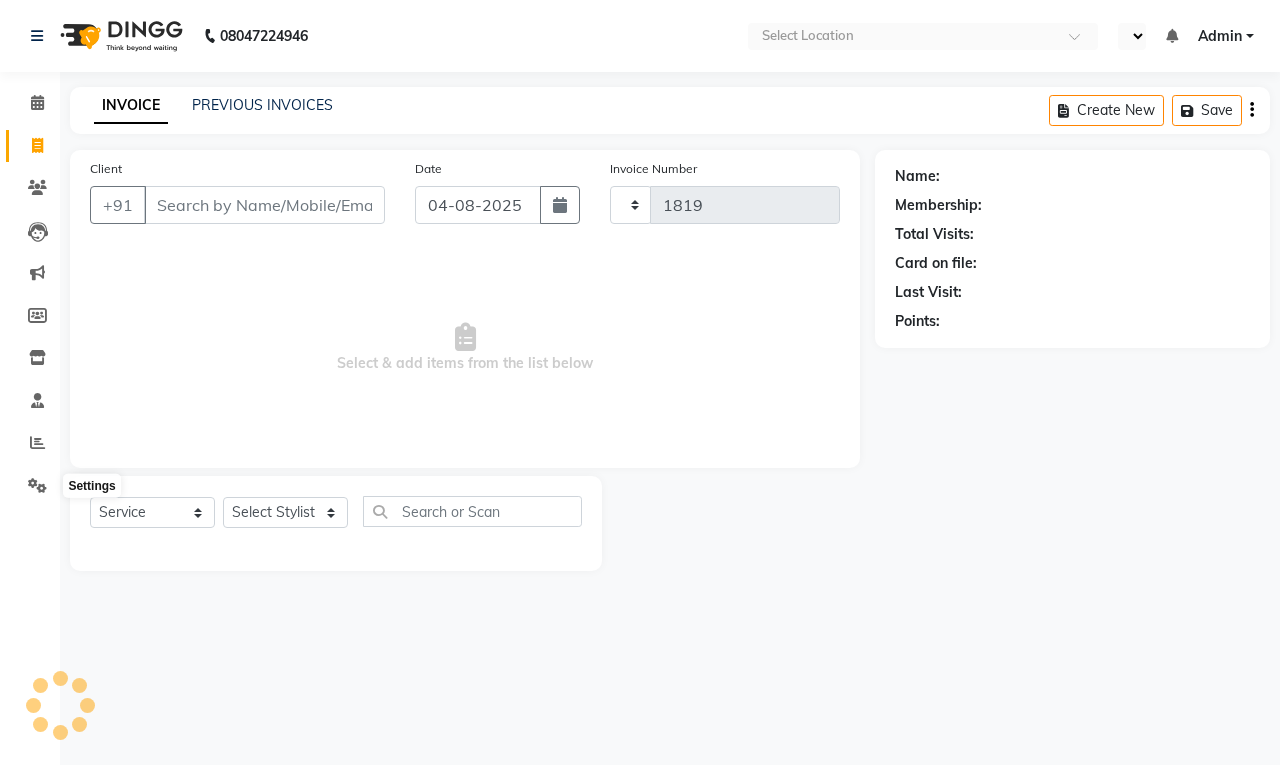 select on "en" 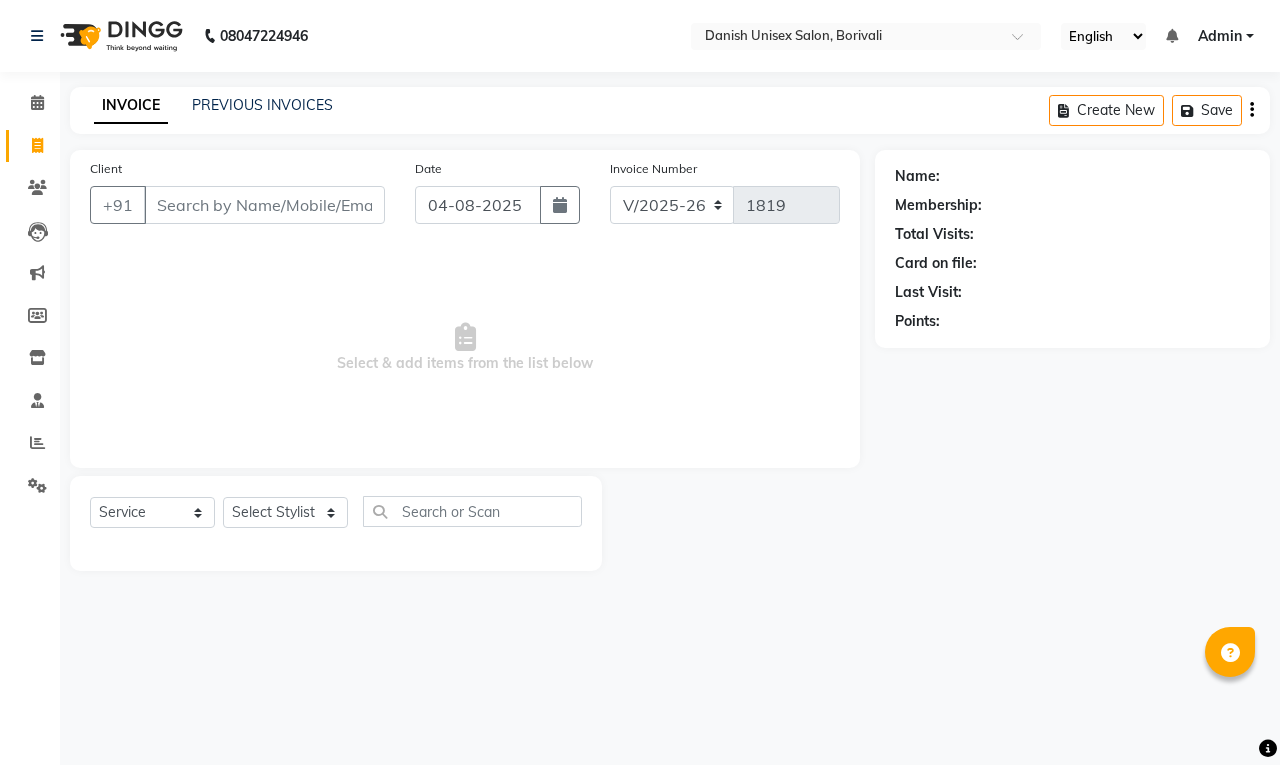 scroll, scrollTop: 0, scrollLeft: 0, axis: both 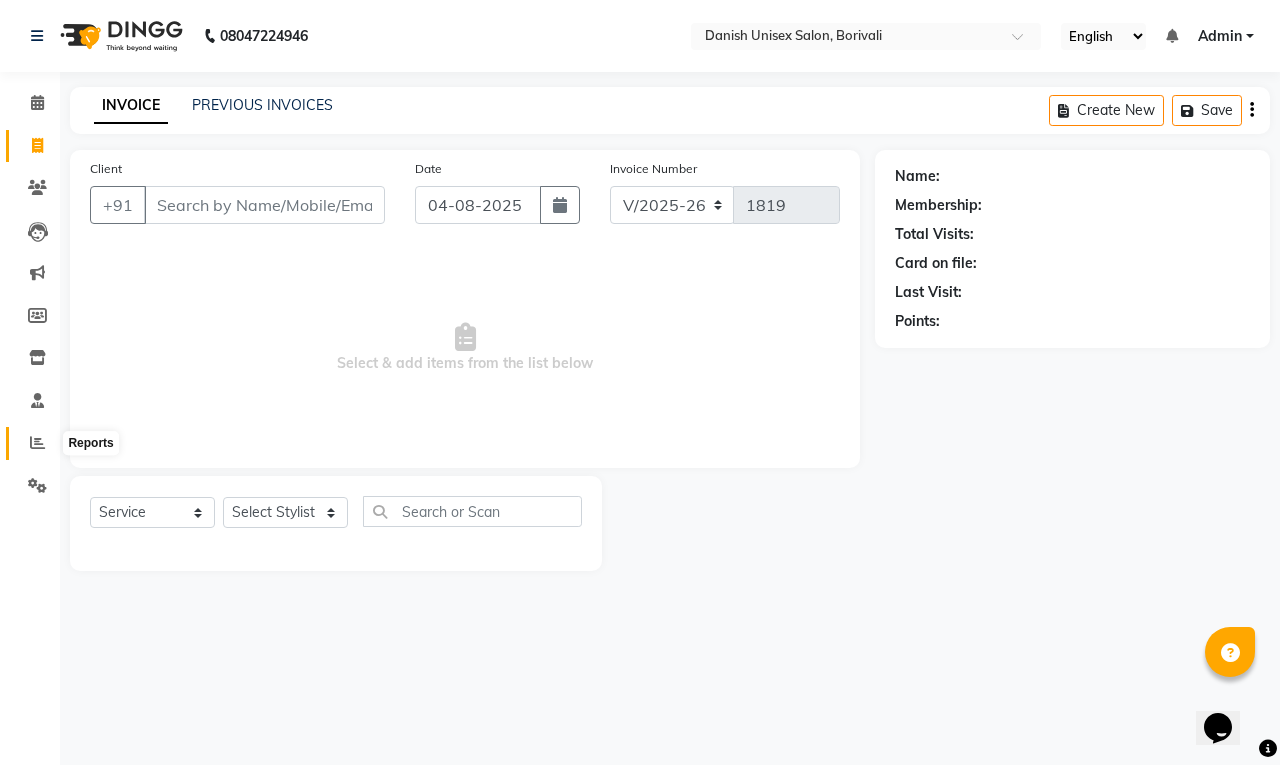 click 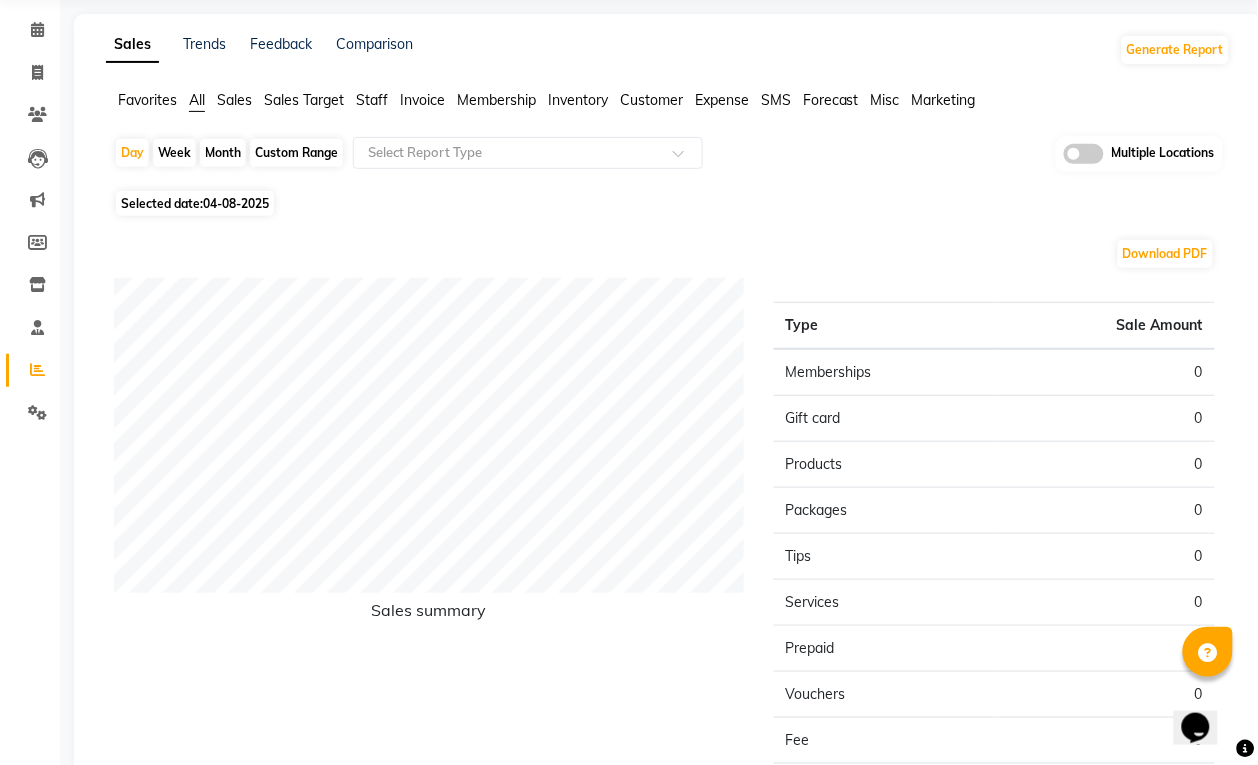 scroll, scrollTop: 0, scrollLeft: 0, axis: both 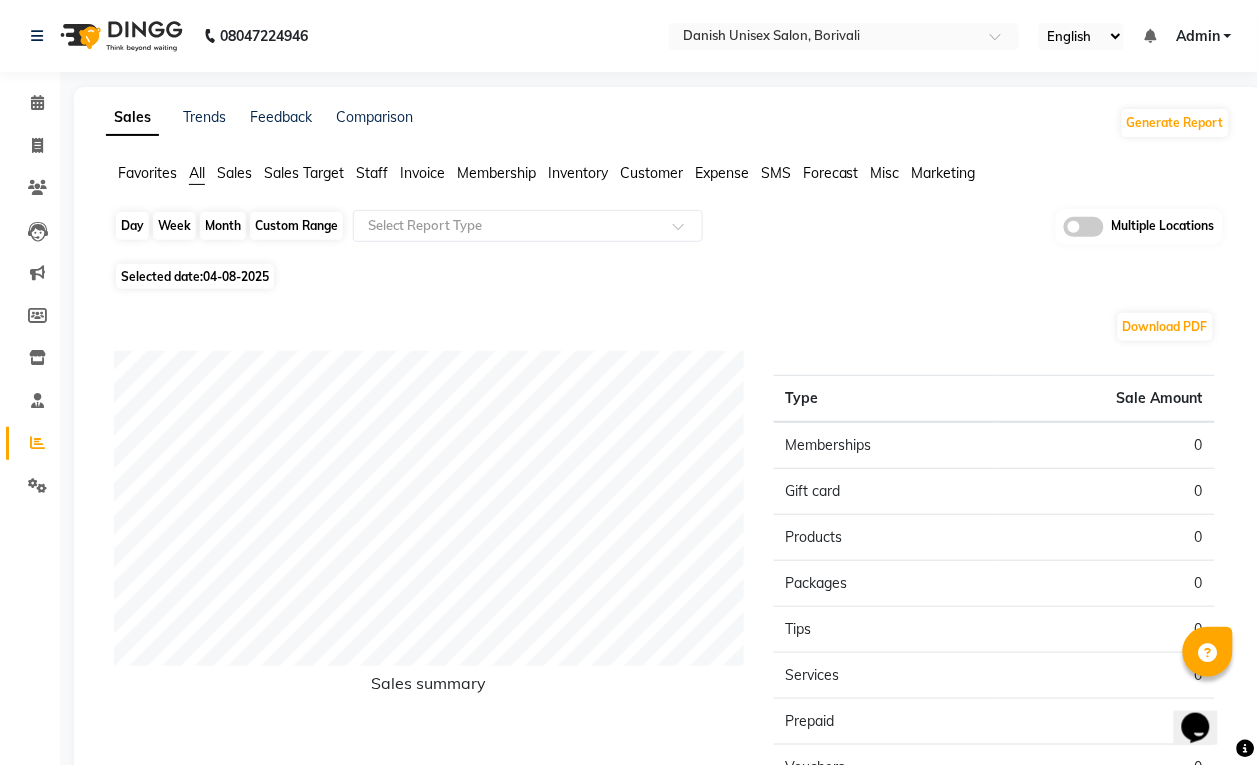 click on "Day" 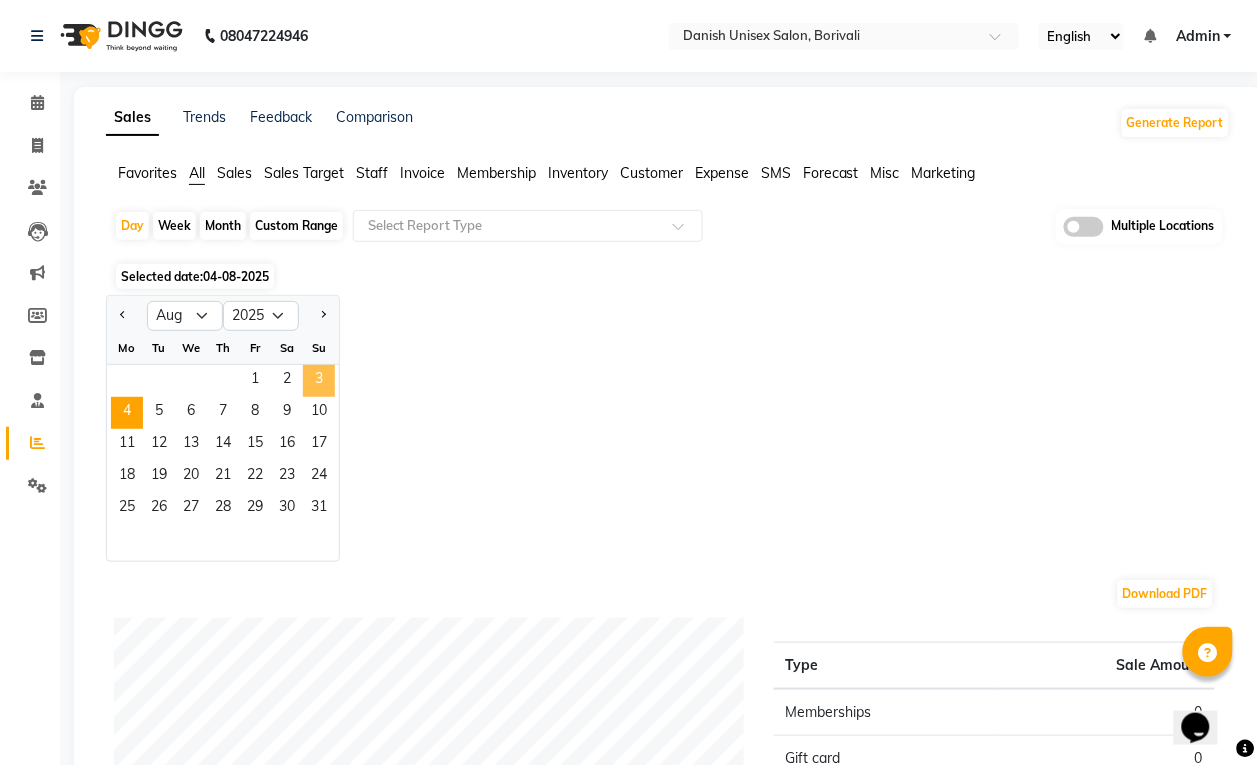 click on "3" 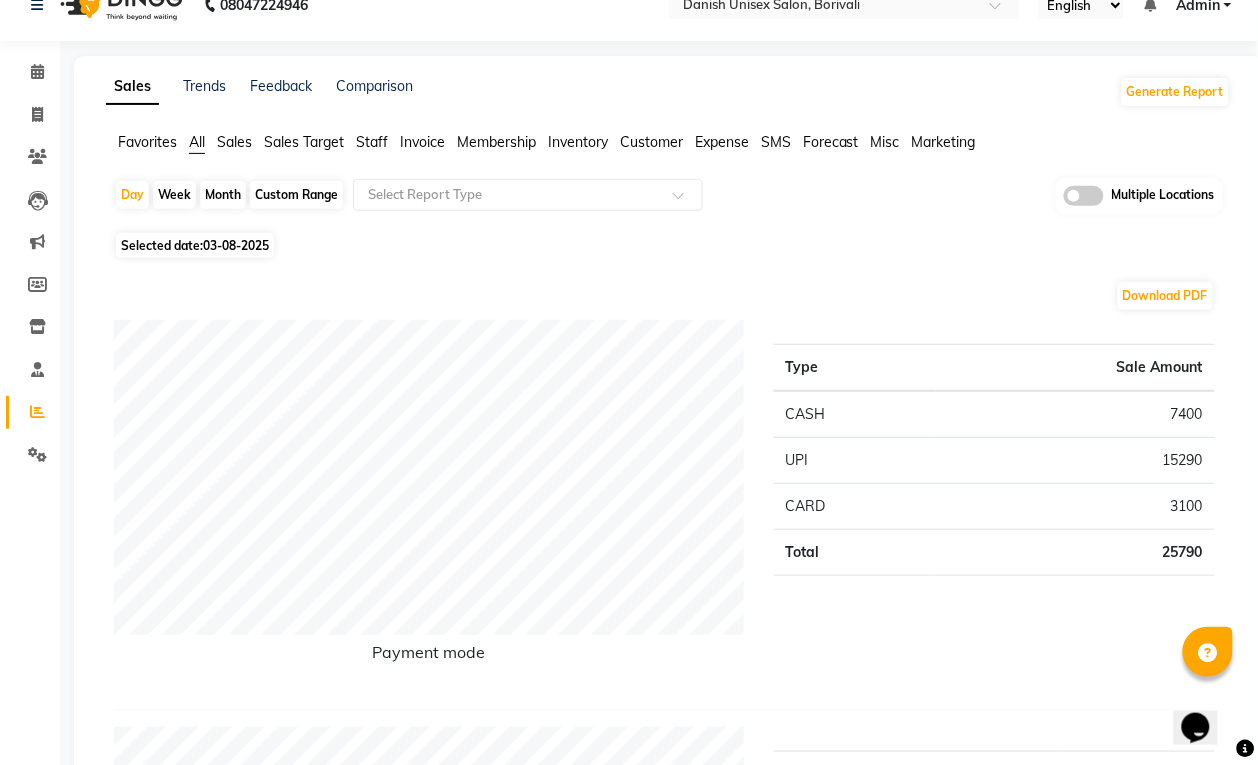 scroll, scrollTop: 0, scrollLeft: 0, axis: both 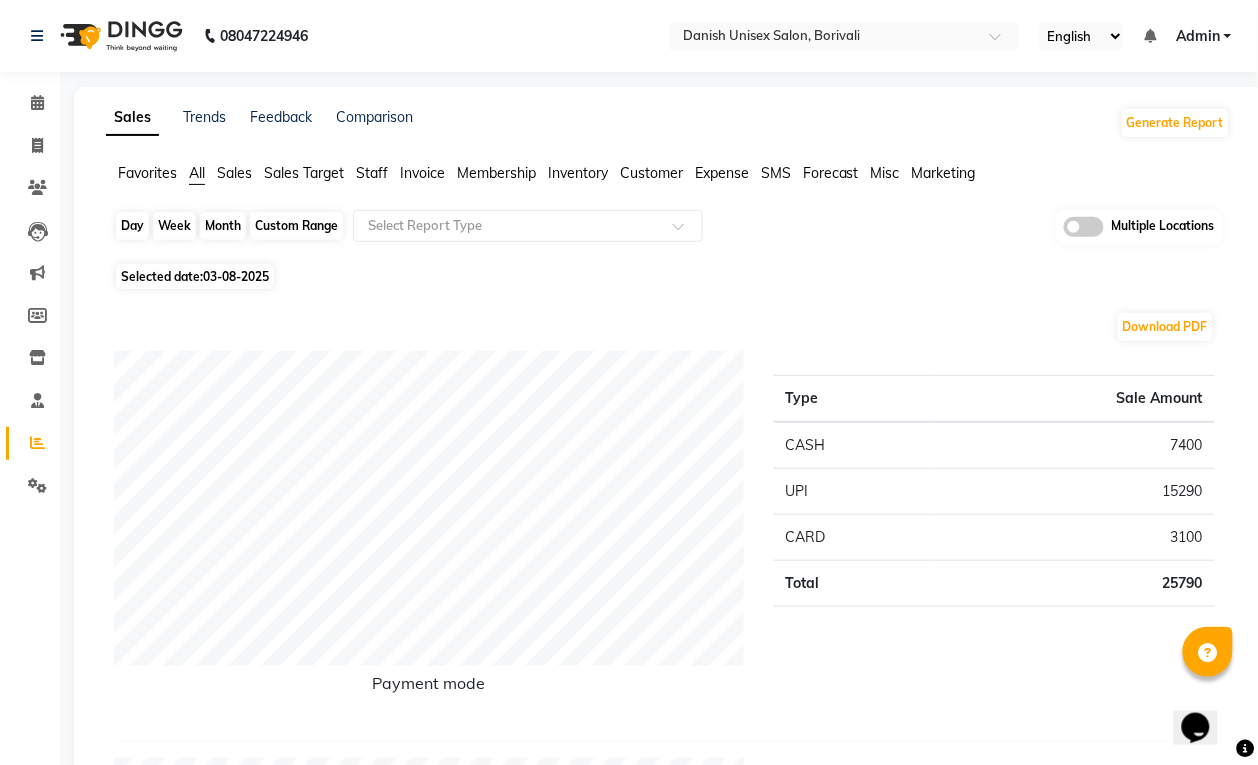 click on "Day" 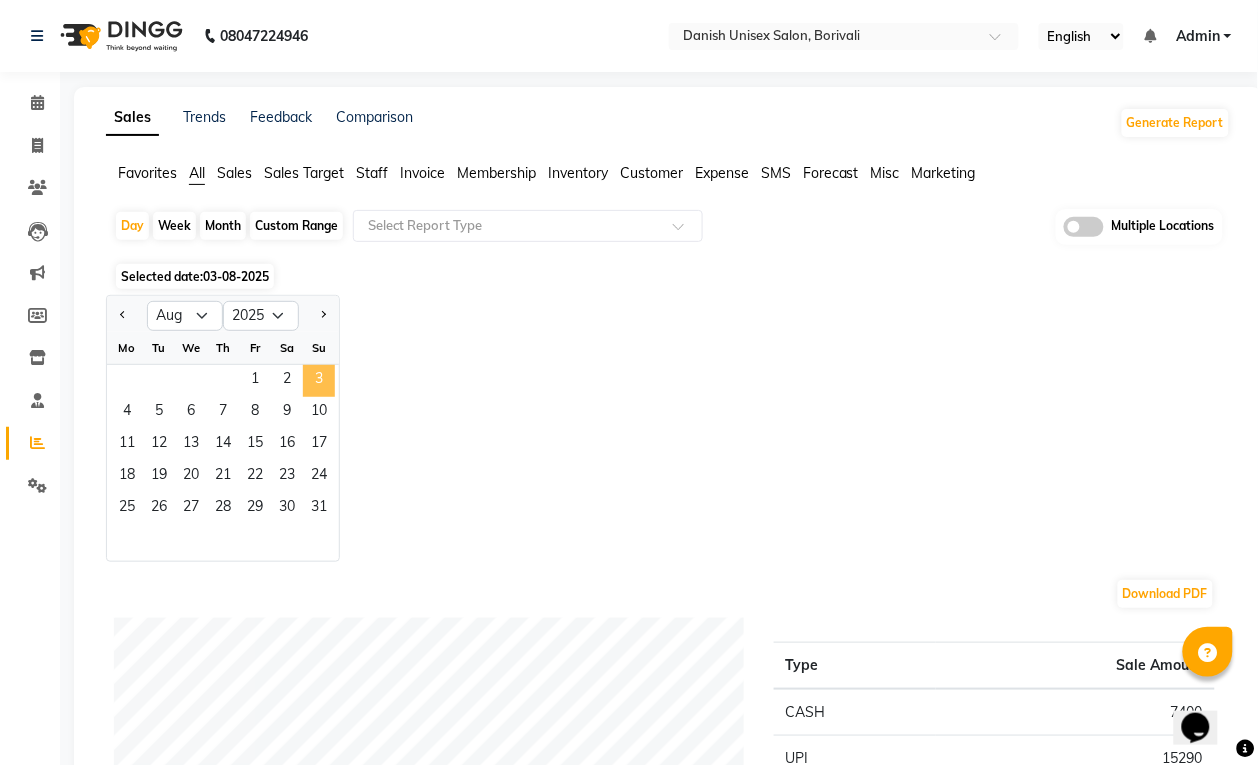 click on "3" 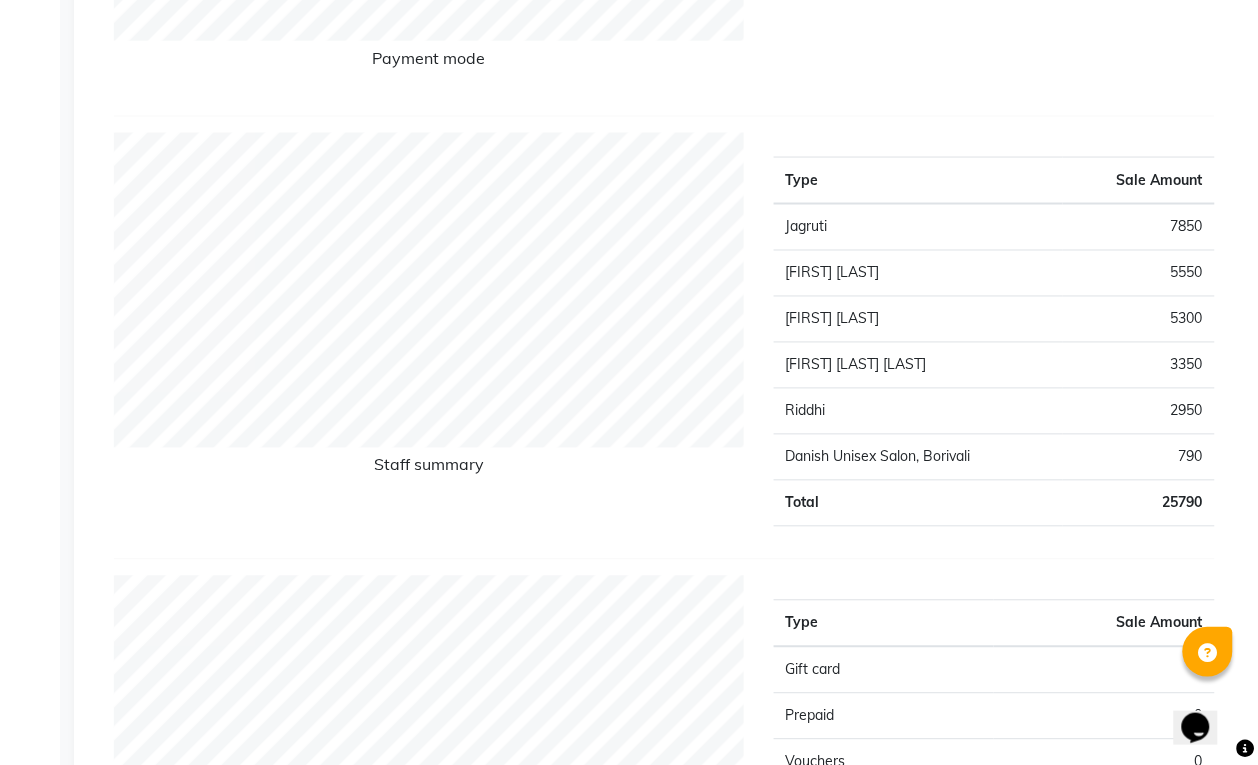 scroll, scrollTop: 0, scrollLeft: 0, axis: both 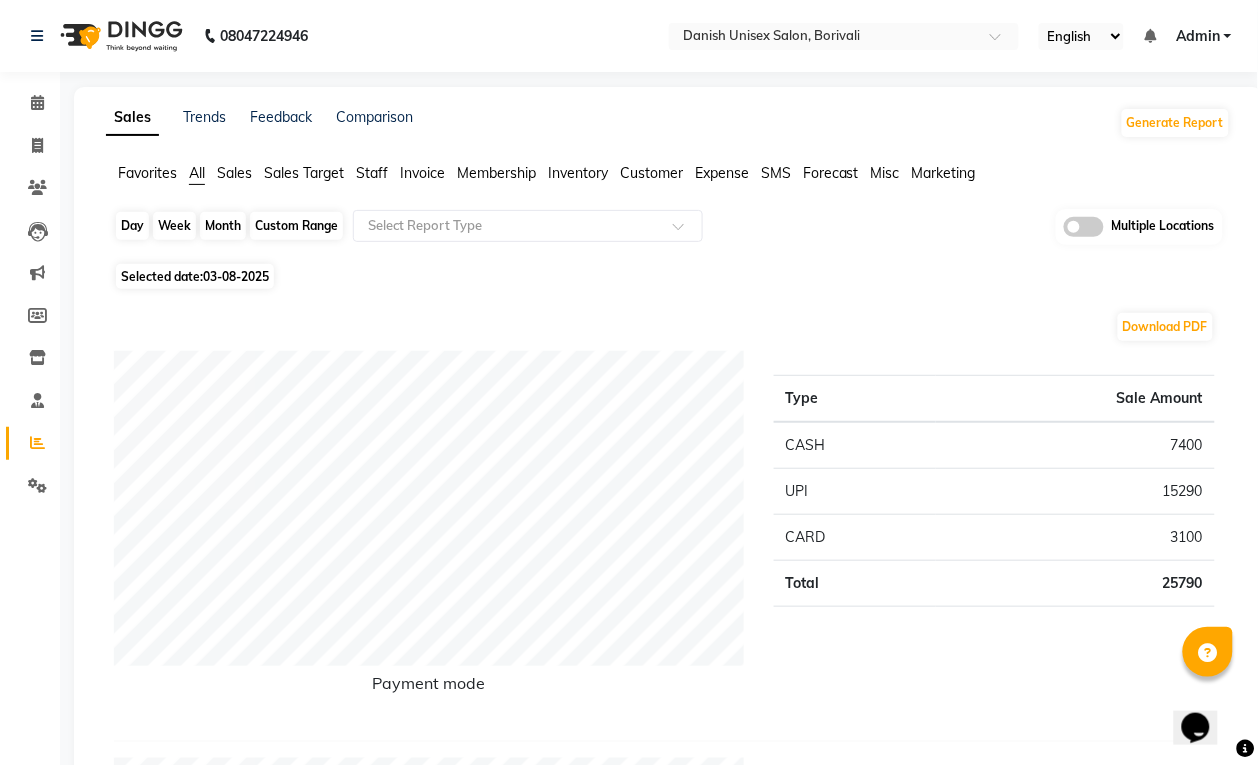 click on "Day" 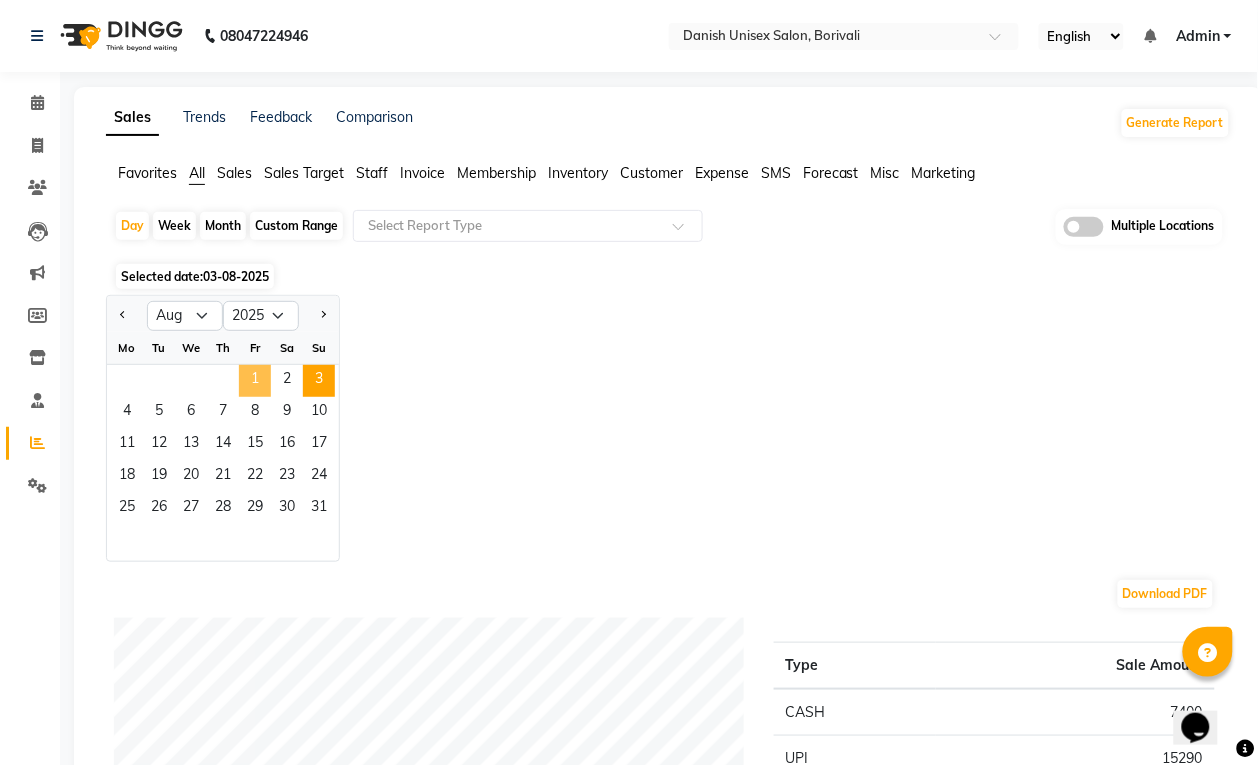 click on "1" 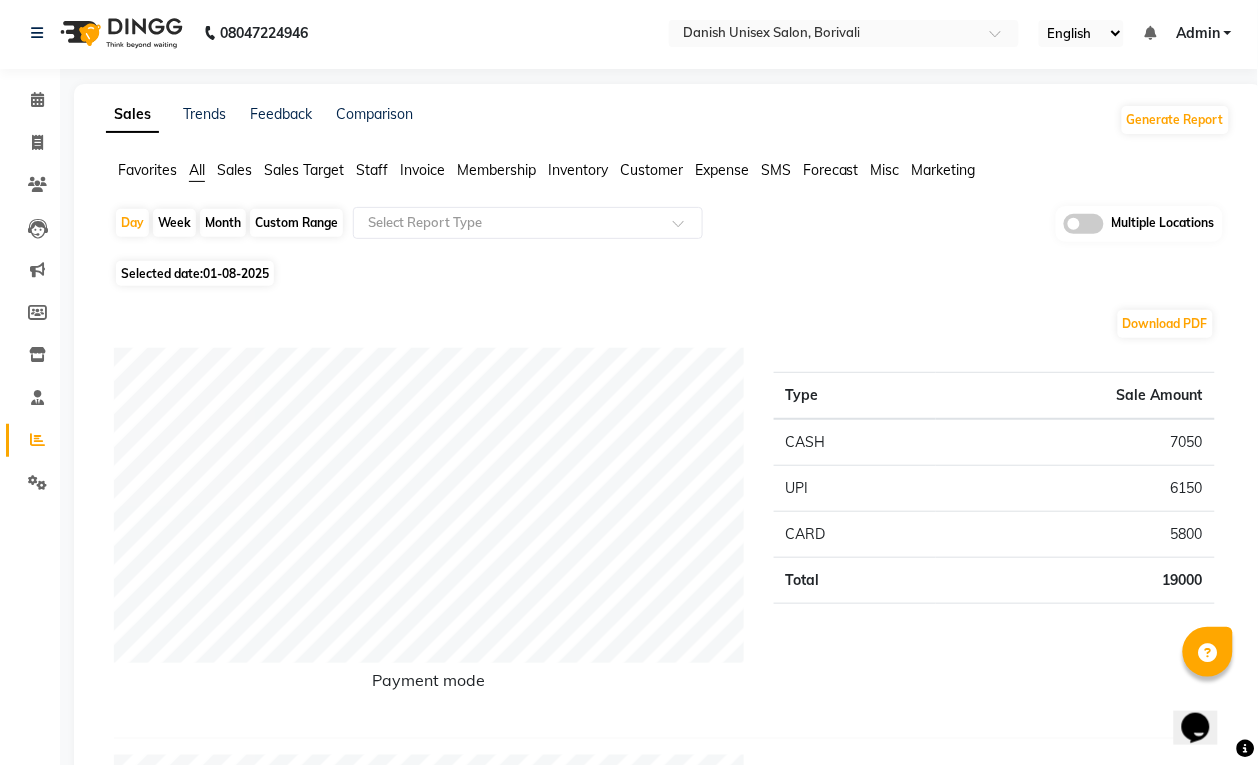 scroll, scrollTop: 0, scrollLeft: 0, axis: both 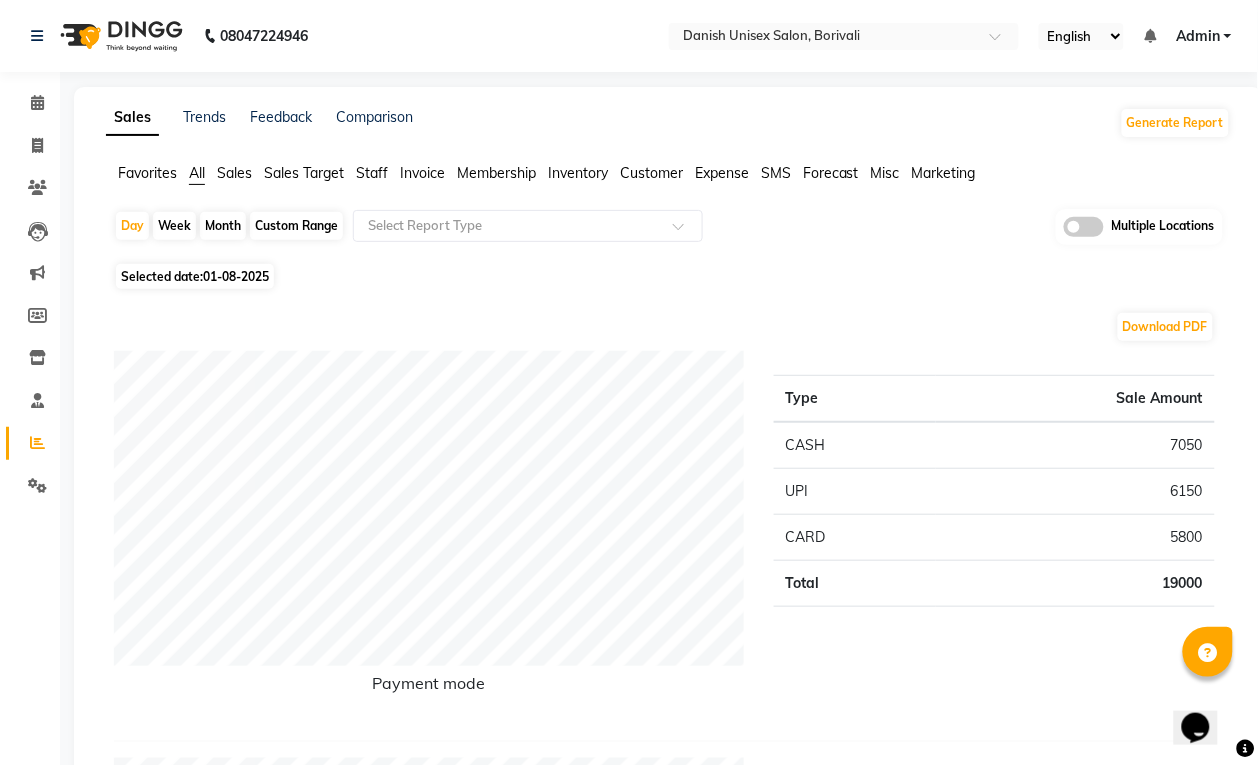 click on "Month" 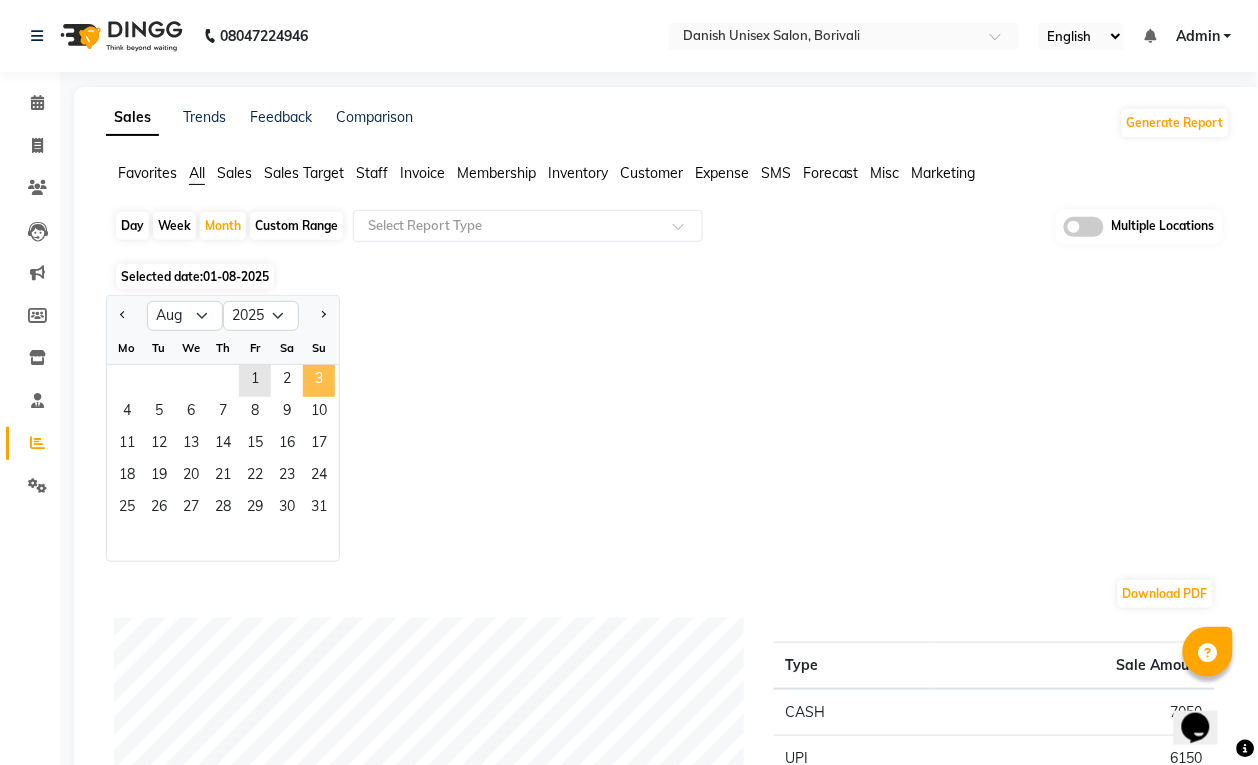 click on "3" 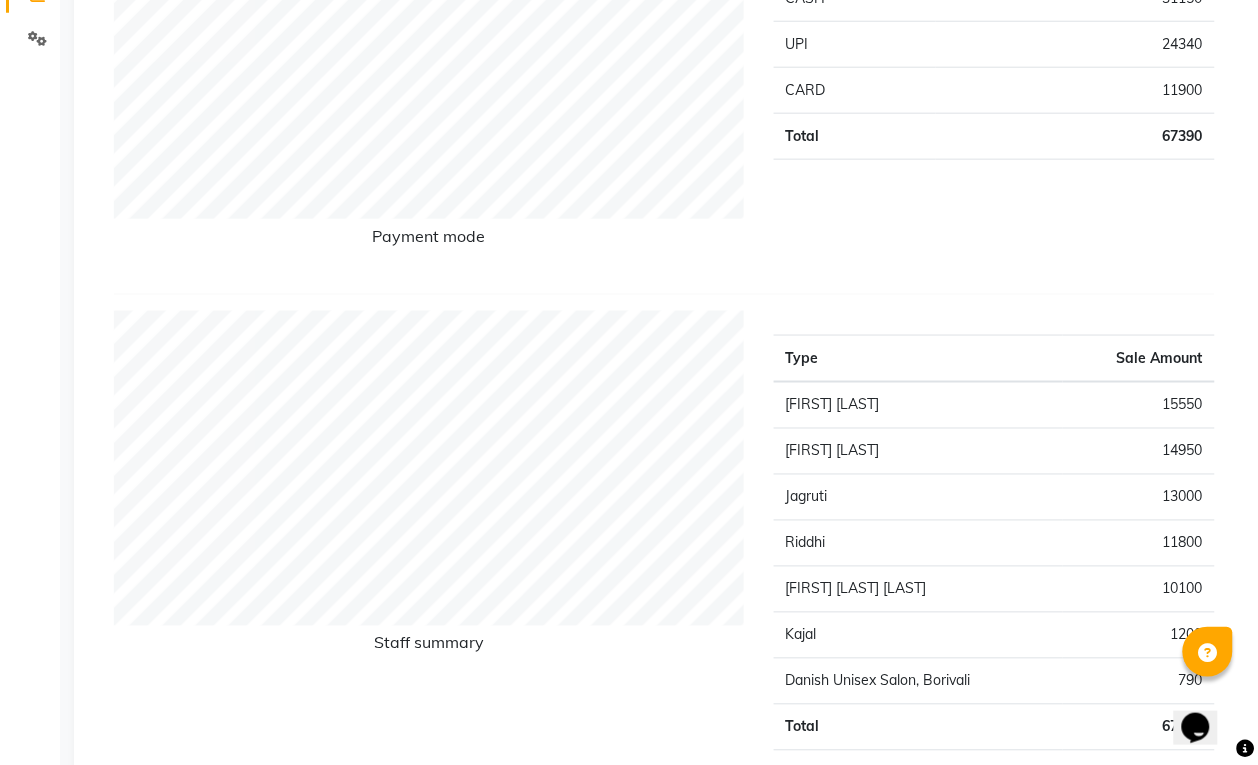 scroll, scrollTop: 0, scrollLeft: 0, axis: both 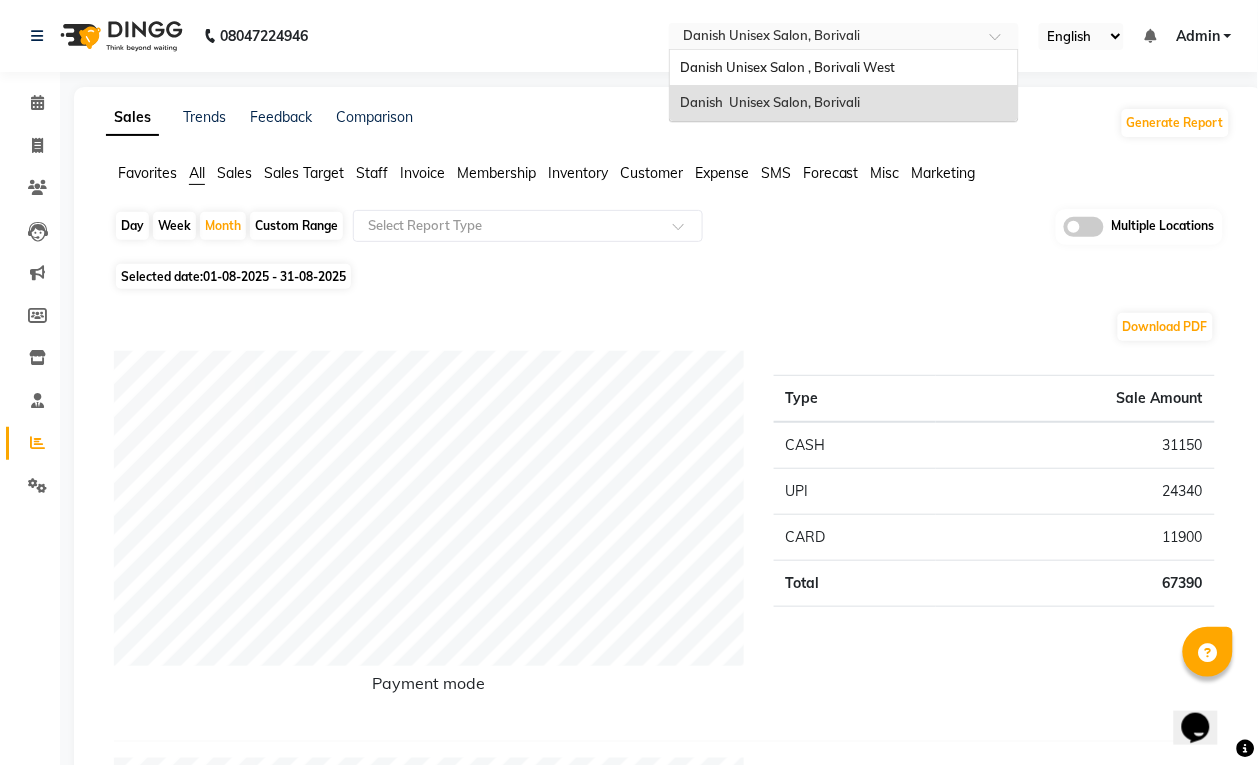 click at bounding box center (824, 38) 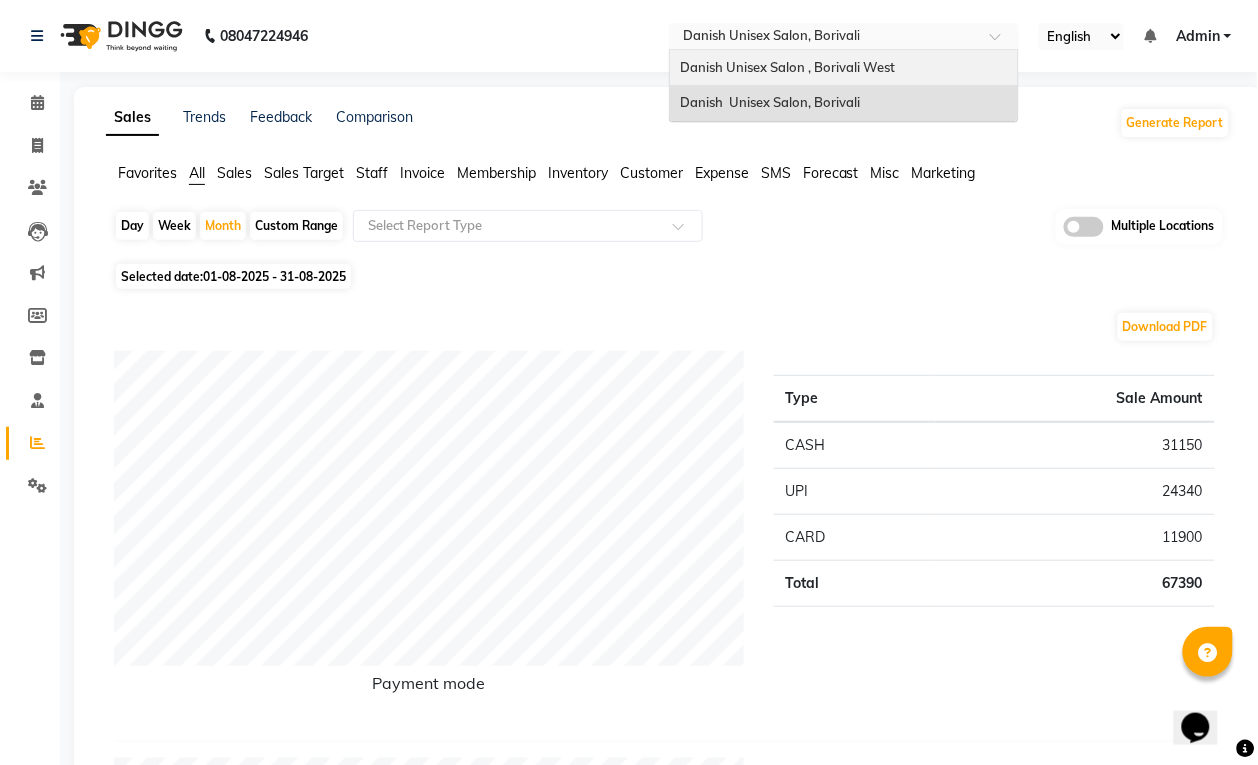 click on "Danish Unisex Salon , Borivali West" at bounding box center (787, 67) 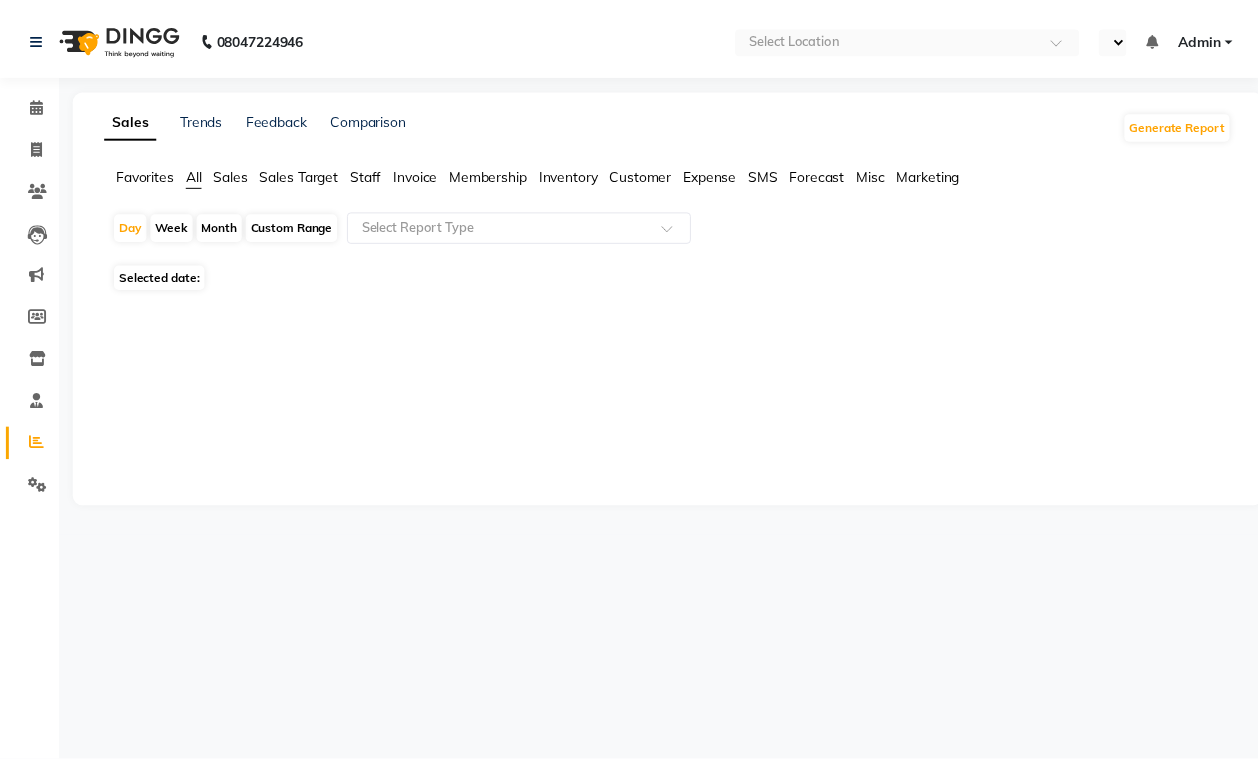 scroll, scrollTop: 0, scrollLeft: 0, axis: both 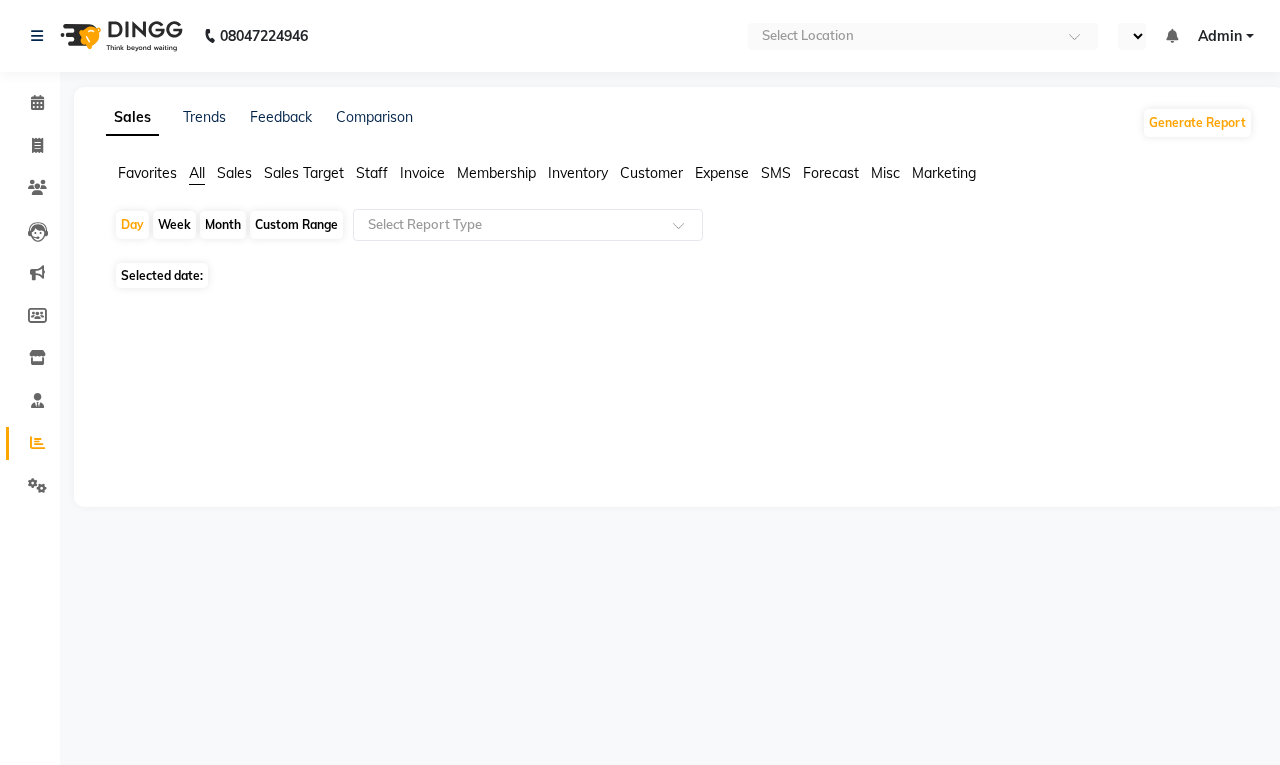 select on "en" 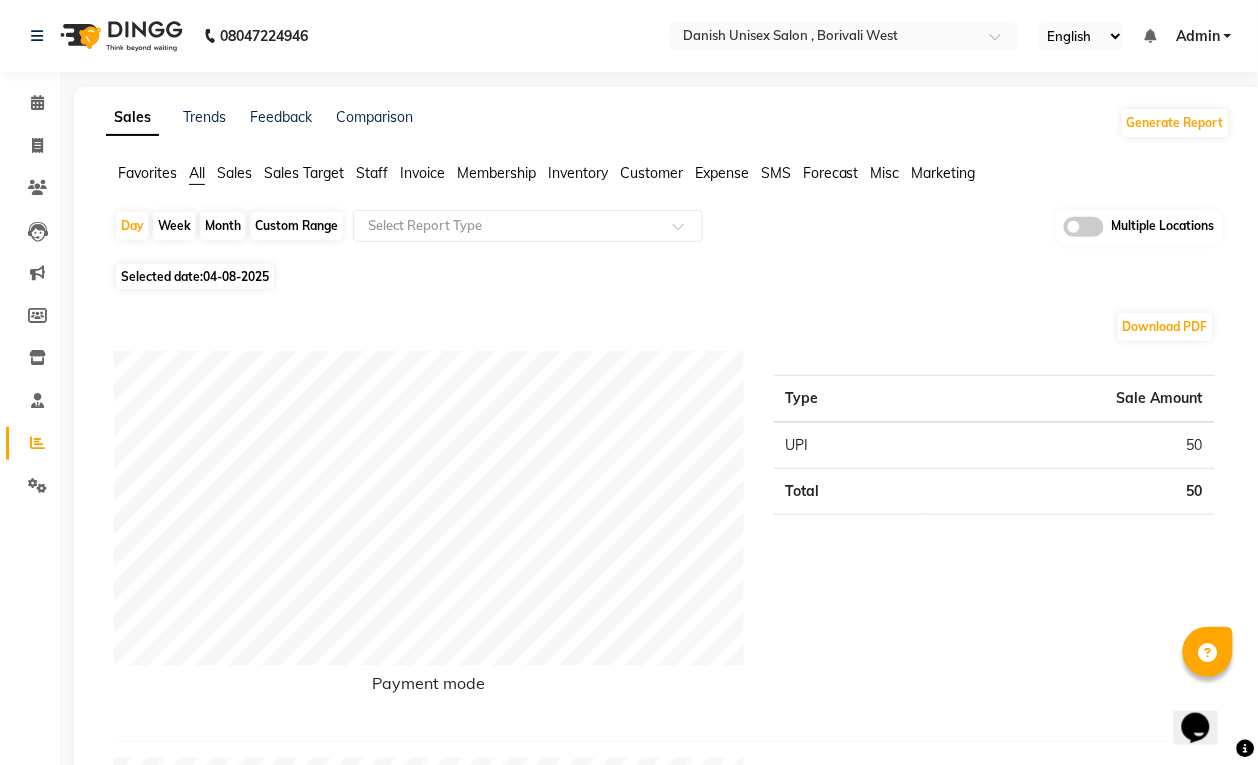 scroll, scrollTop: 0, scrollLeft: 0, axis: both 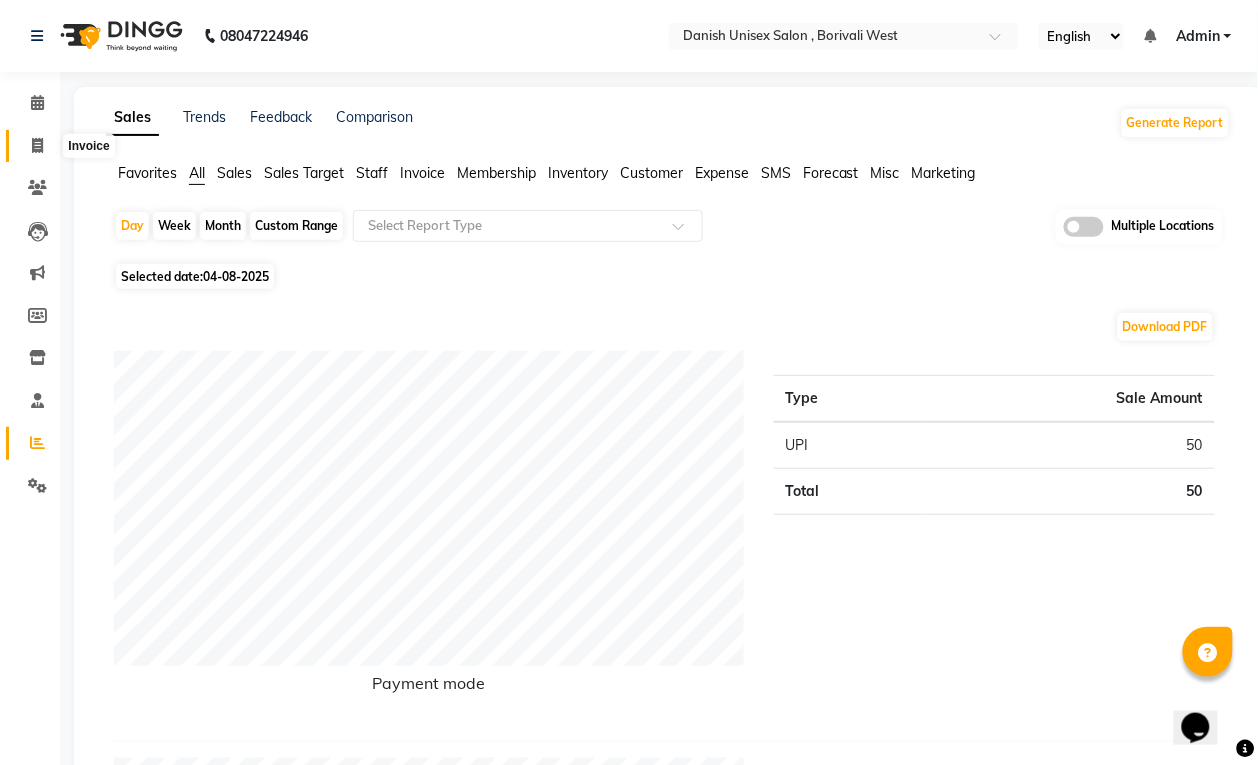 click 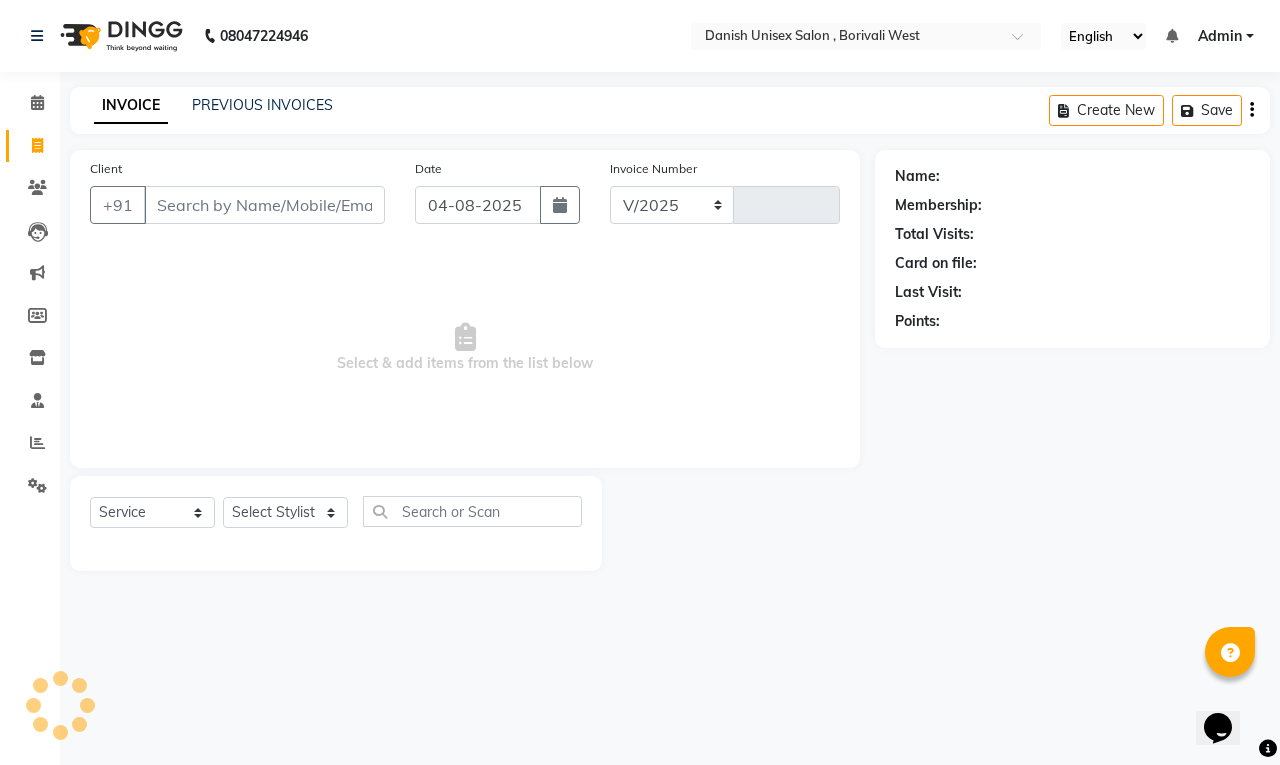 select on "6929" 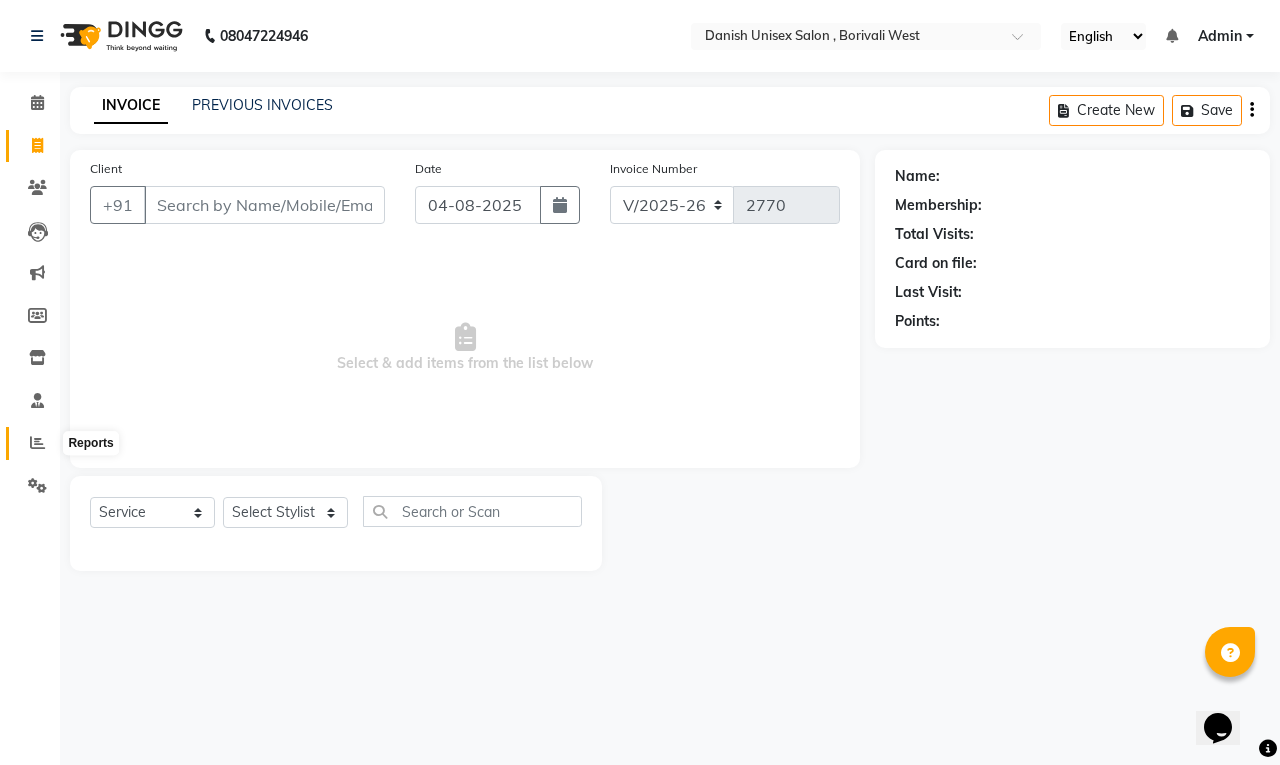 click 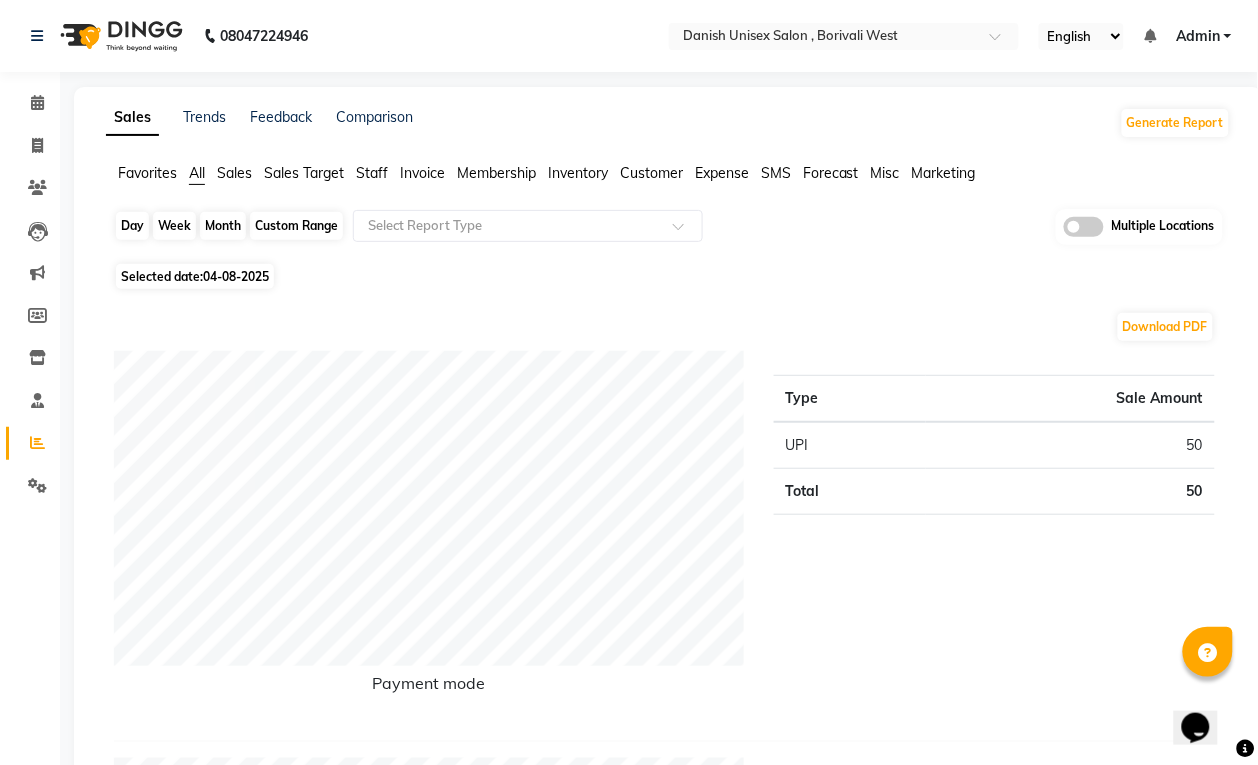 click on "Day" 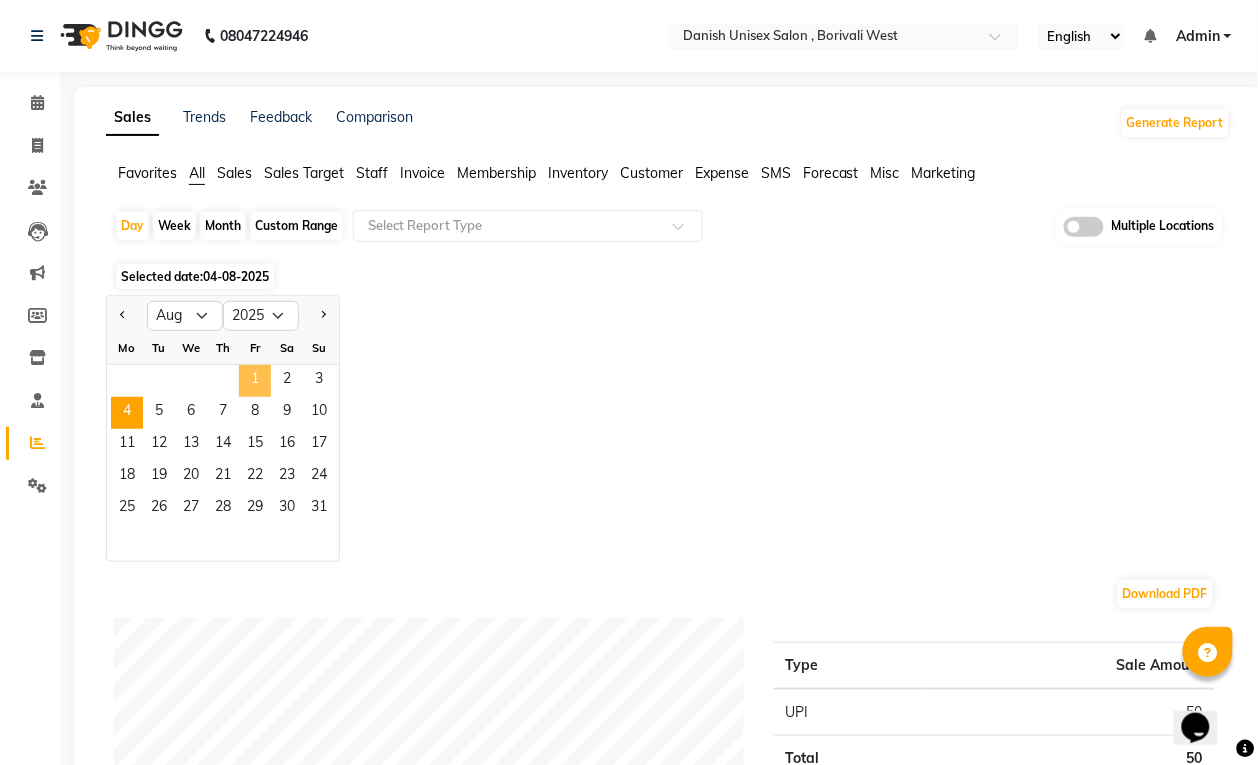 click on "1" 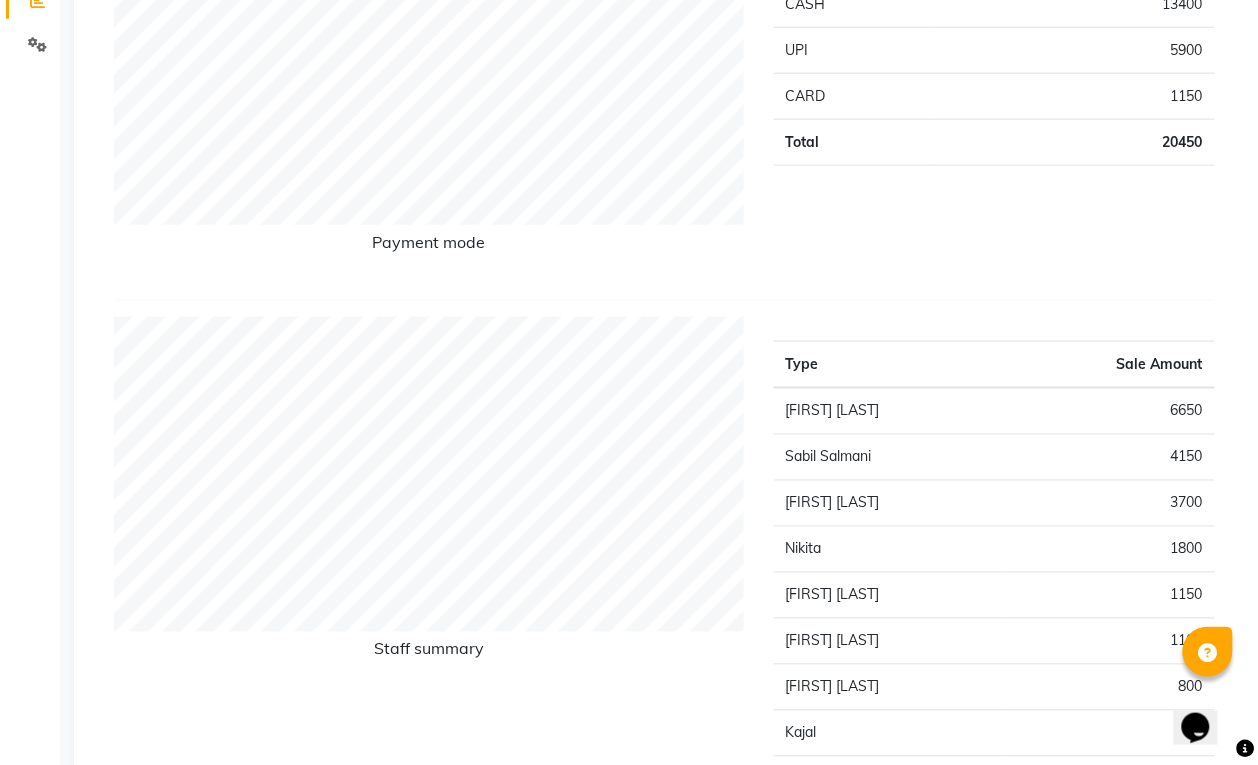 scroll, scrollTop: 0, scrollLeft: 0, axis: both 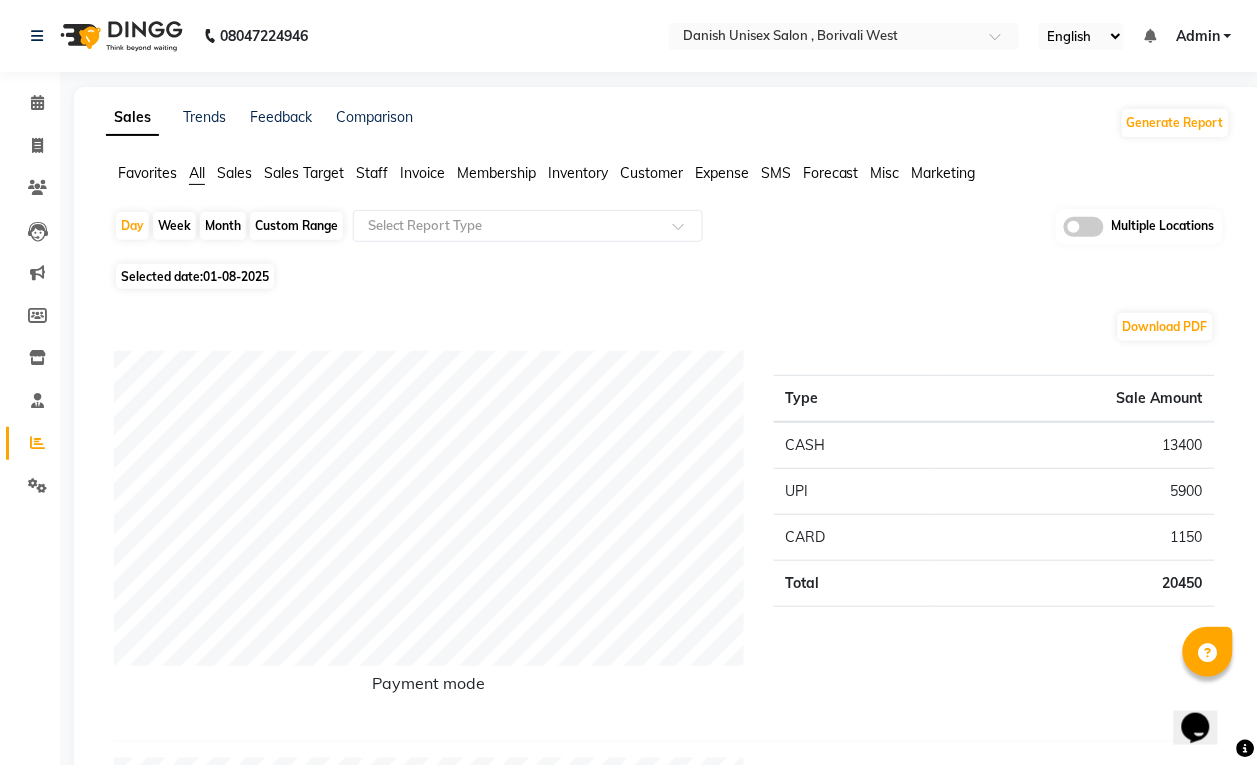 click on "Month" 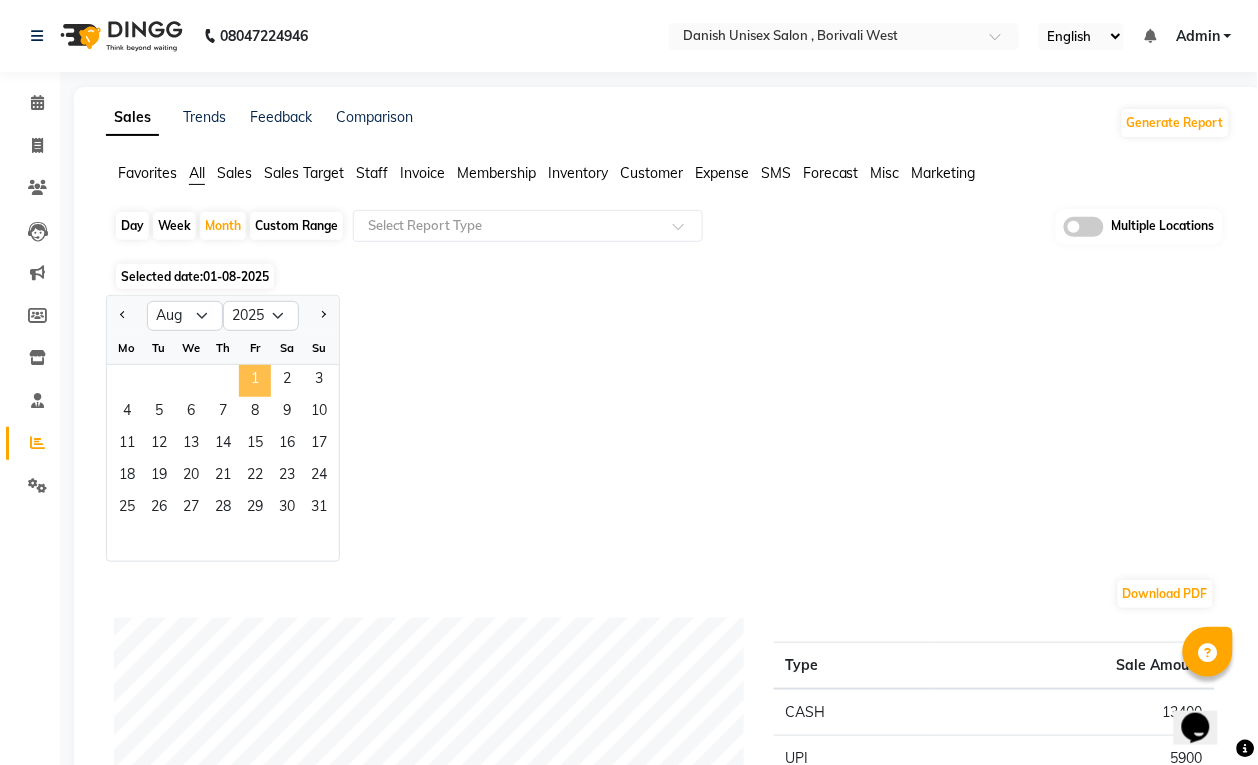click on "1" 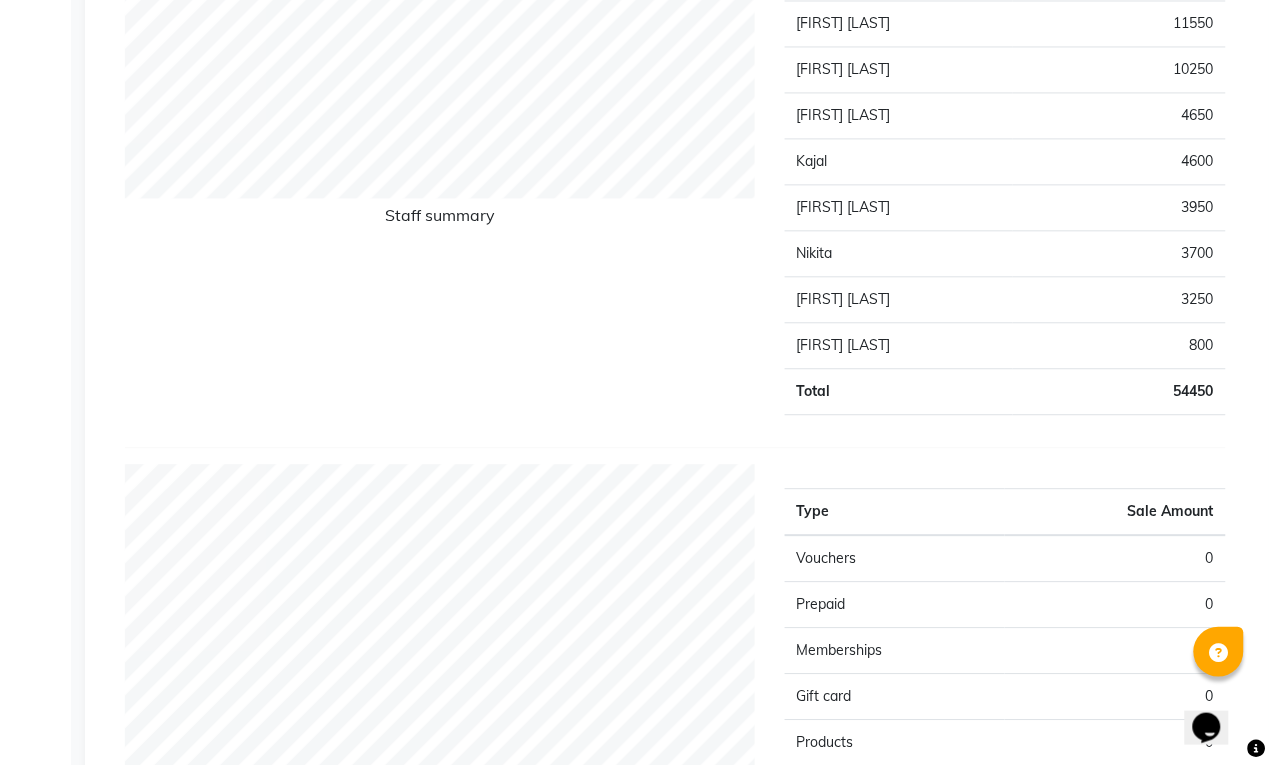 scroll, scrollTop: 0, scrollLeft: 0, axis: both 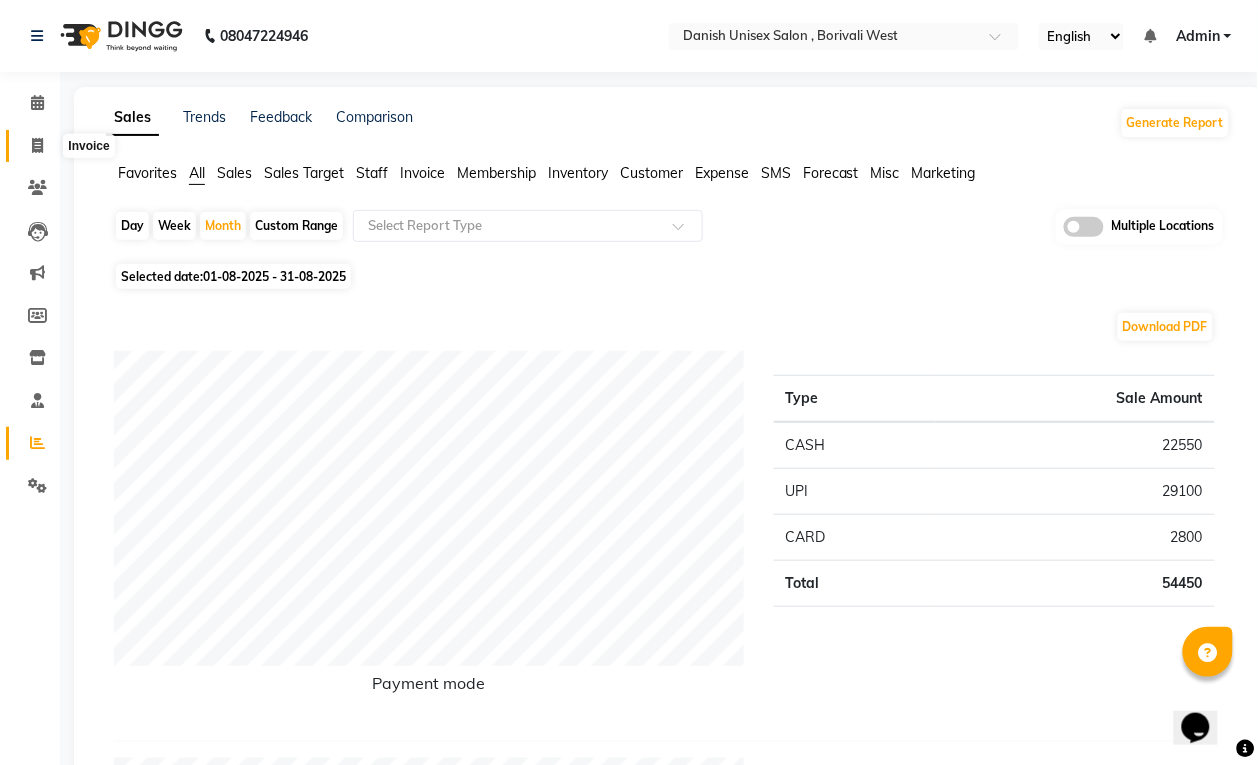 click 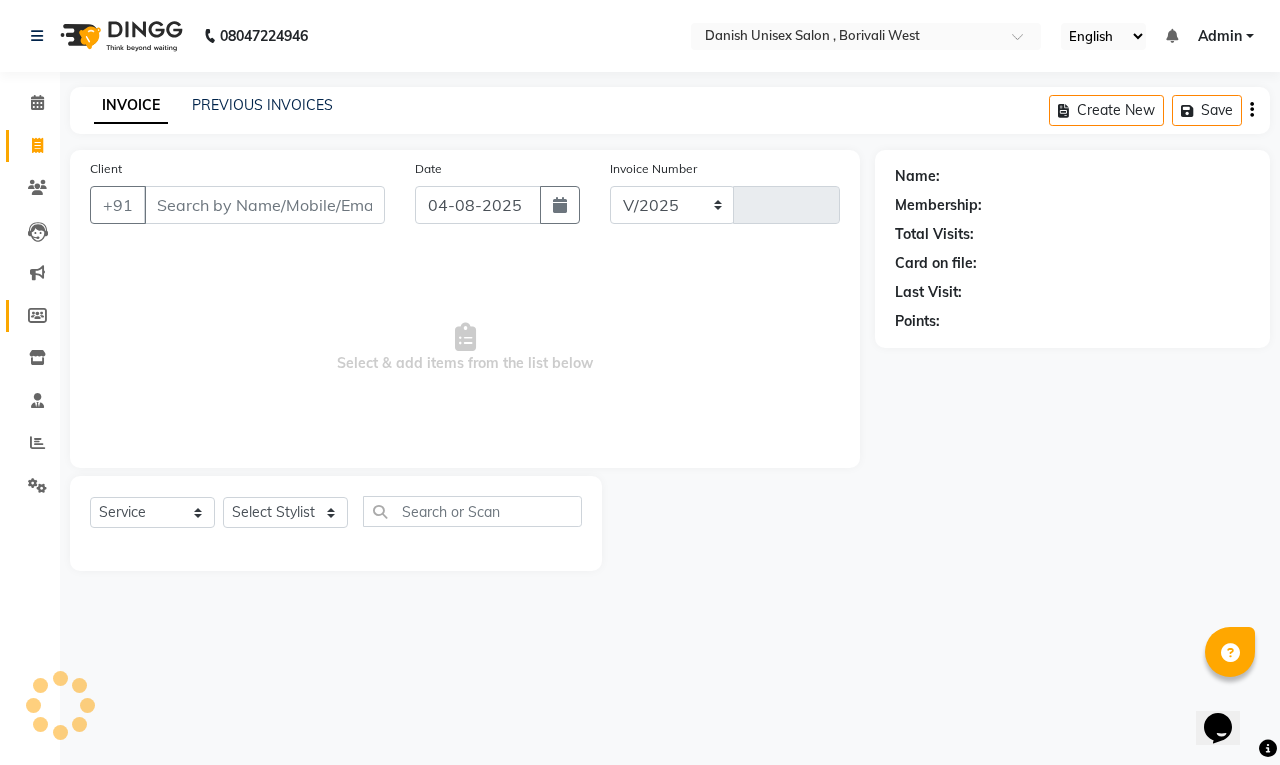 select on "6929" 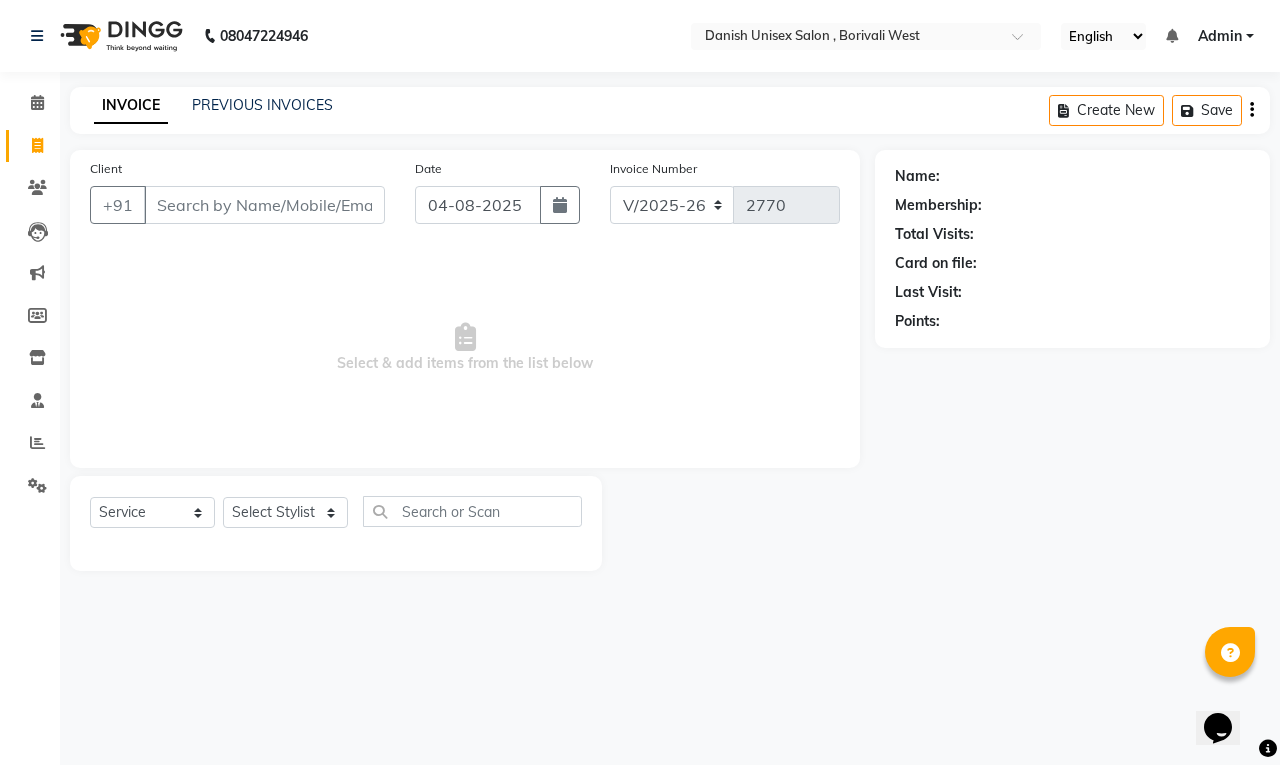click on "Client" at bounding box center [264, 205] 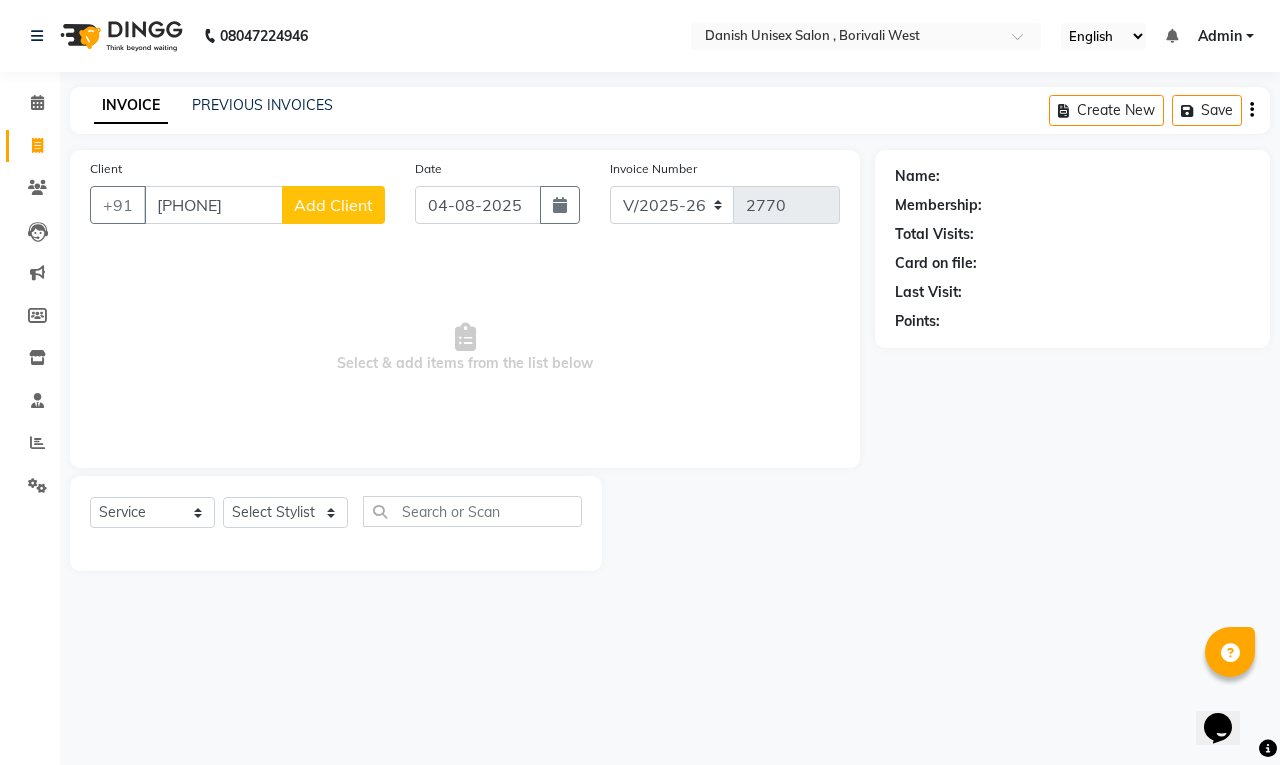 type on "9323102084" 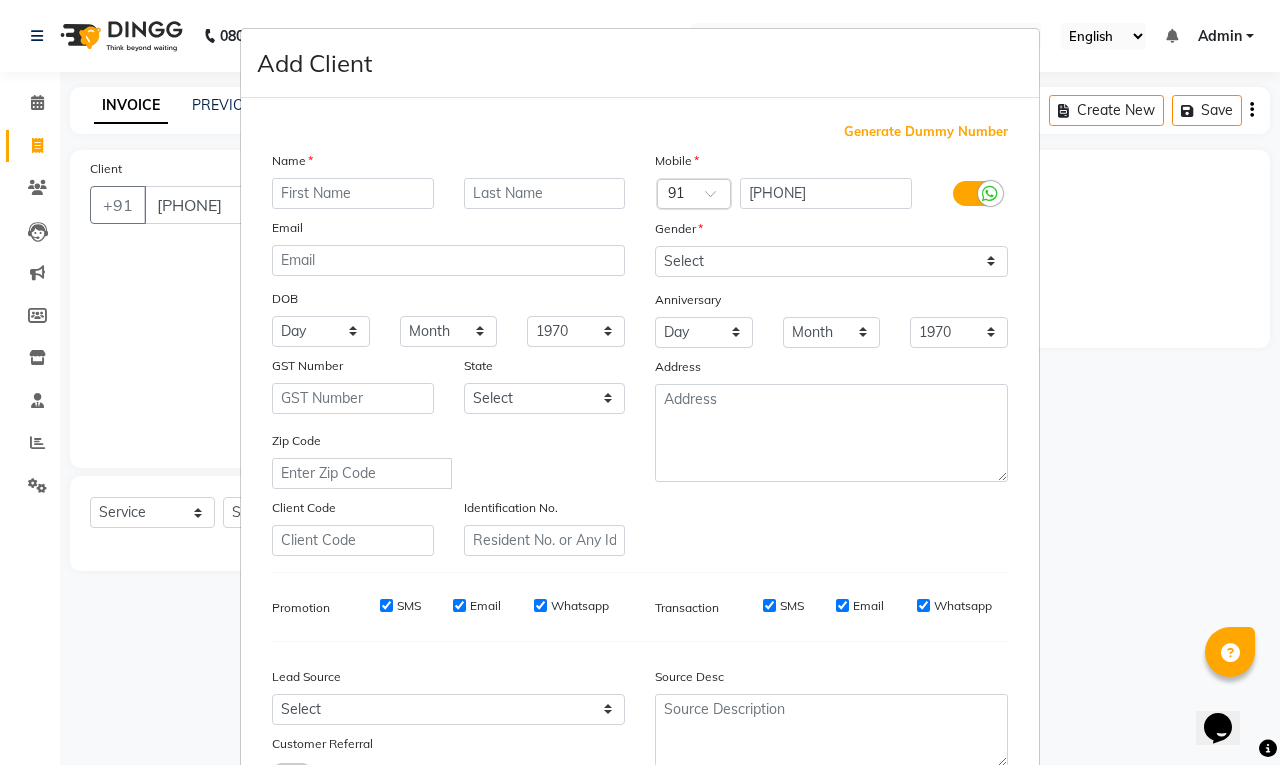 click at bounding box center [353, 193] 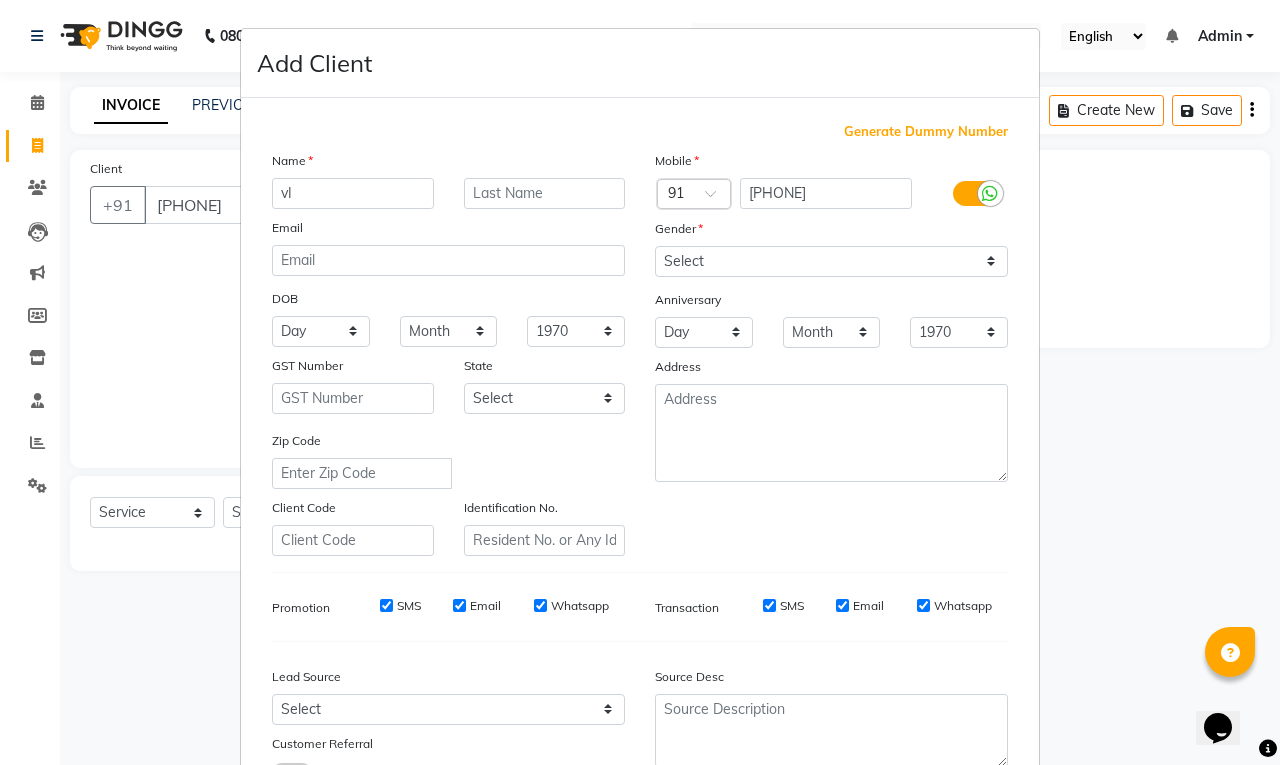 type on "v" 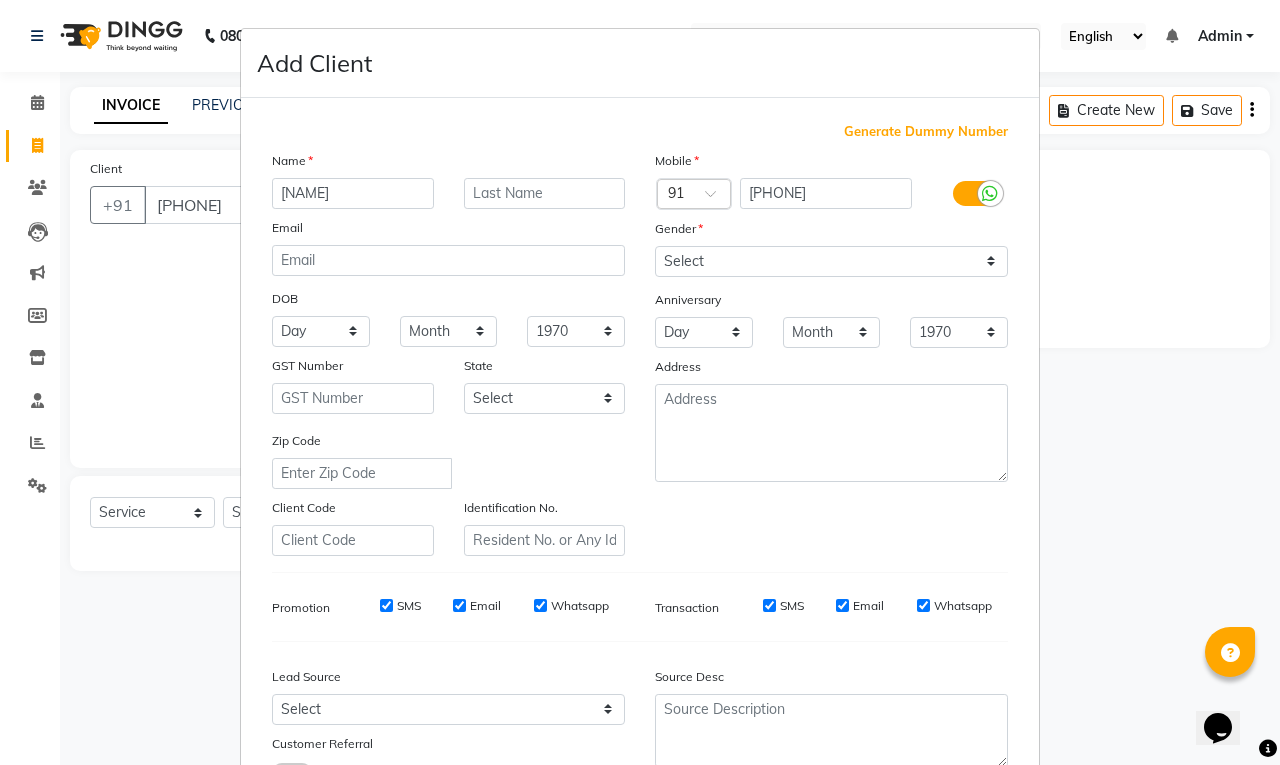 type on "VIPUI" 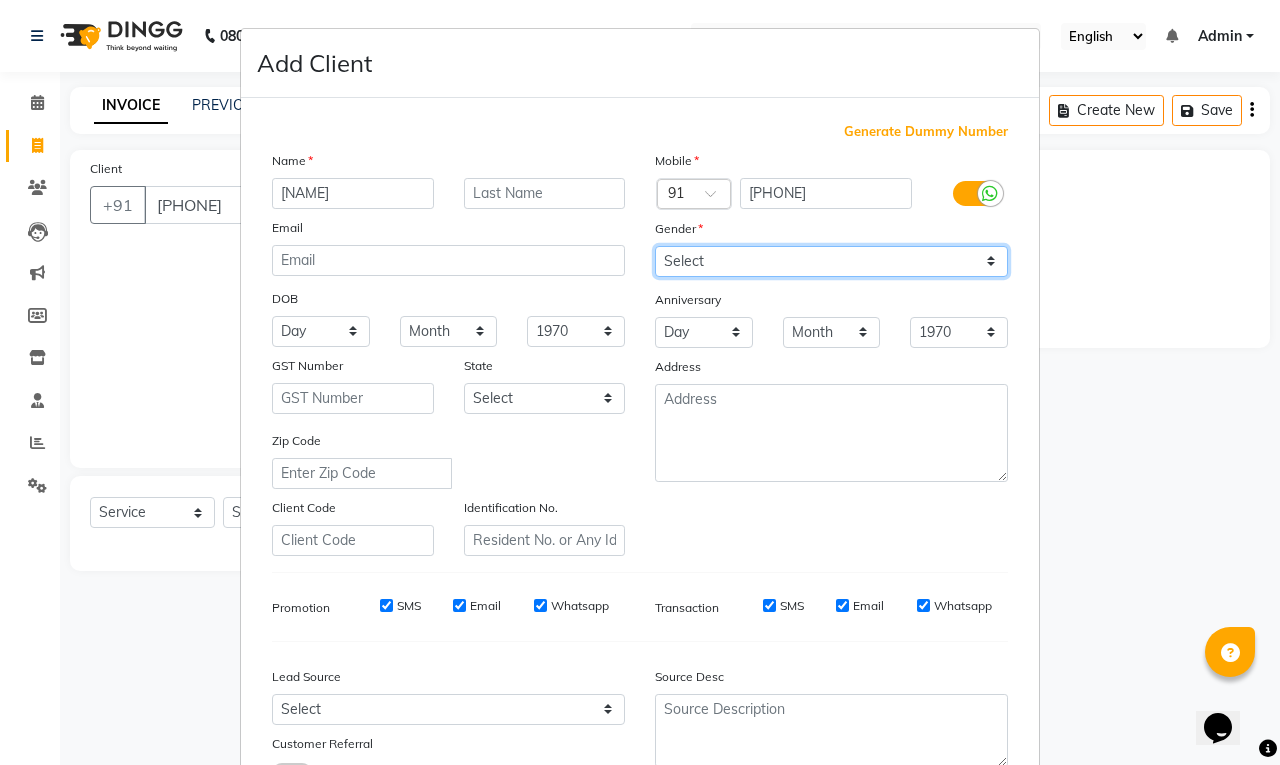 click on "Select Male Female Other Prefer Not To Say" at bounding box center [831, 261] 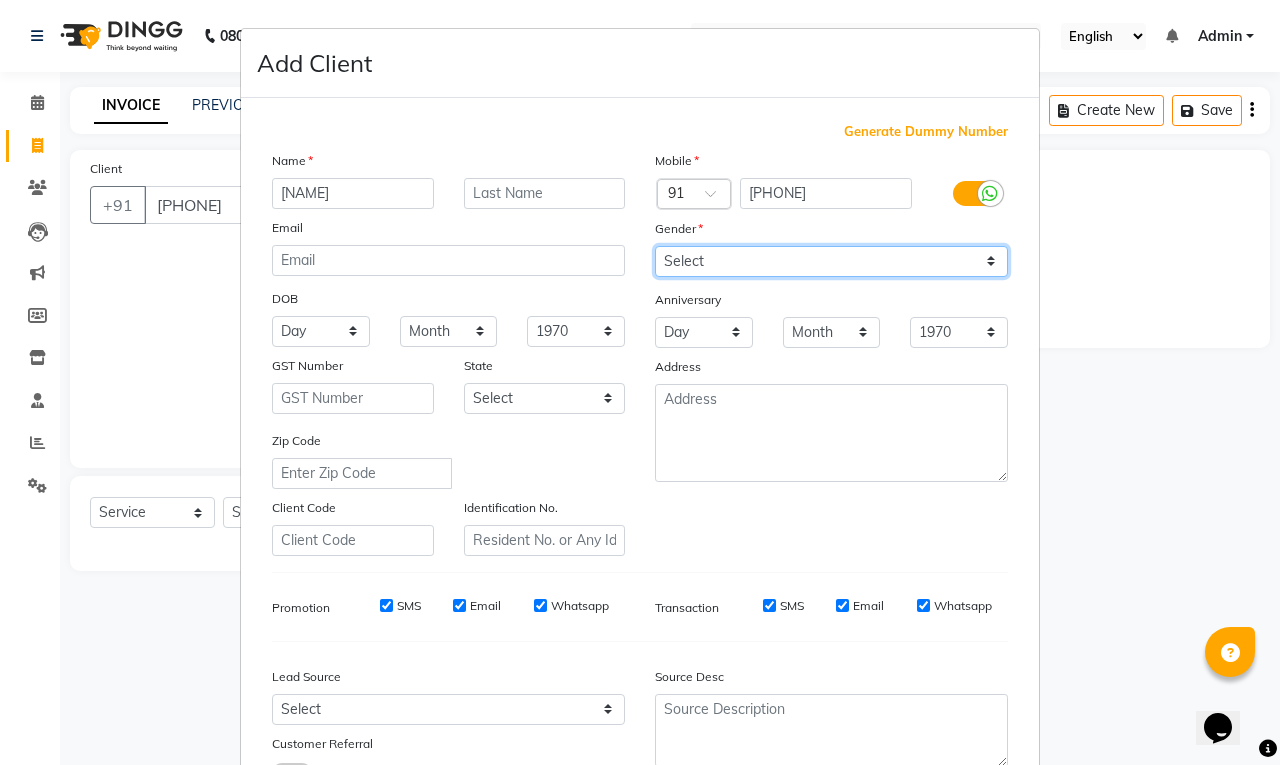 select on "male" 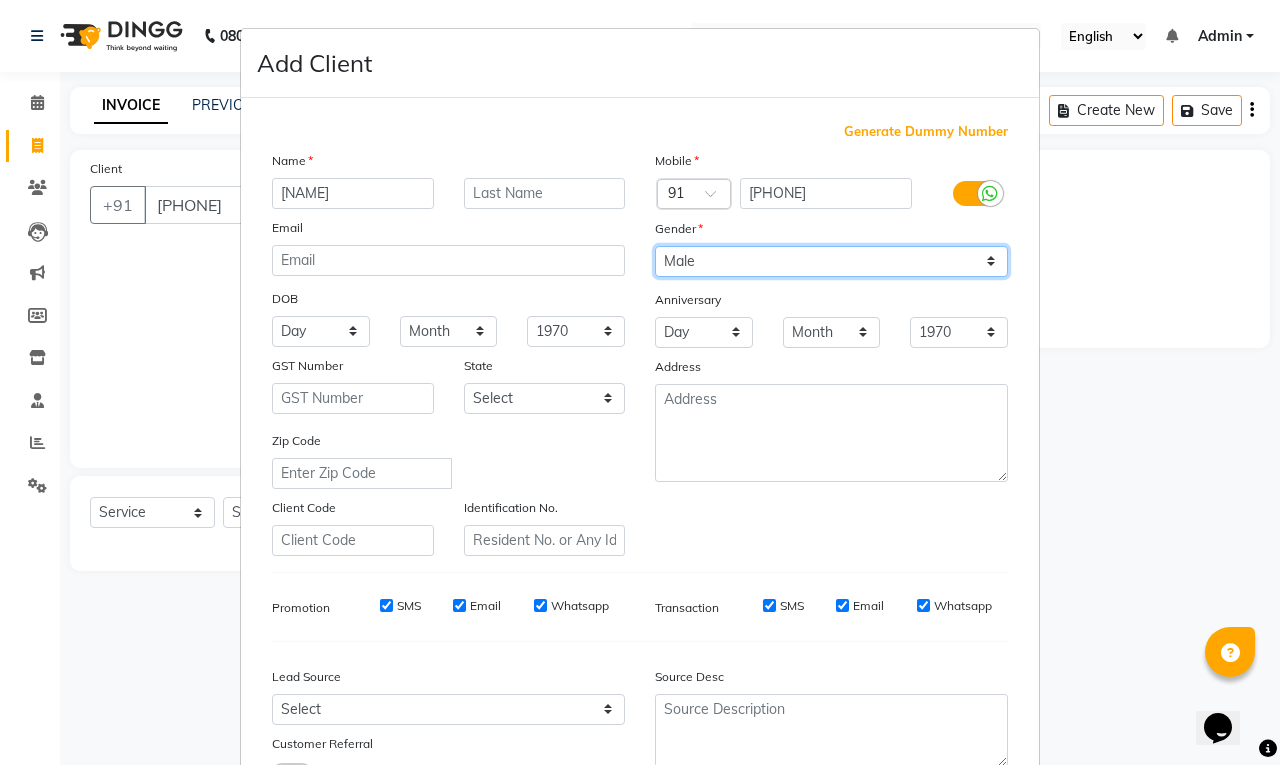 click on "Select Male Female Other Prefer Not To Say" at bounding box center [831, 261] 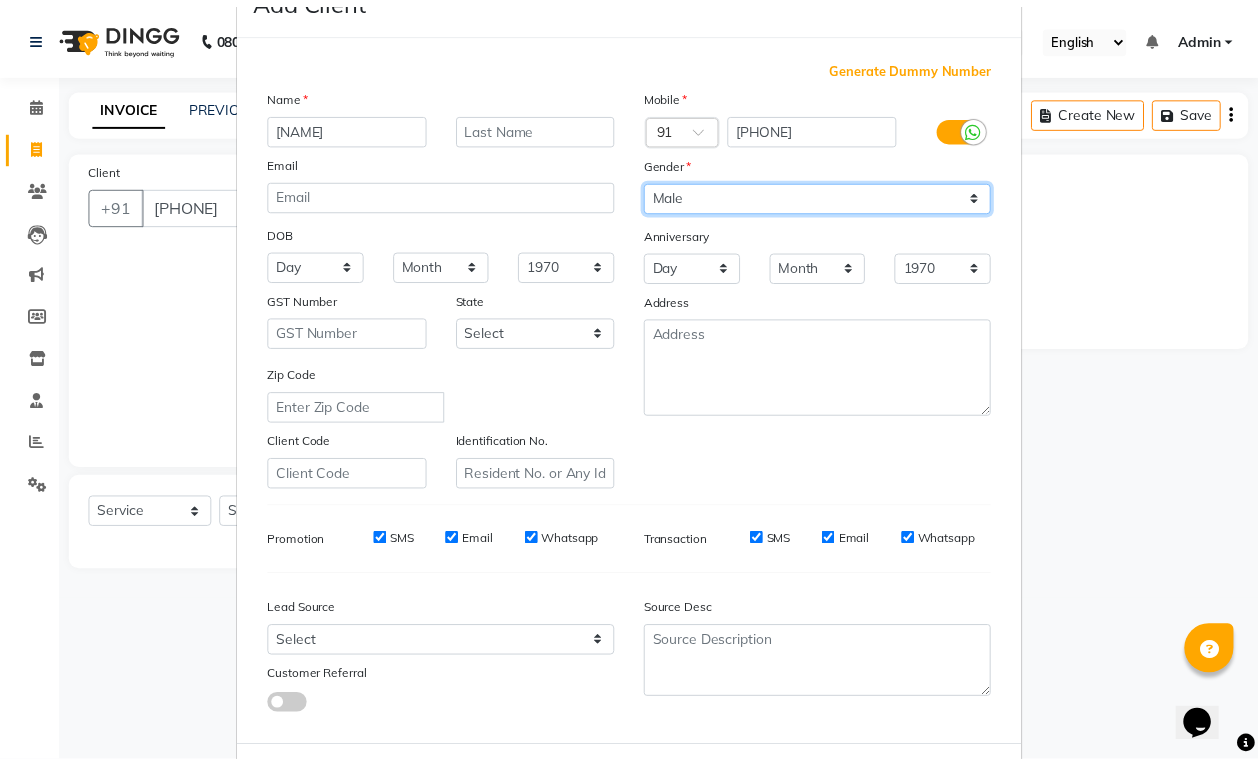 scroll, scrollTop: 151, scrollLeft: 0, axis: vertical 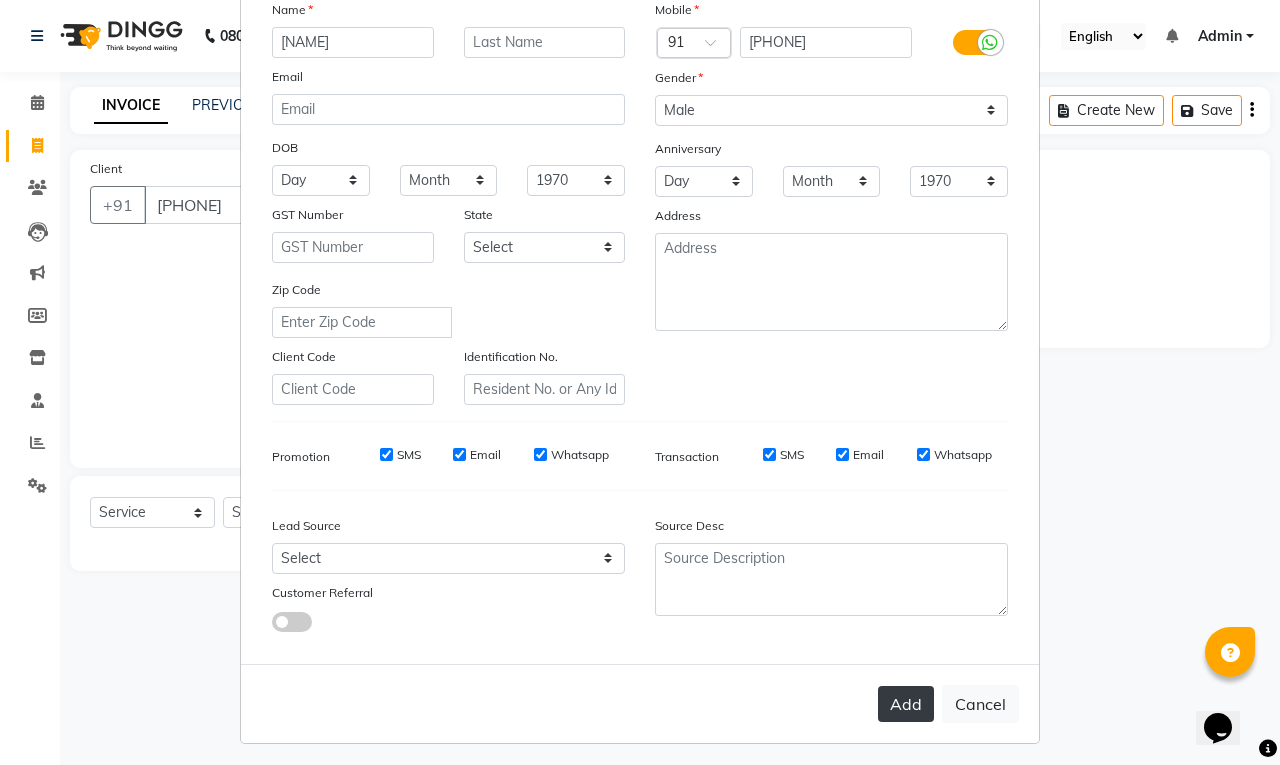 click on "Add" at bounding box center [906, 704] 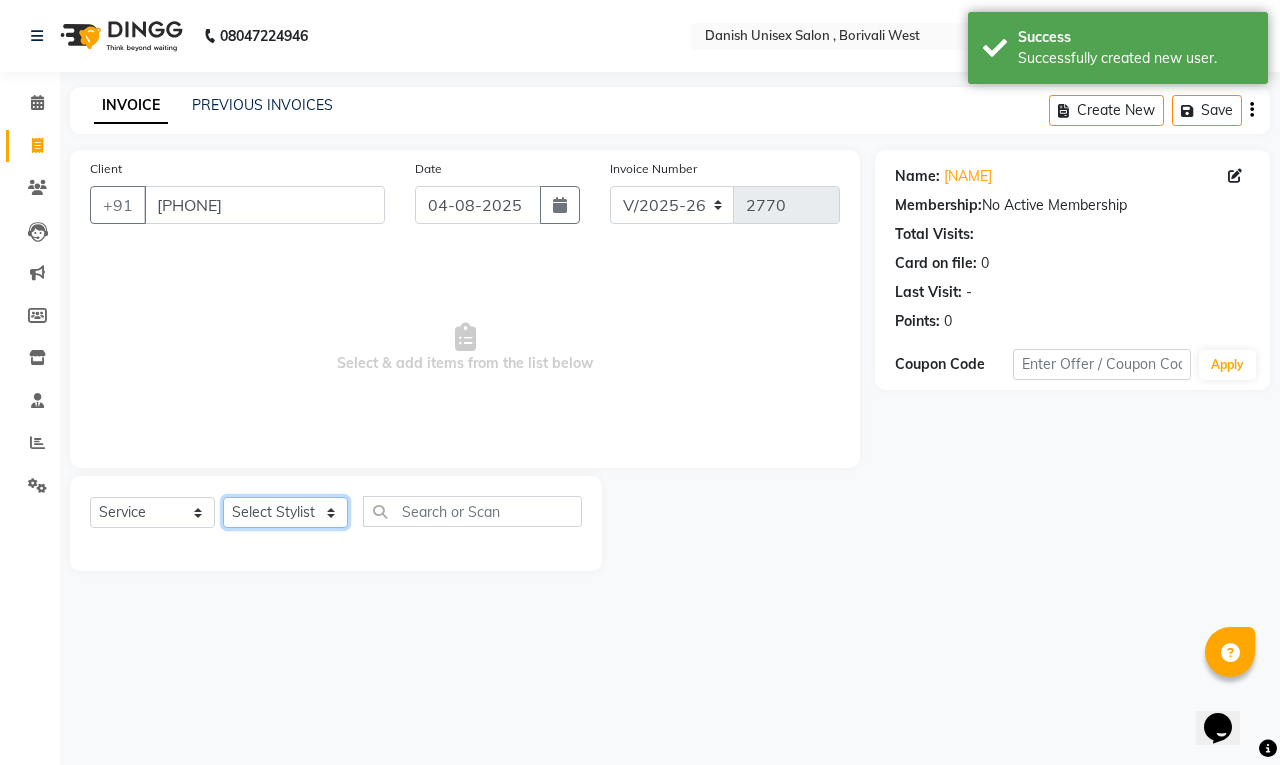 click on "Select Stylist Bhim Shing firoz alam Juber shaikh kajal Lubna Sayyad Nikhil Sharma Nikita Niraj Kanojiya Niyaz Salmani Pooja Yadav Riddhi Sabil salmani sapna" 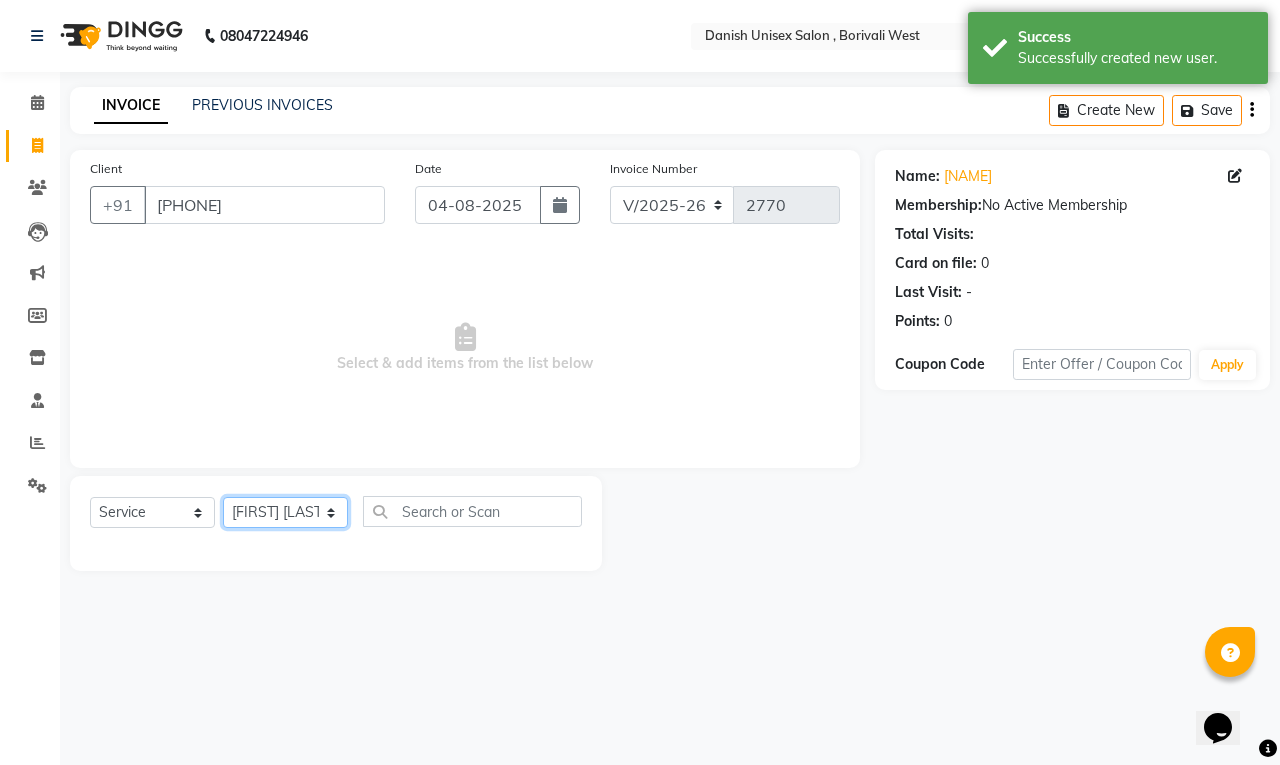click on "Select Stylist Bhim Shing firoz alam Juber shaikh kajal Lubna Sayyad Nikhil Sharma Nikita Niraj Kanojiya Niyaz Salmani Pooja Yadav Riddhi Sabil salmani sapna" 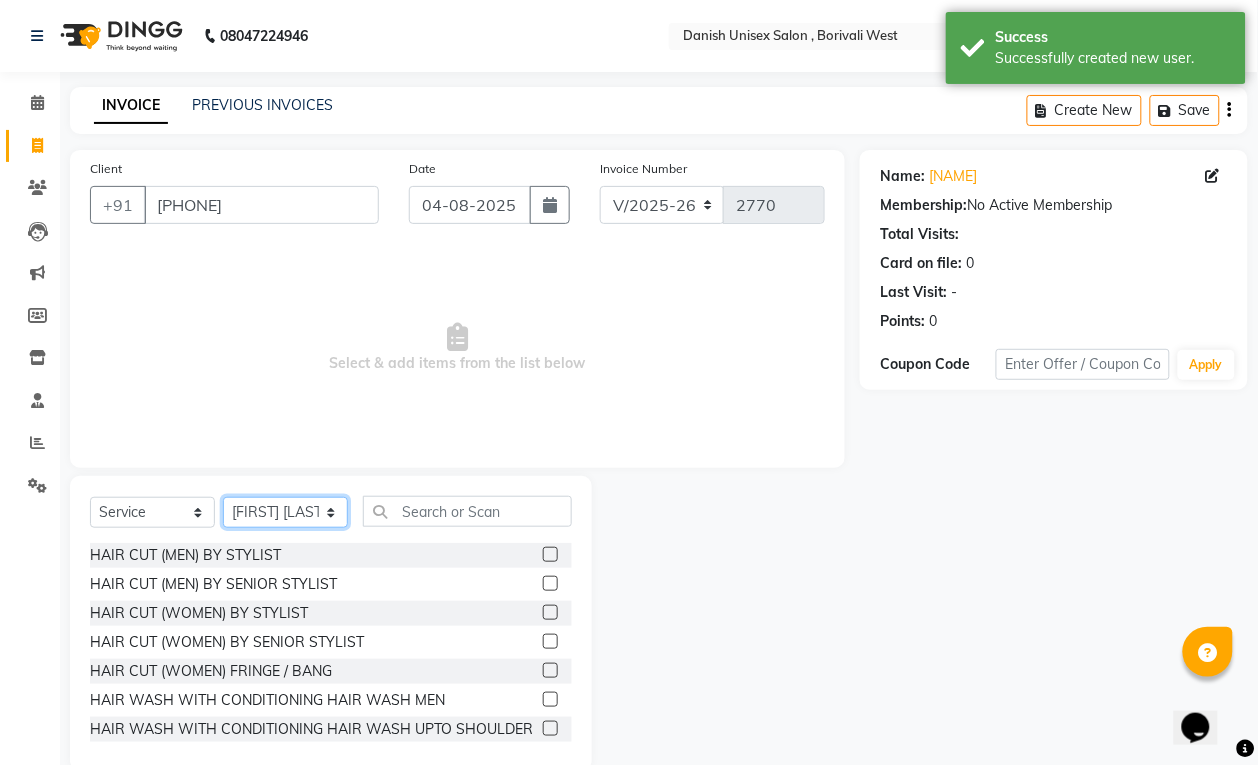 click on "Select Stylist Bhim Shing firoz alam Juber shaikh kajal Lubna Sayyad Nikhil Sharma Nikita Niraj Kanojiya Niyaz Salmani Pooja Yadav Riddhi Sabil salmani sapna" 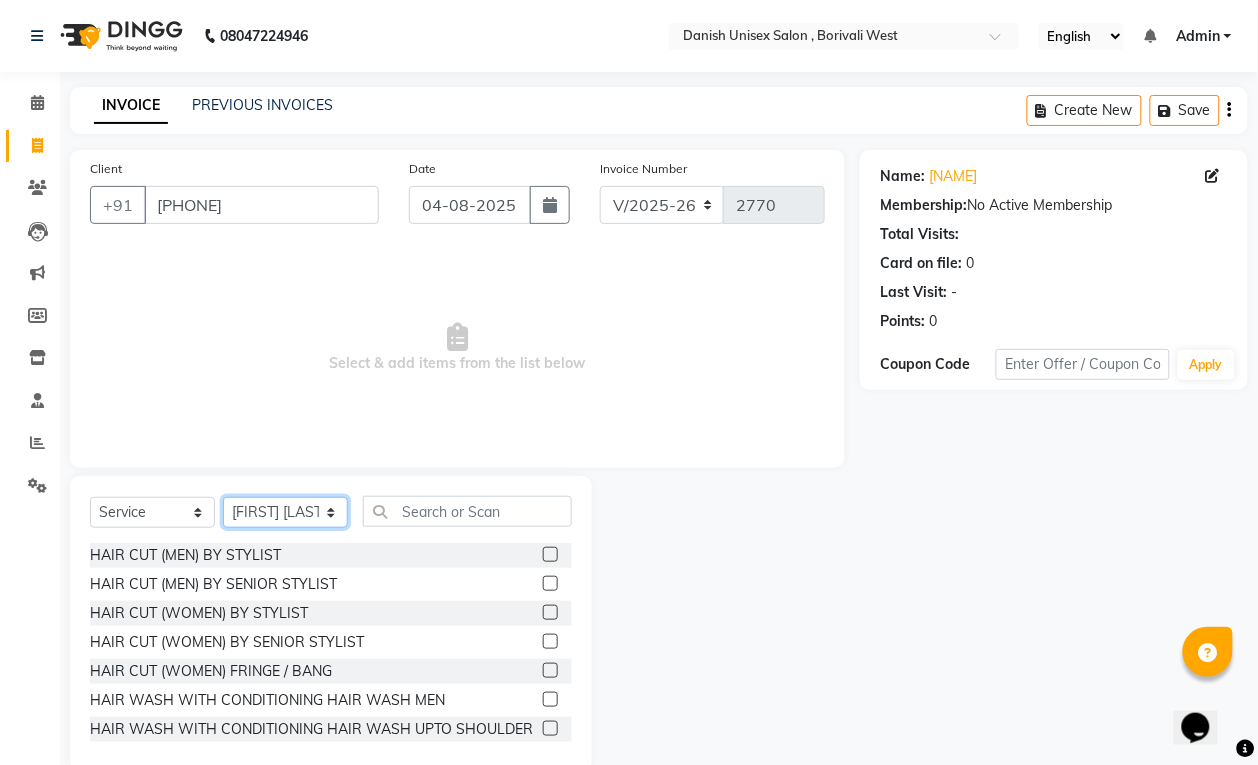 select on "63506" 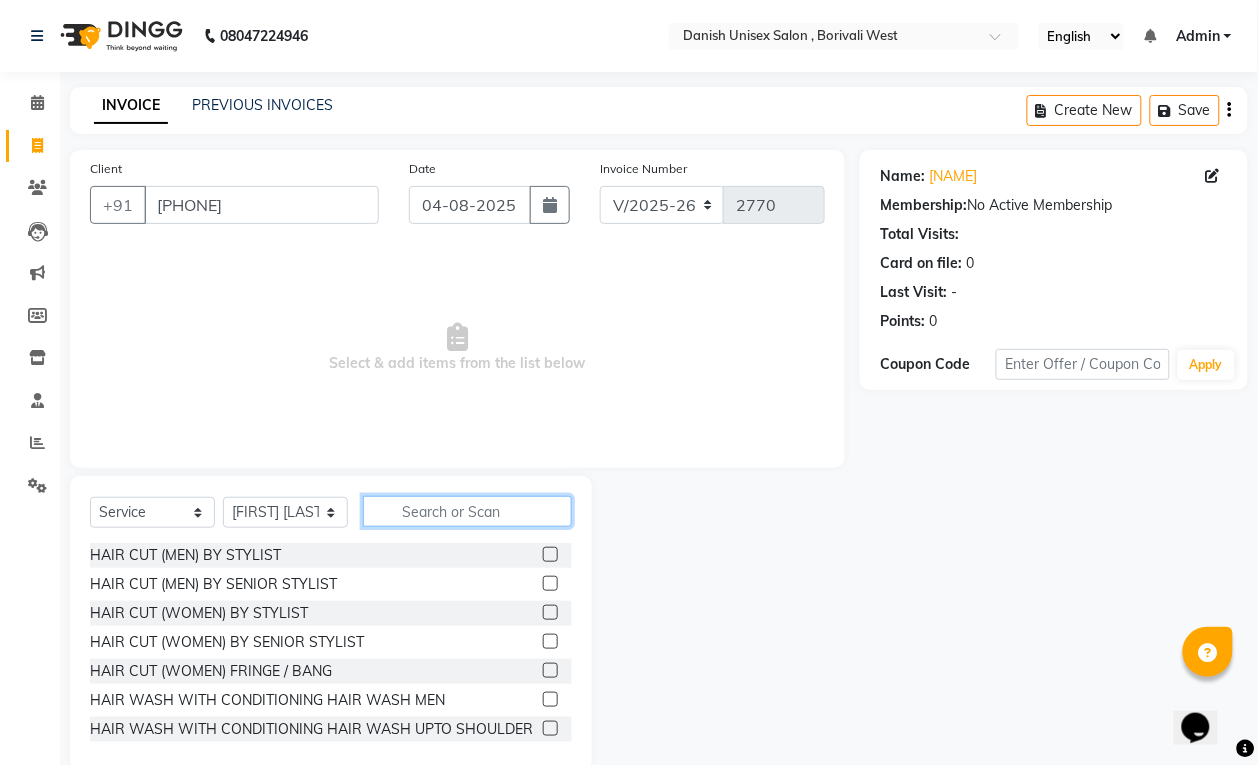 click 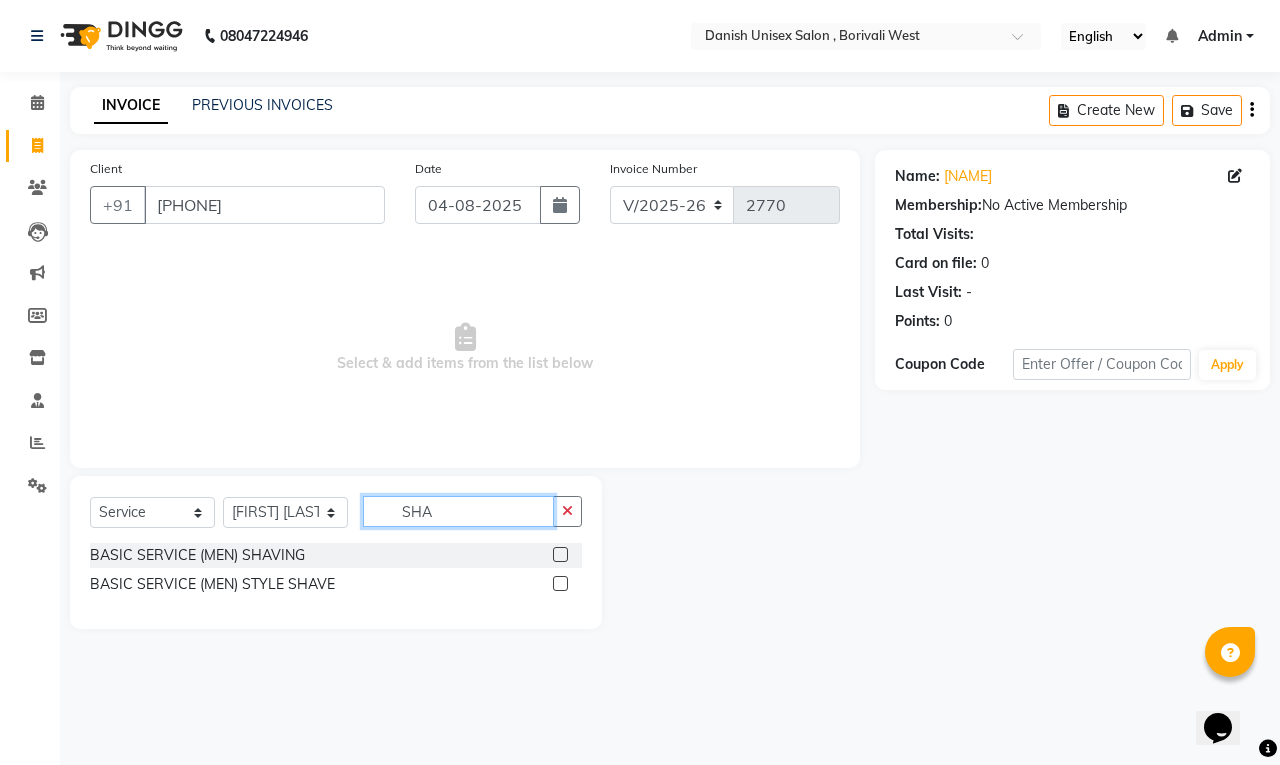type on "SHA" 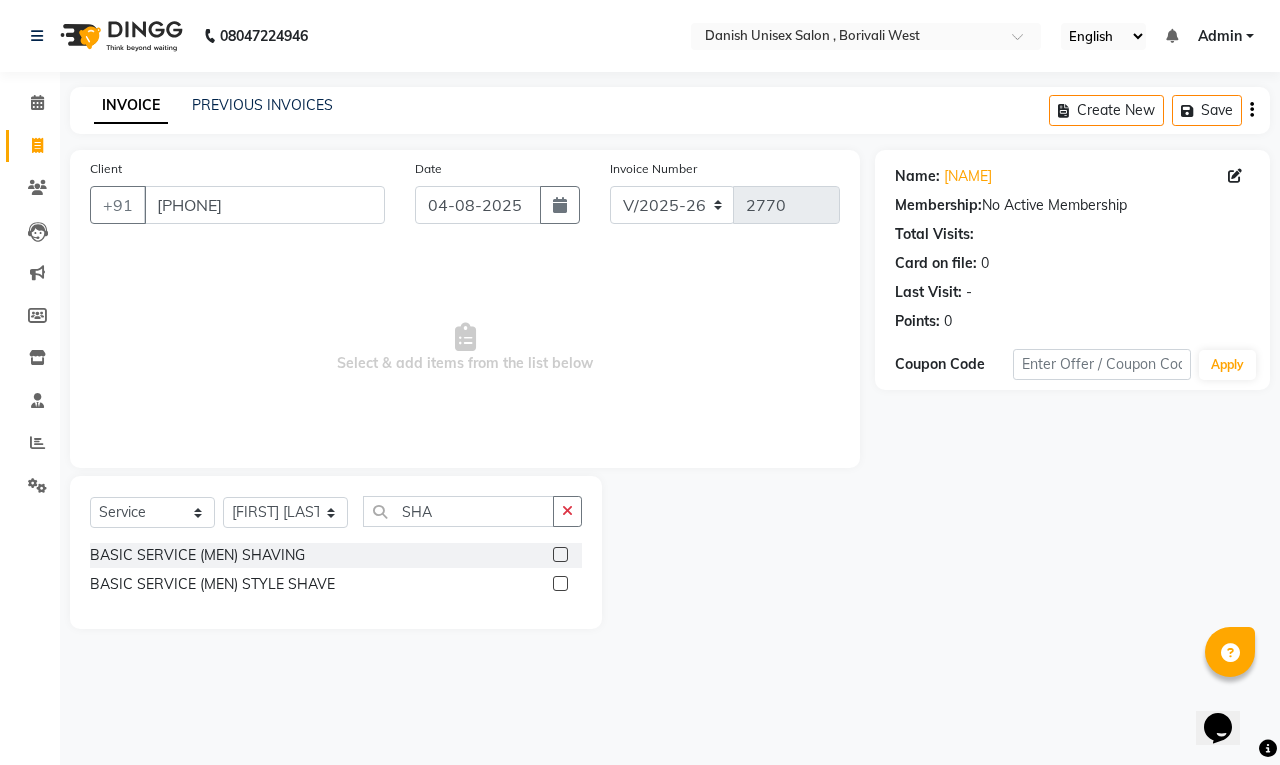 click 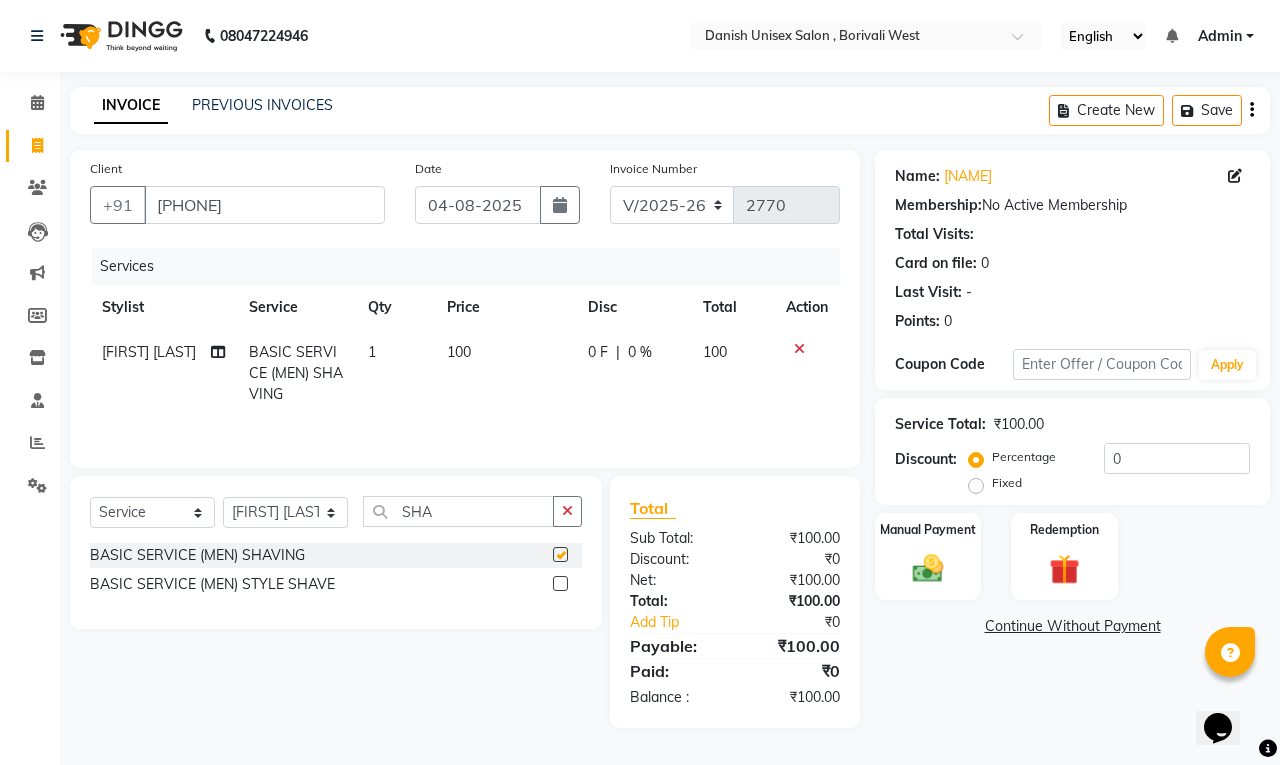 checkbox on "false" 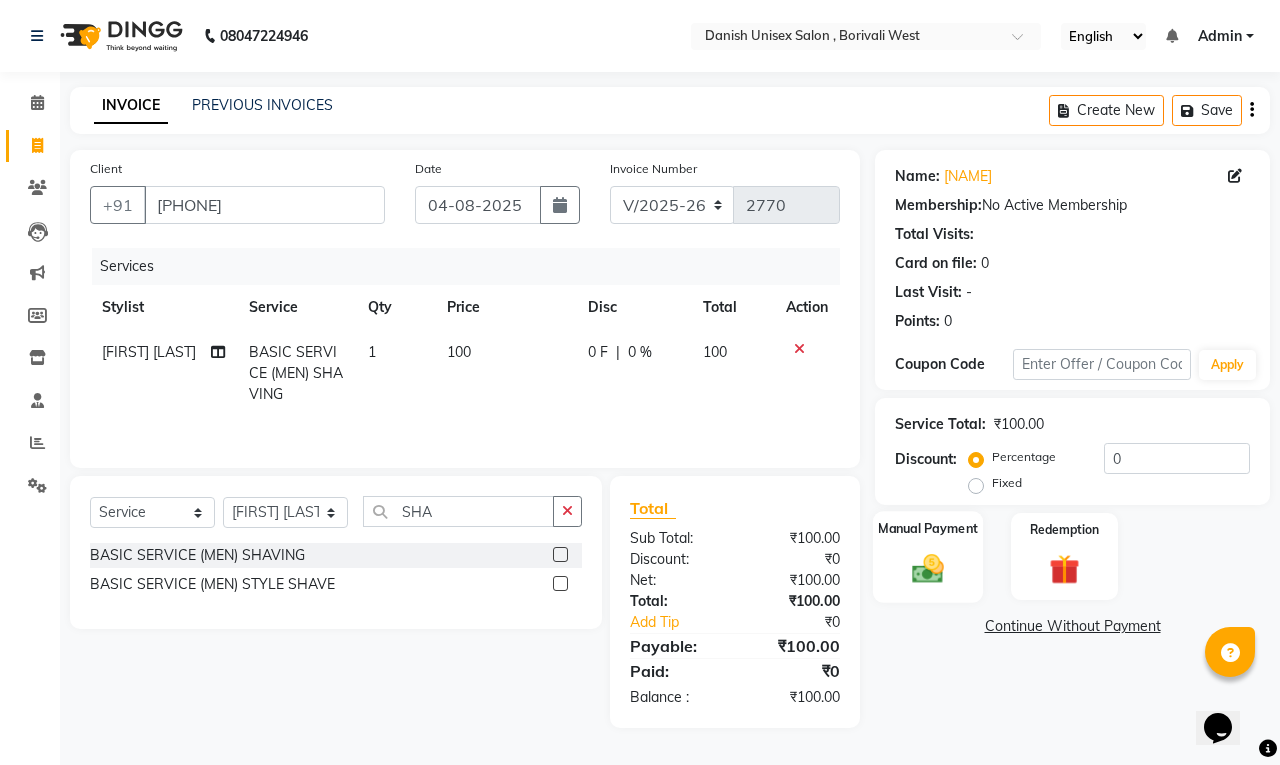 click on "Manual Payment" 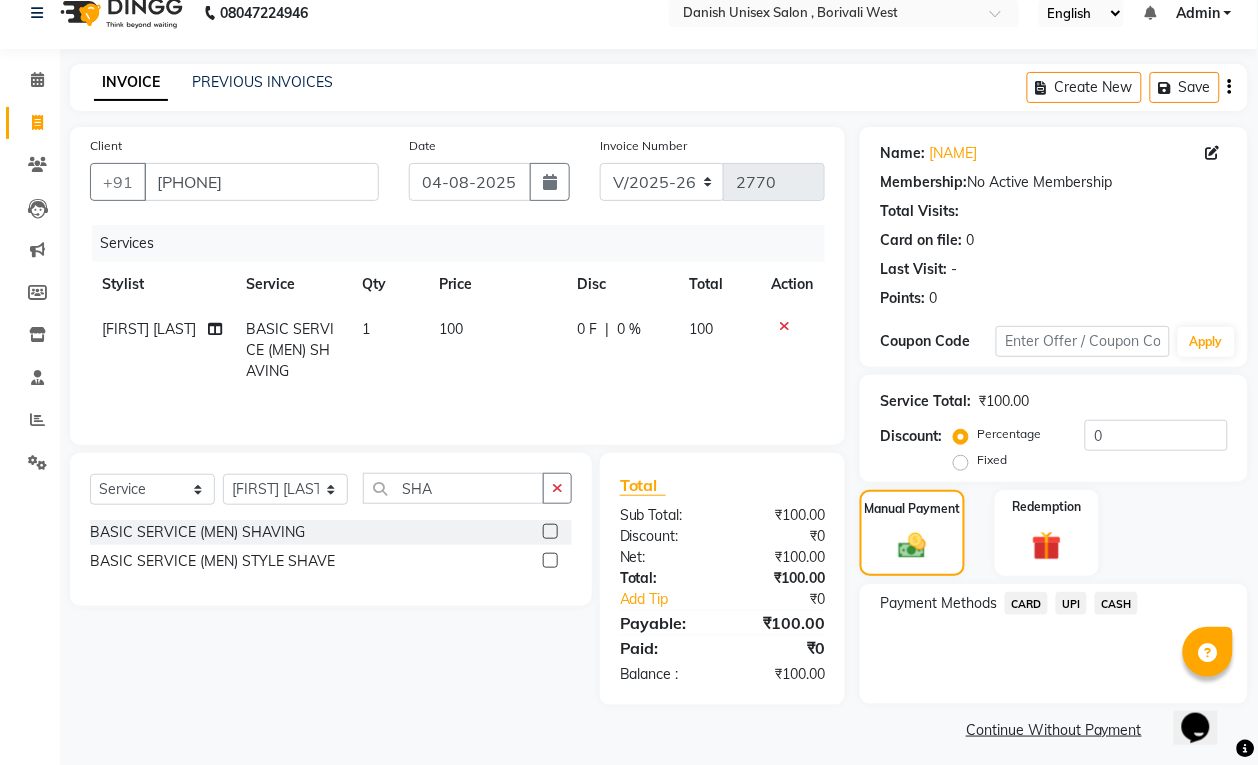 scroll, scrollTop: 33, scrollLeft: 0, axis: vertical 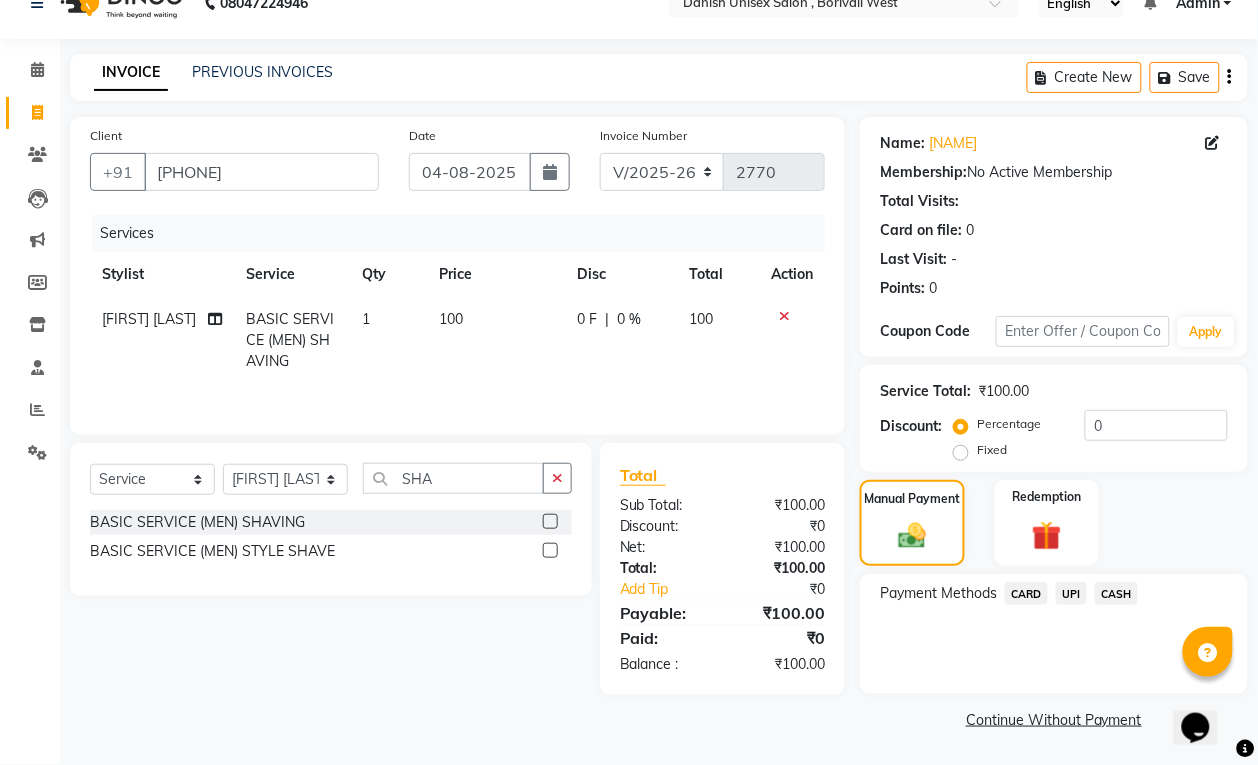 click on "UPI" 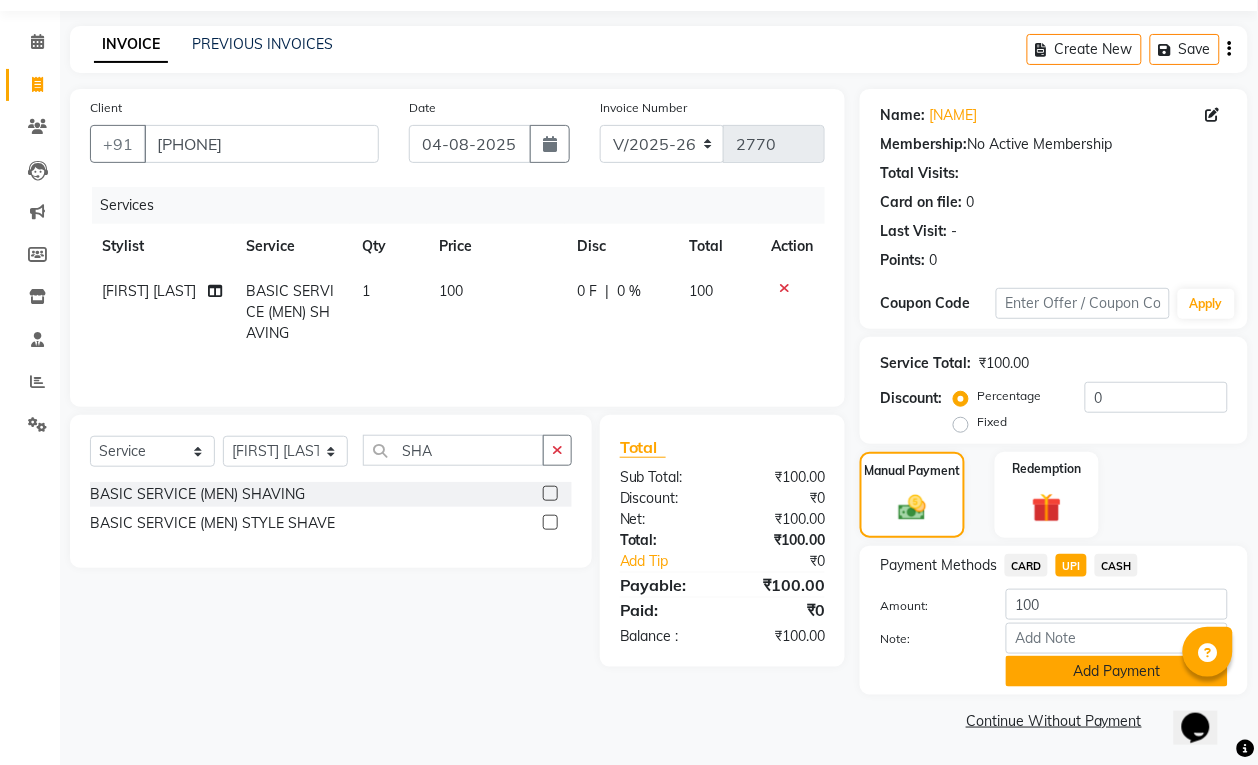 click on "Add Payment" 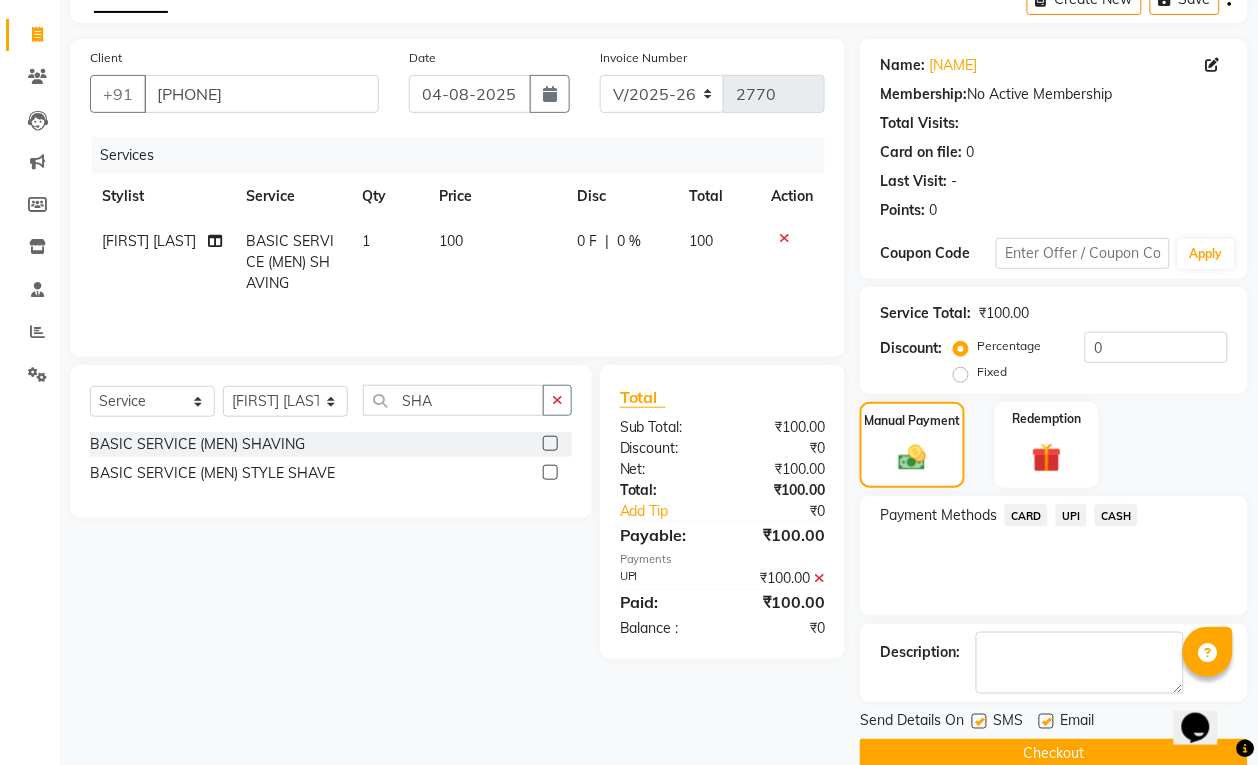 scroll, scrollTop: 147, scrollLeft: 0, axis: vertical 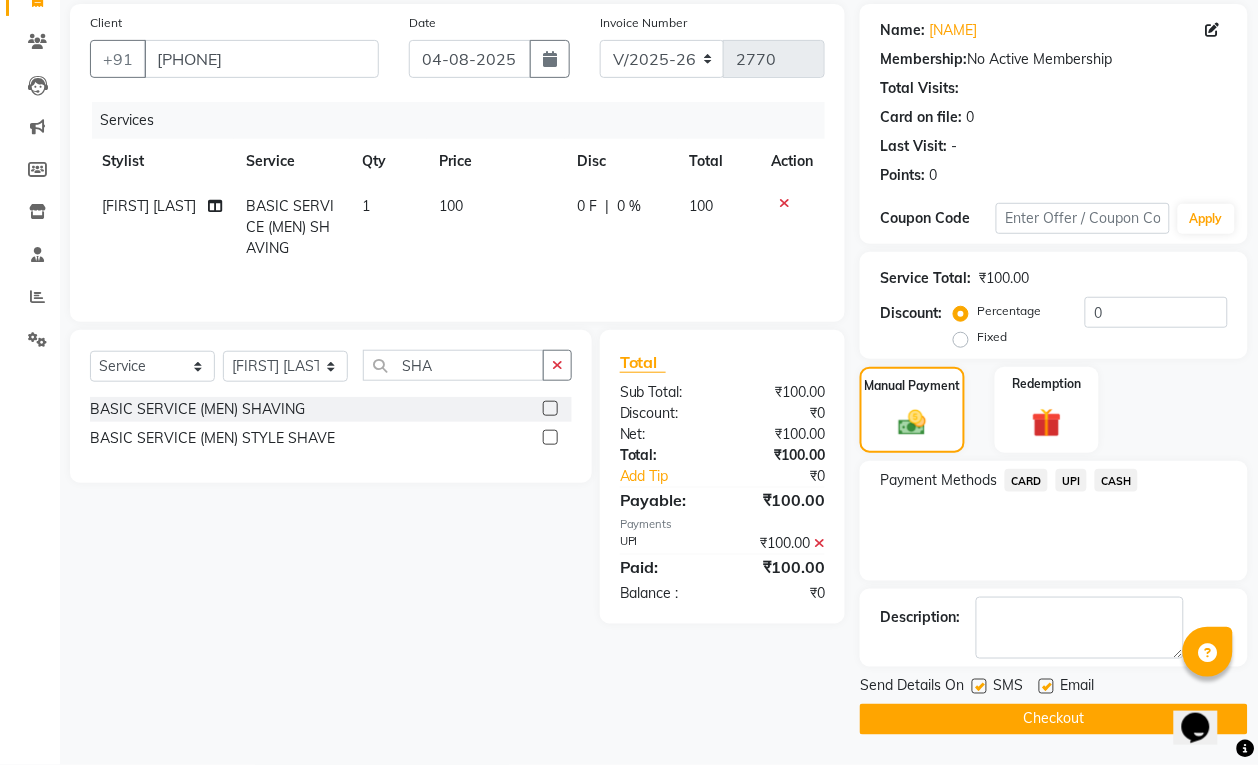 click on "Checkout" 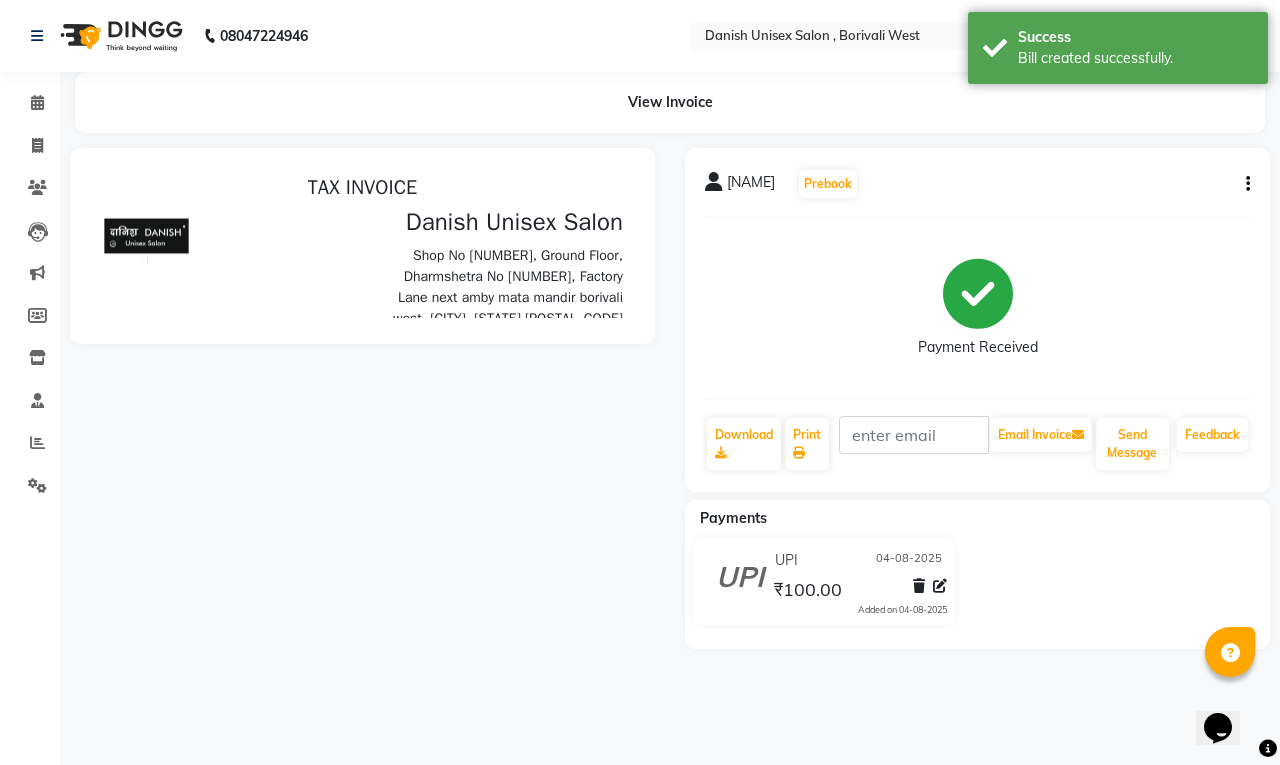 scroll, scrollTop: 0, scrollLeft: 0, axis: both 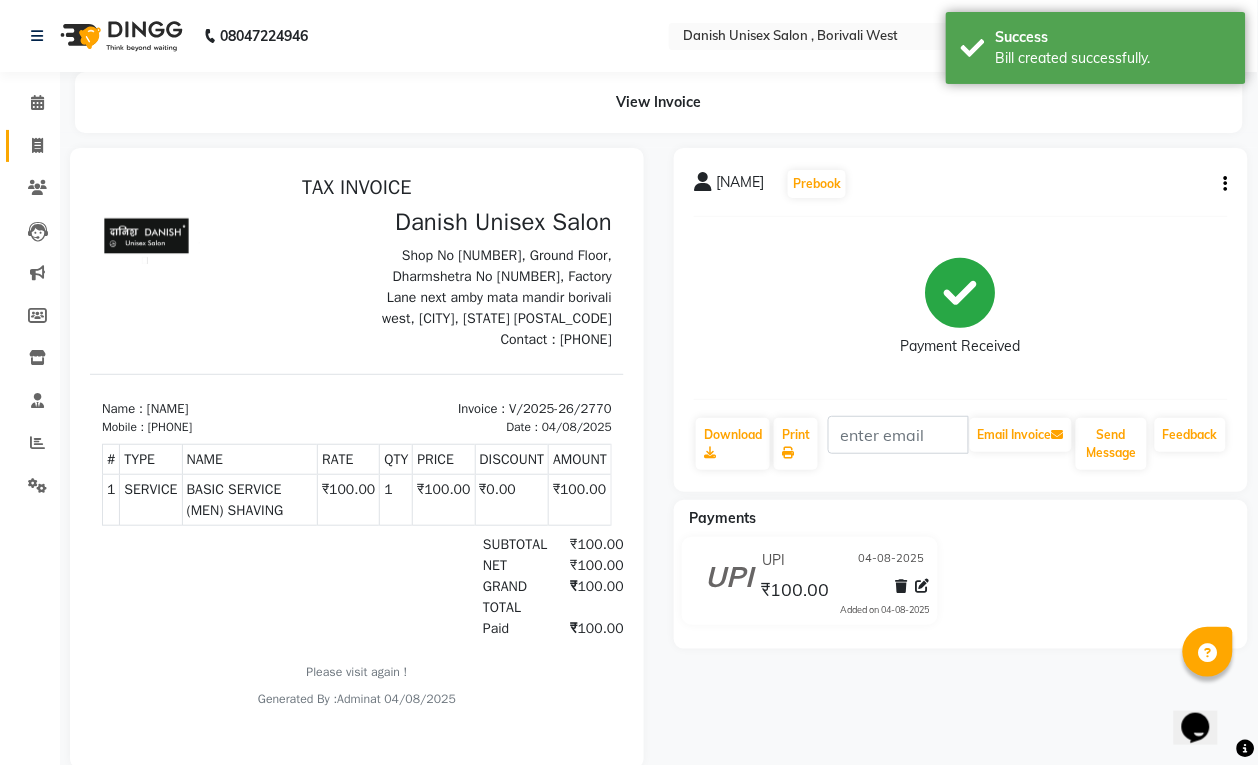 click on "Invoice" 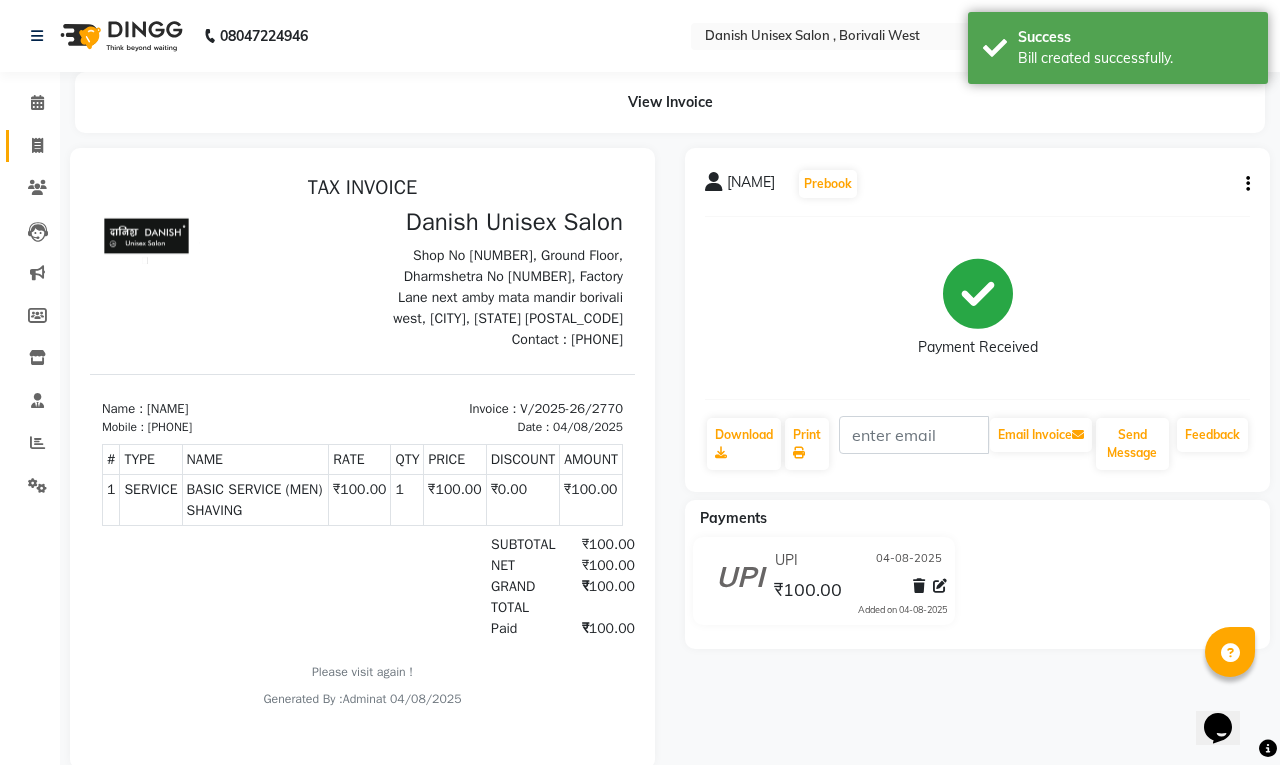 select on "service" 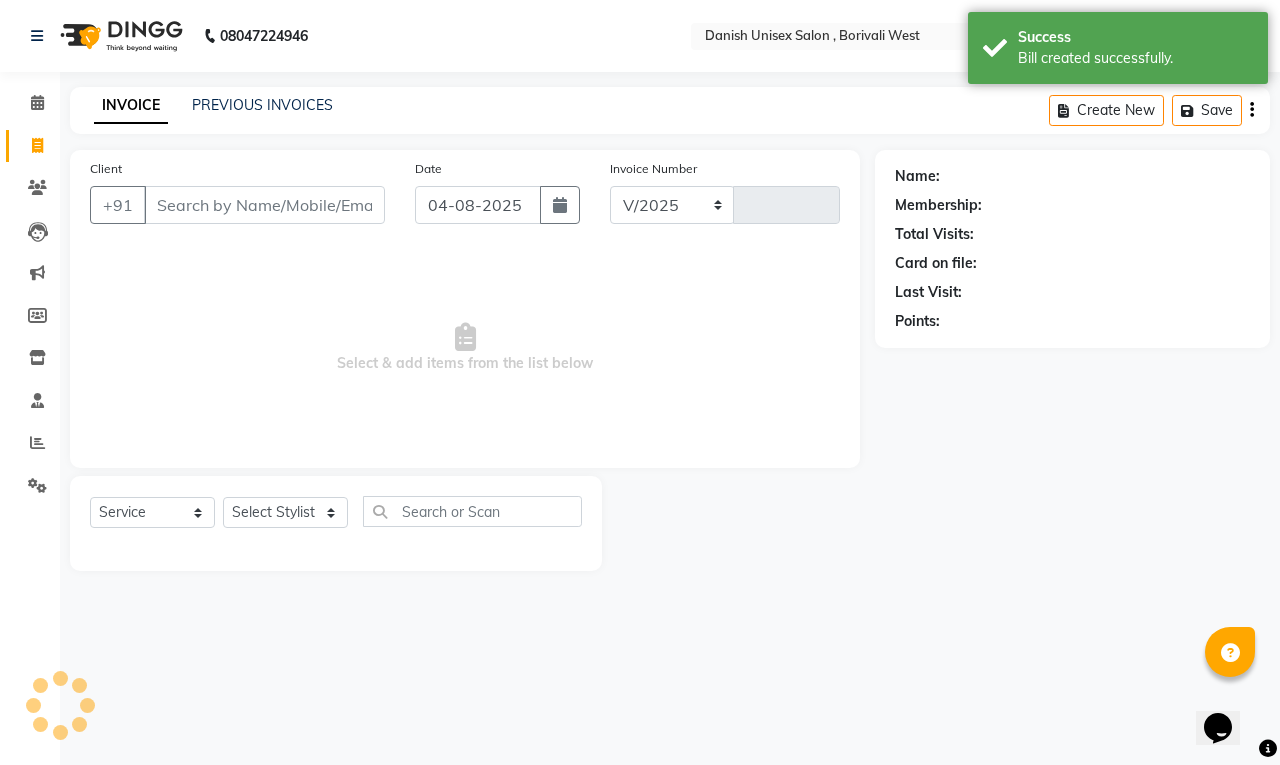 select on "6929" 